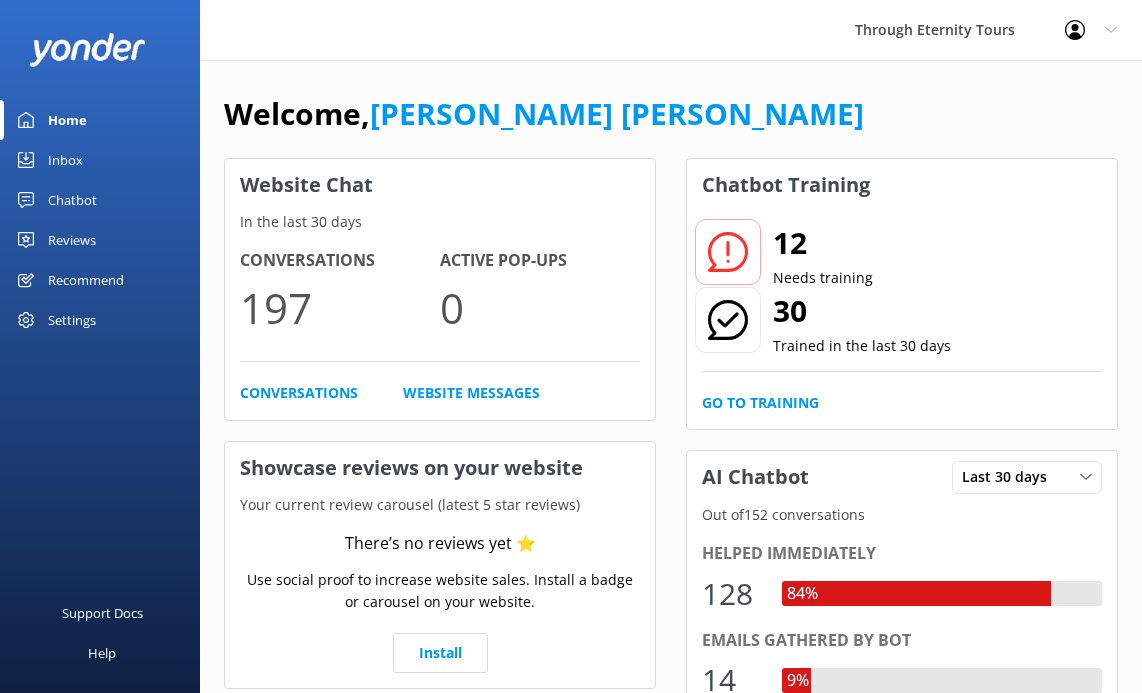 scroll, scrollTop: 0, scrollLeft: 0, axis: both 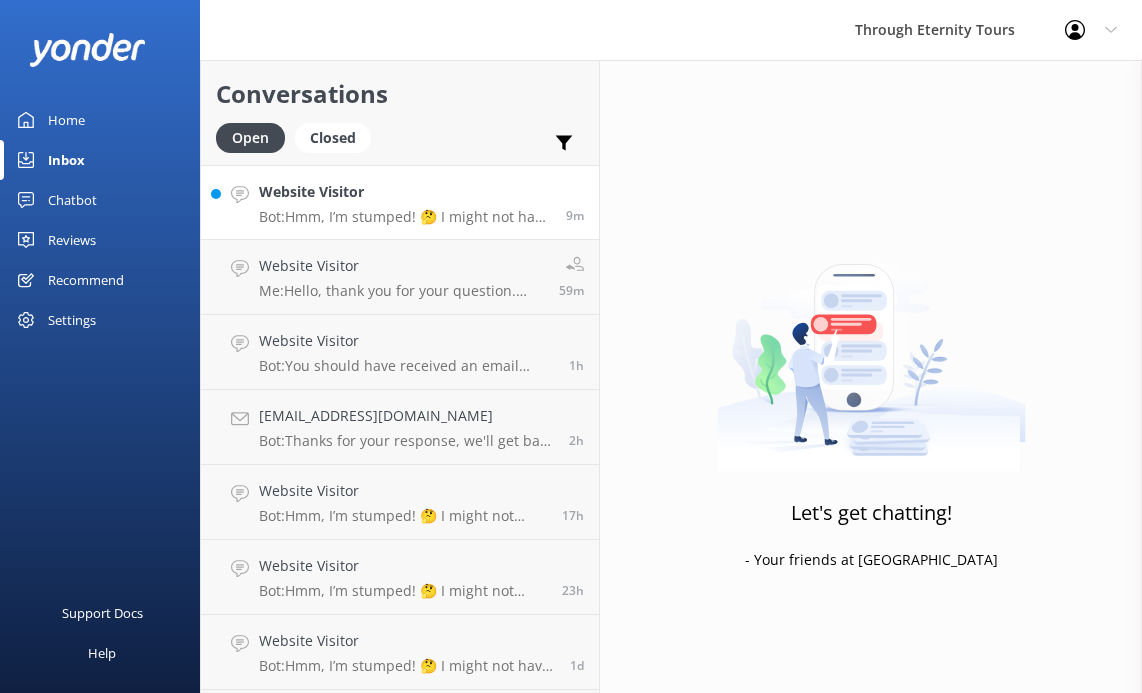 click on "Website Visitor" at bounding box center (405, 192) 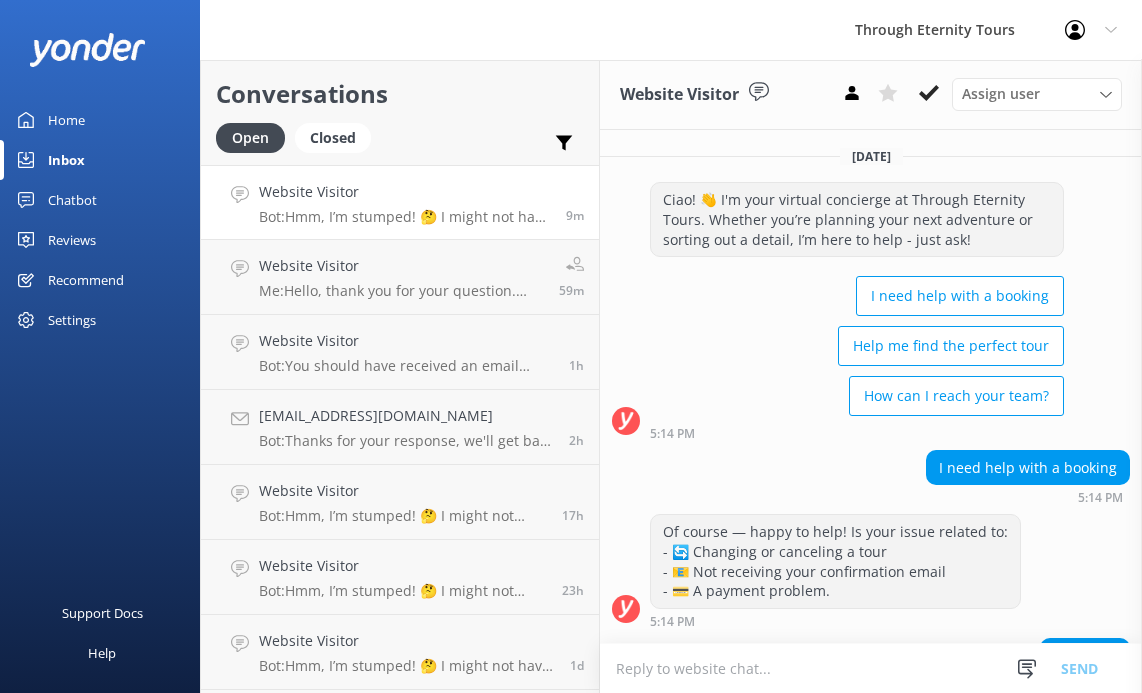 scroll, scrollTop: 449, scrollLeft: 0, axis: vertical 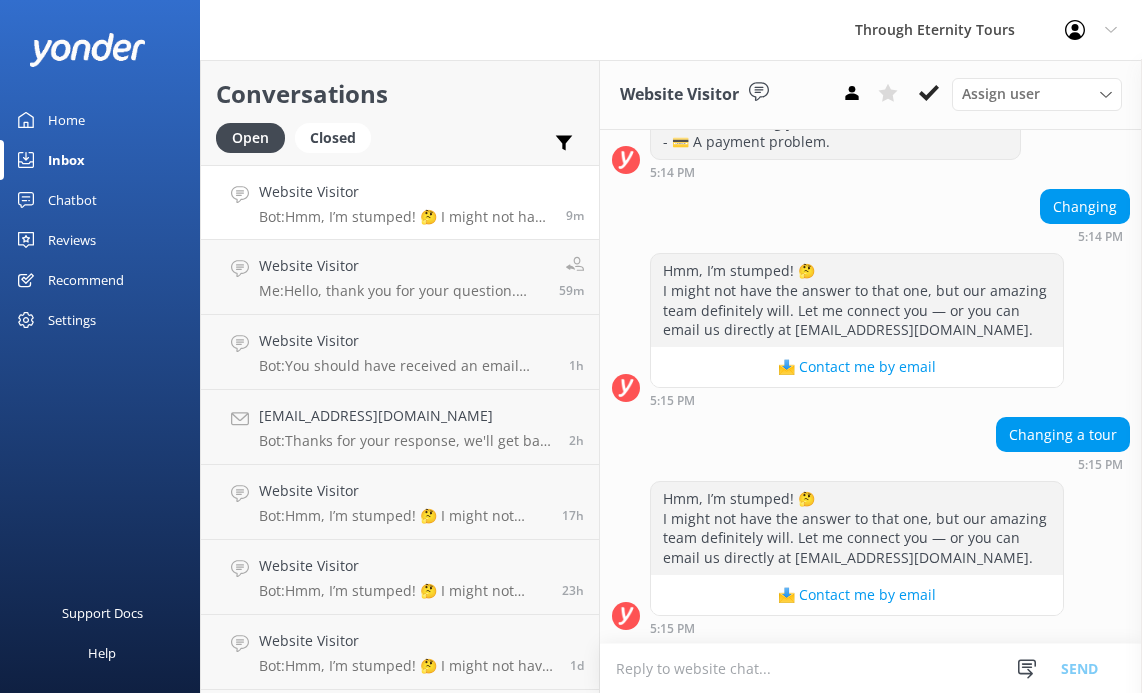 click at bounding box center [871, 668] 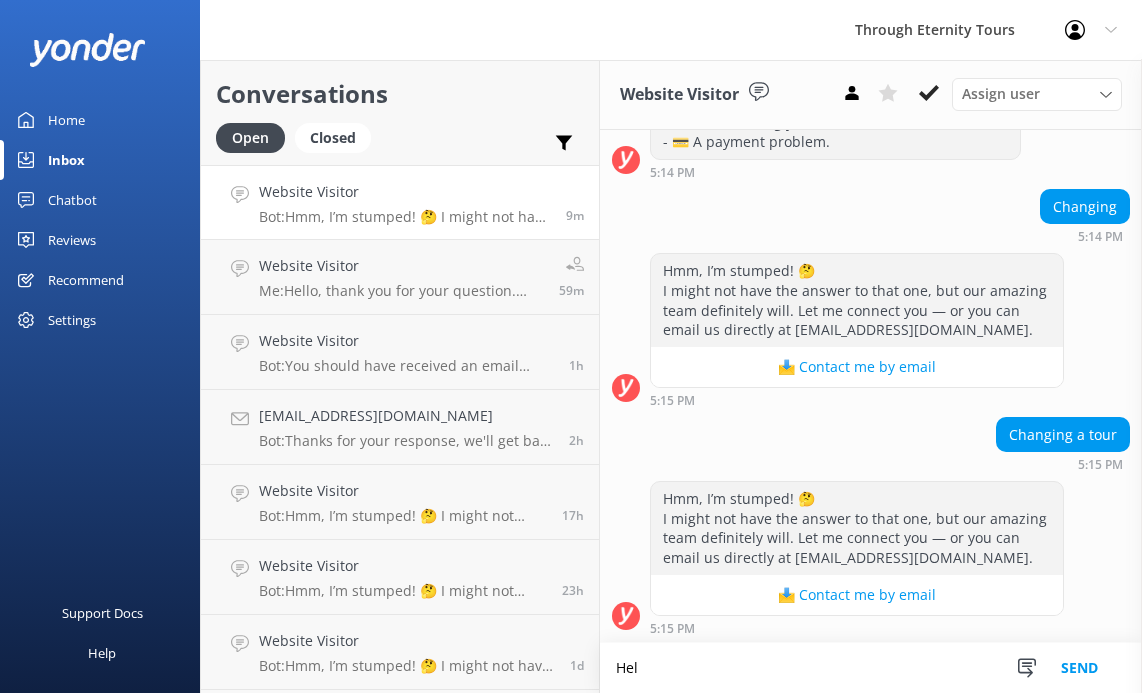 scroll, scrollTop: 450, scrollLeft: 0, axis: vertical 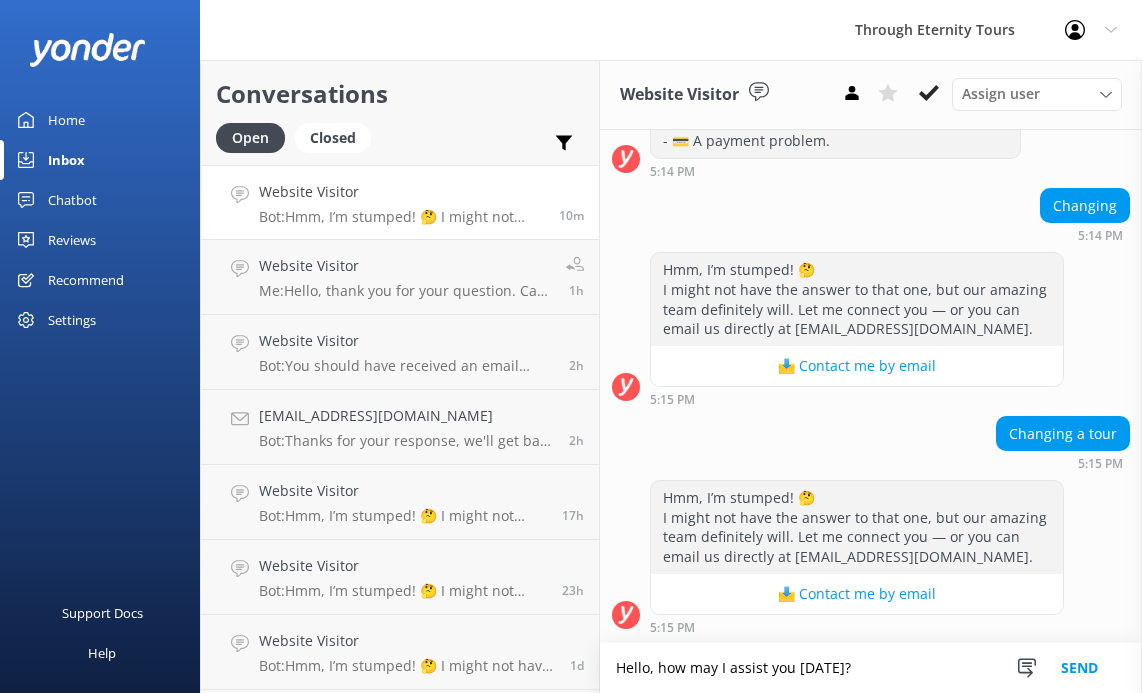 type on "Hello, how may I assist you [DATE]?" 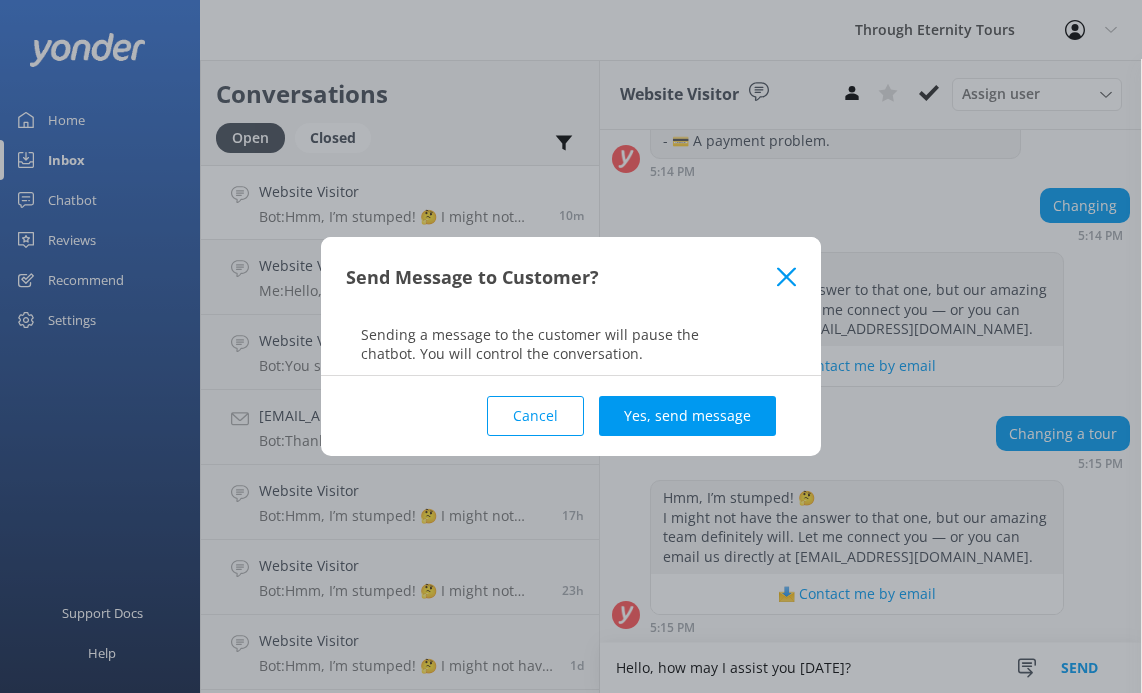 click on "Cancel Yes, send message" at bounding box center (571, 416) 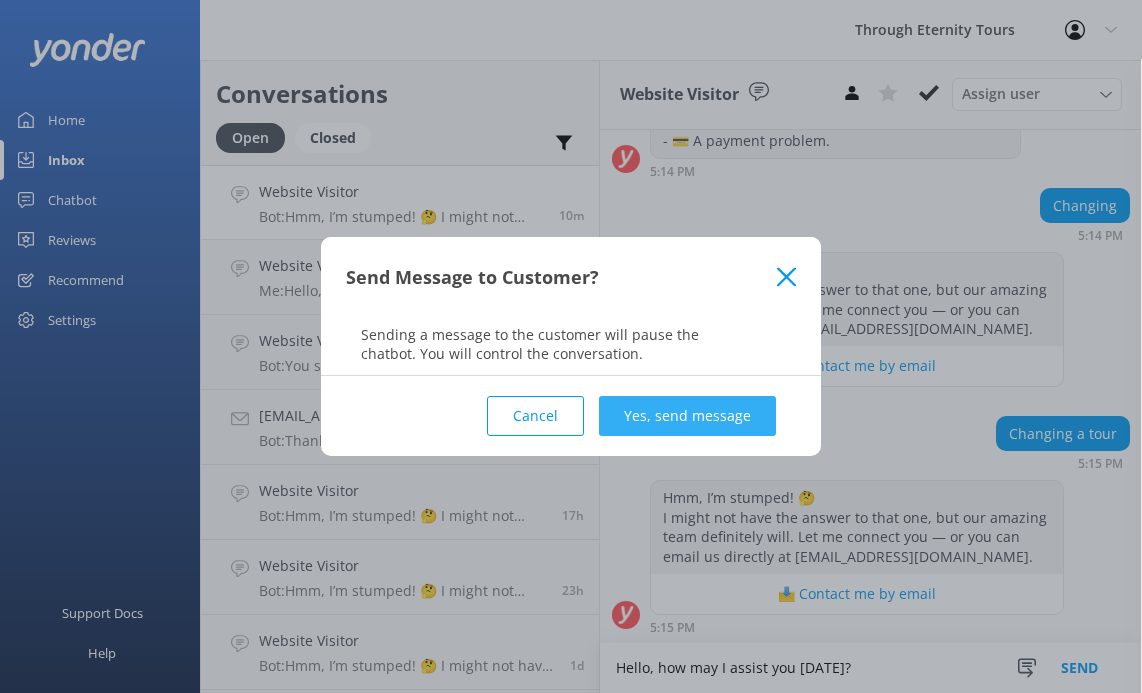 click on "Yes, send message" at bounding box center [687, 416] 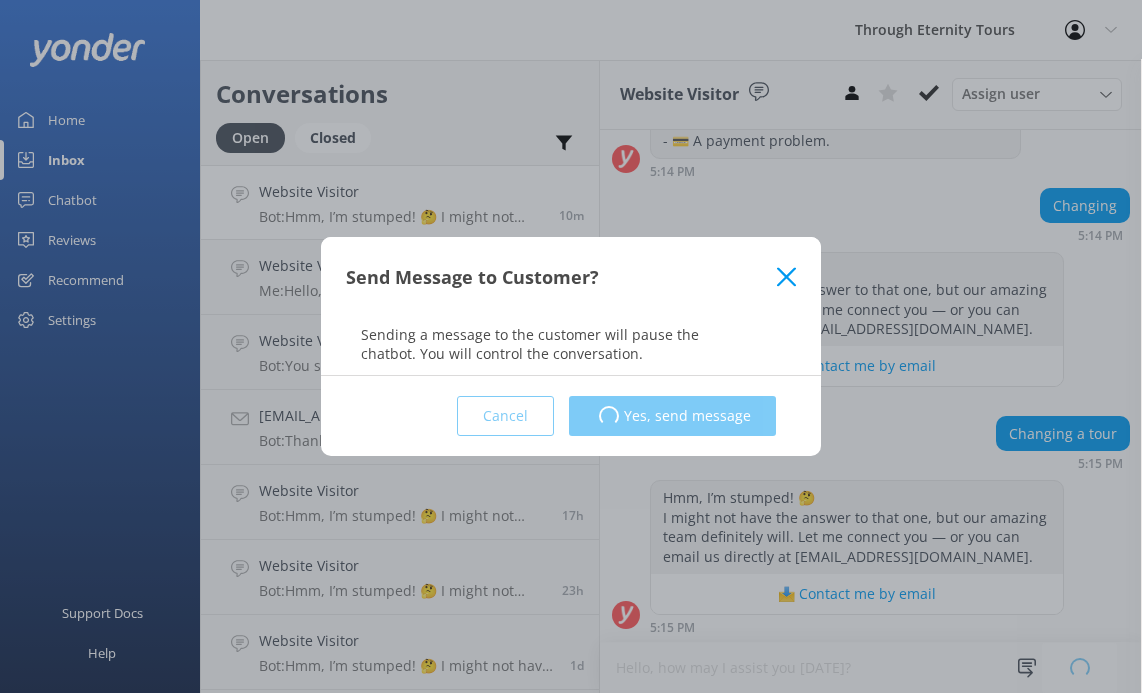 type 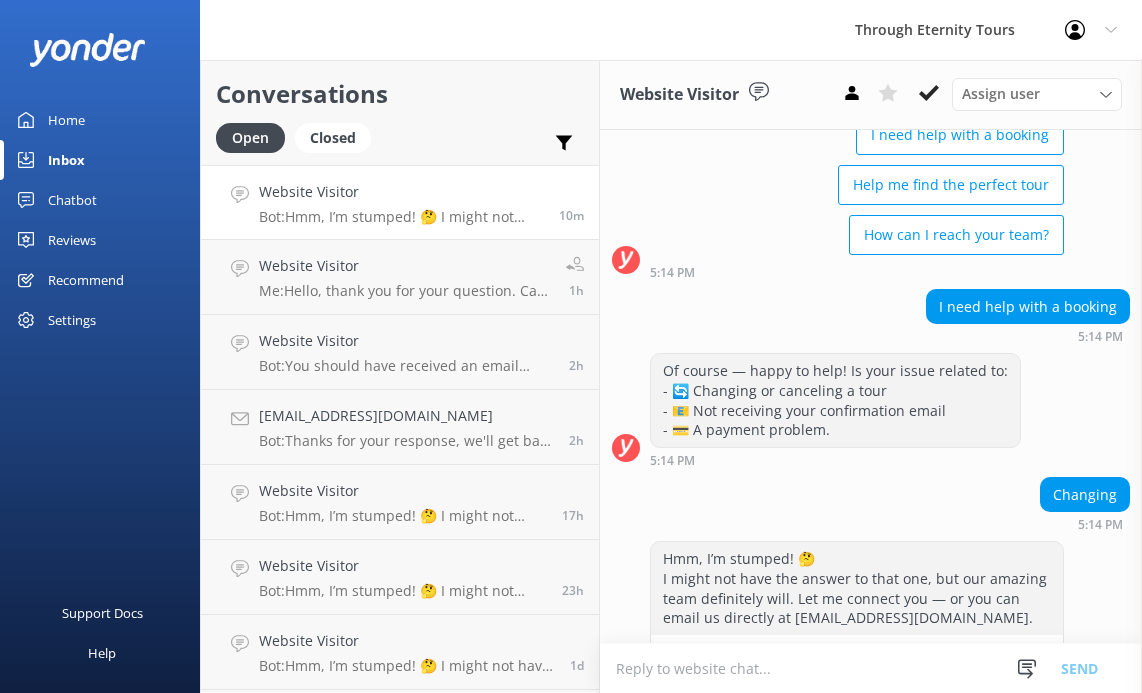 scroll, scrollTop: 143, scrollLeft: 0, axis: vertical 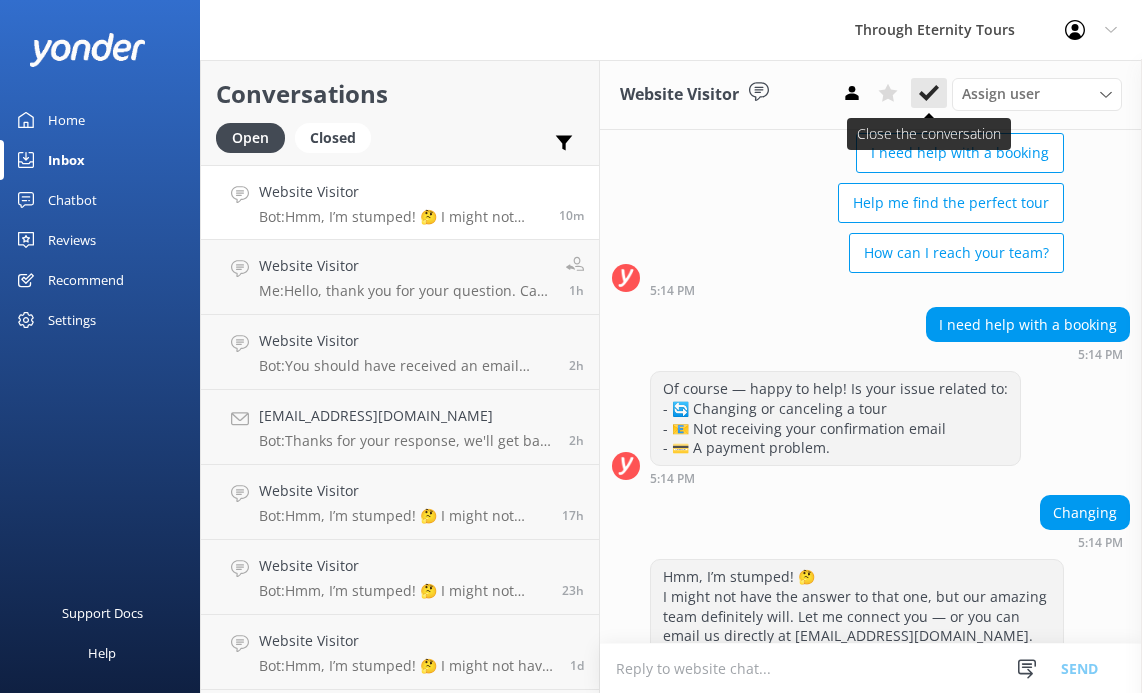 click 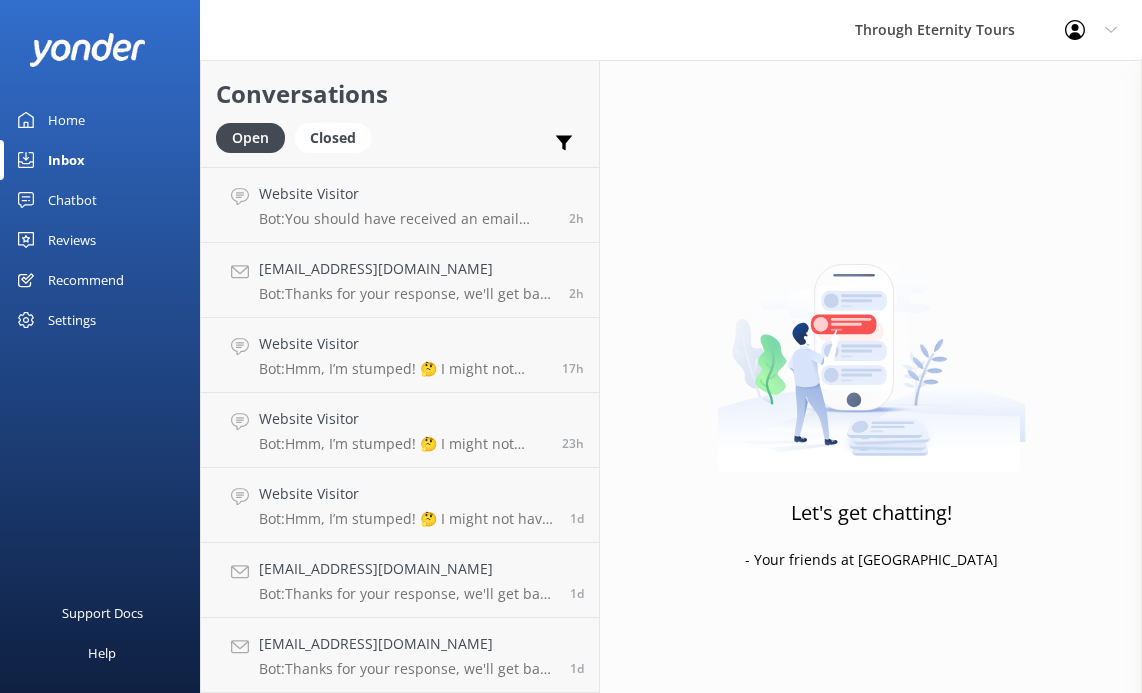 scroll, scrollTop: 0, scrollLeft: 0, axis: both 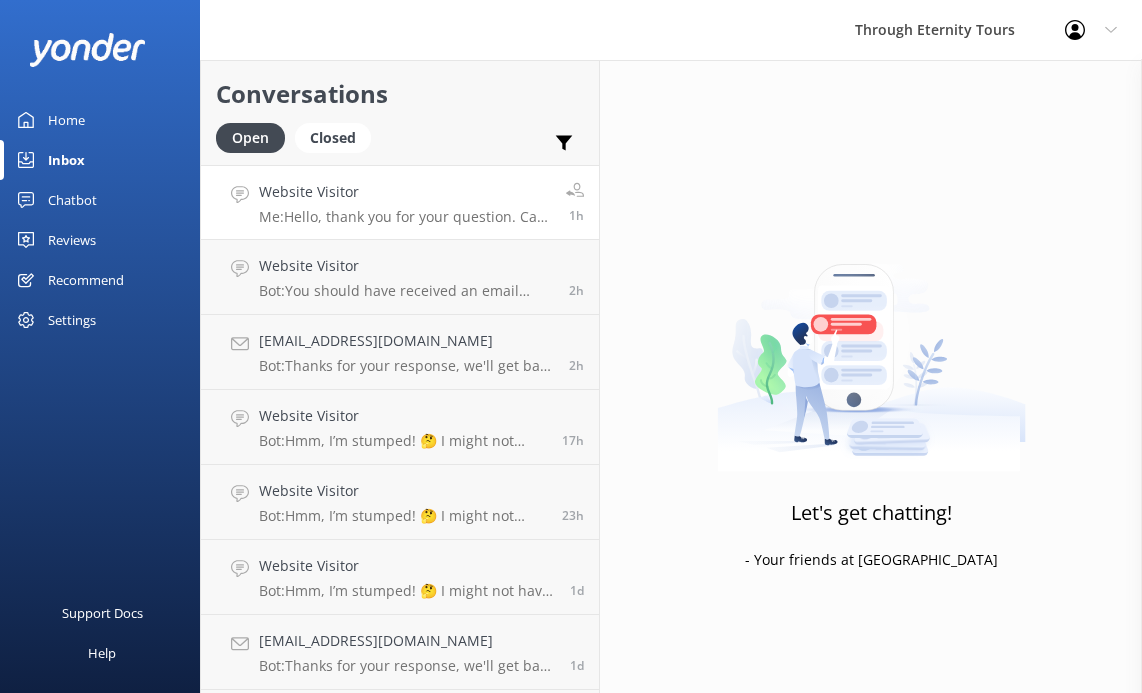 click on "Me:  Hello, thank you for your question. Can you please clarify which tour you are interested in booking?" at bounding box center (405, 217) 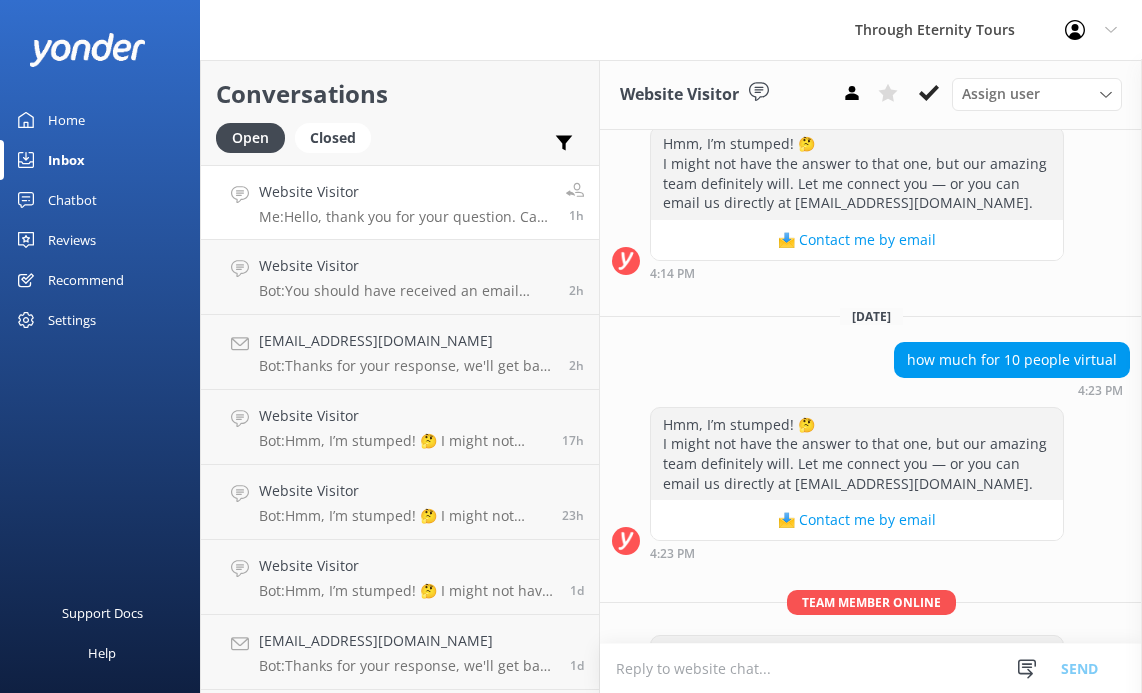 scroll, scrollTop: 770, scrollLeft: 0, axis: vertical 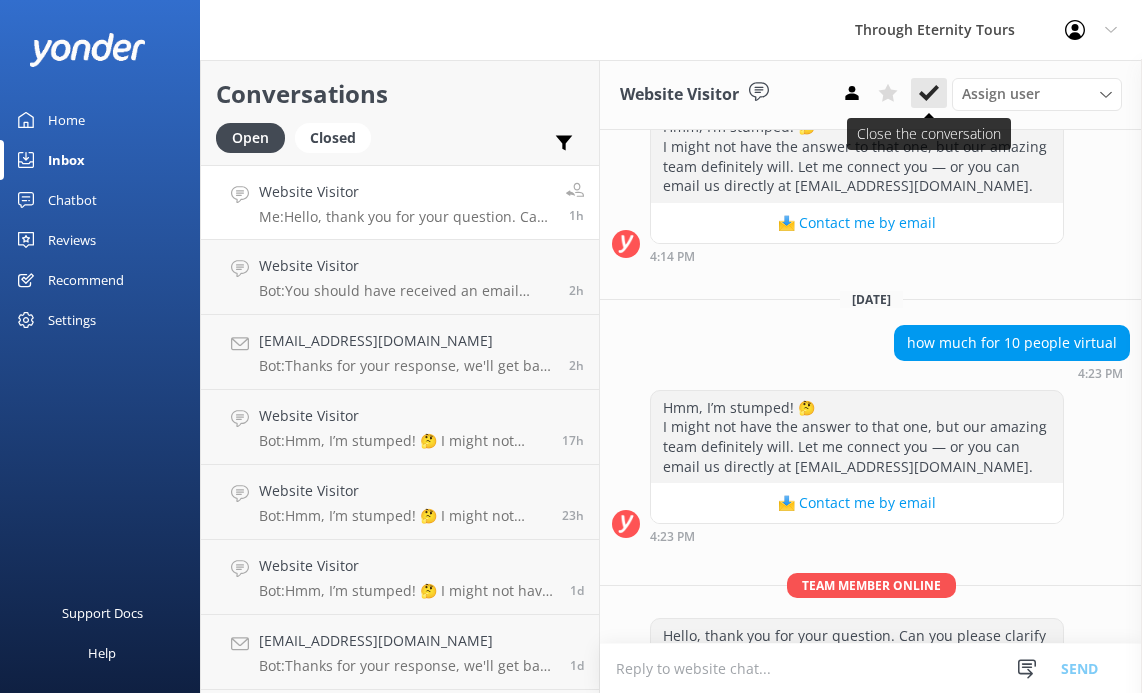 click 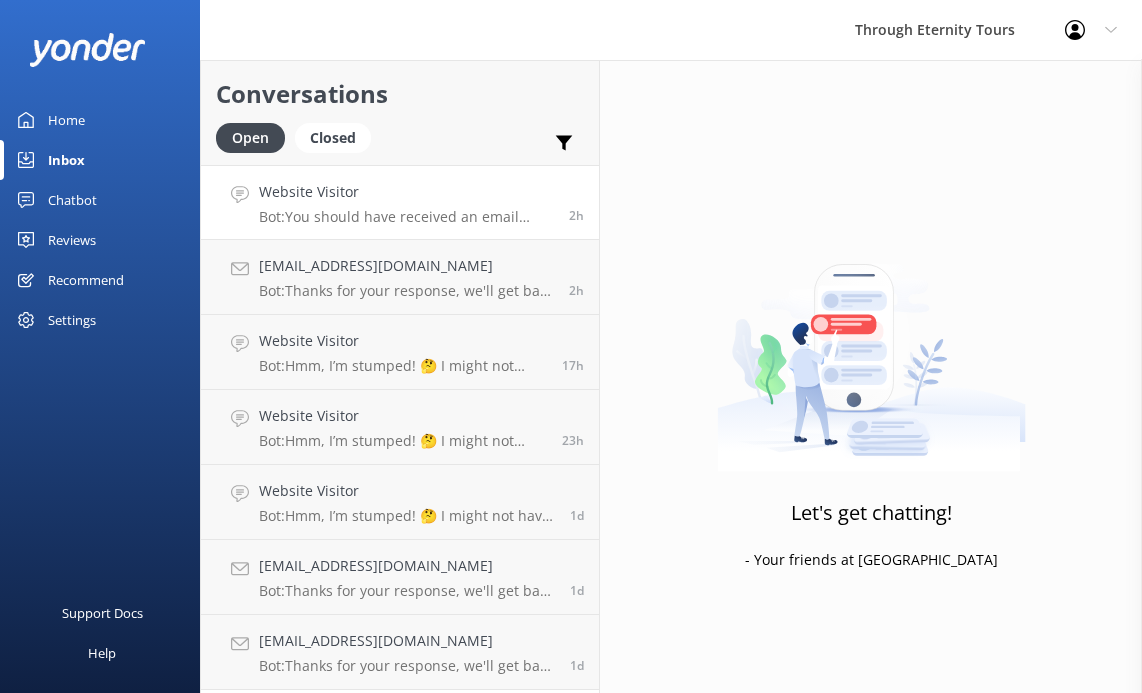 click on "Website Visitor" at bounding box center [406, 192] 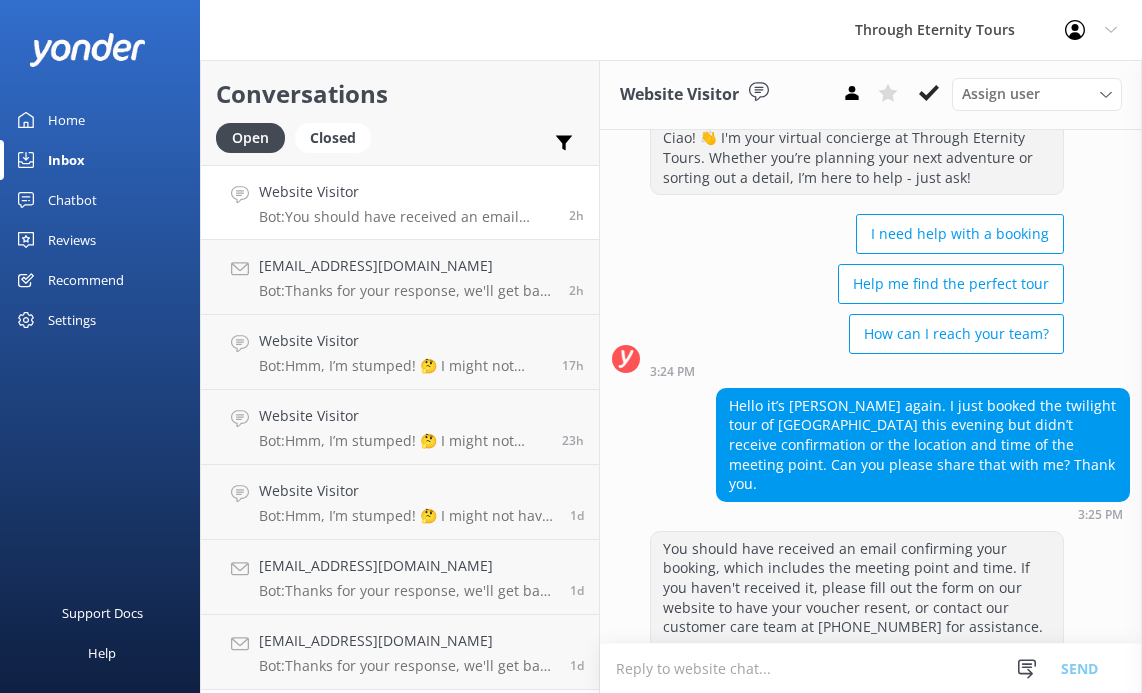 scroll, scrollTop: 112, scrollLeft: 0, axis: vertical 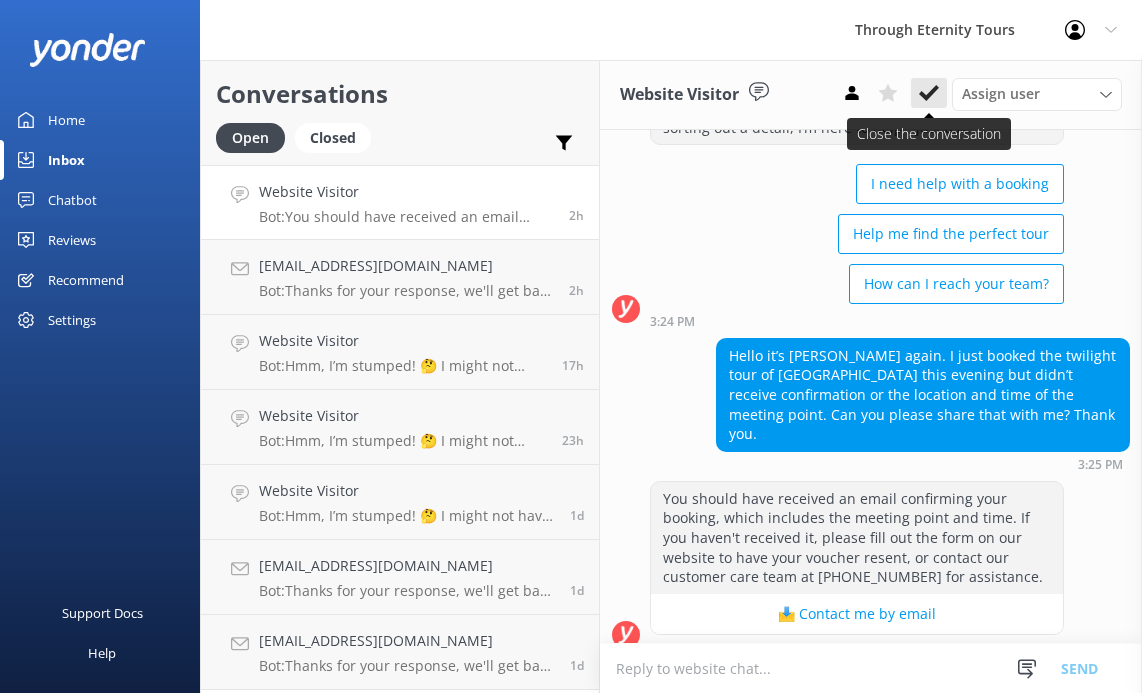 click 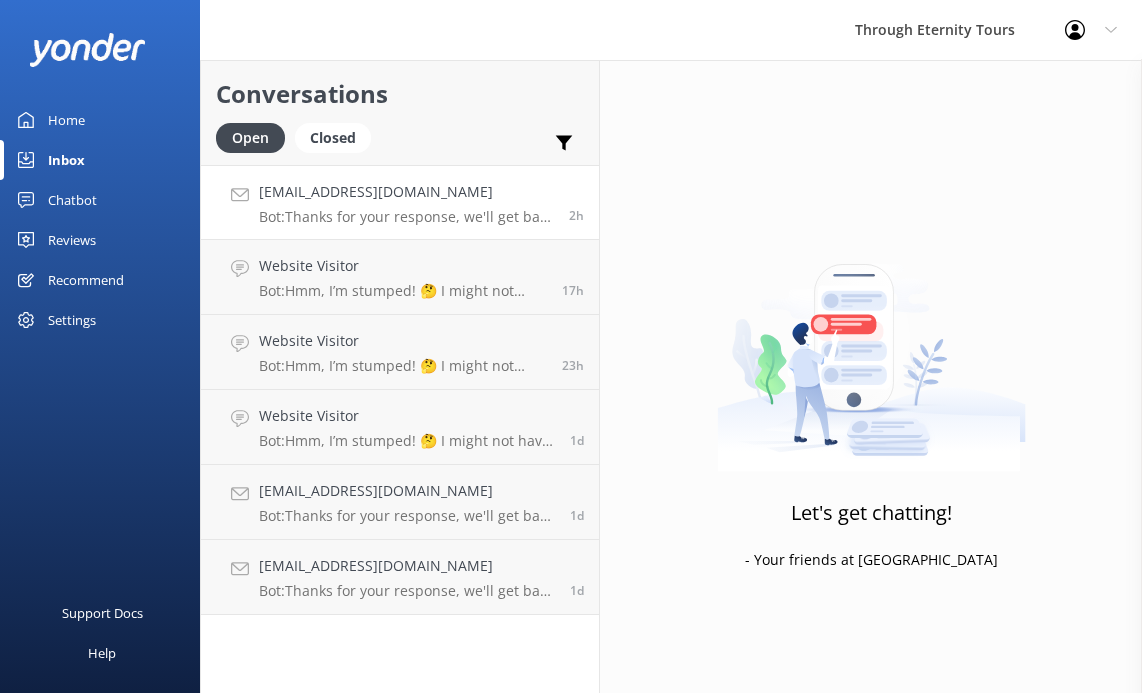 click on "Bot:  Thanks for your response, we'll get back to you as soon as we can during opening hours." at bounding box center (406, 217) 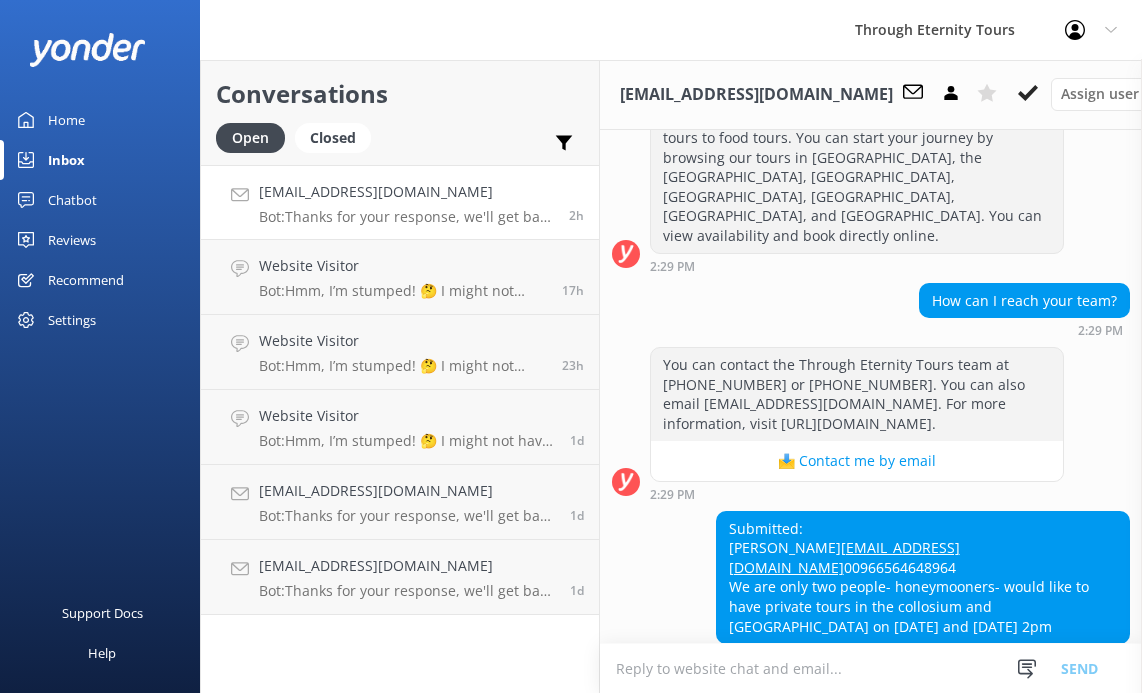 scroll, scrollTop: 715, scrollLeft: 0, axis: vertical 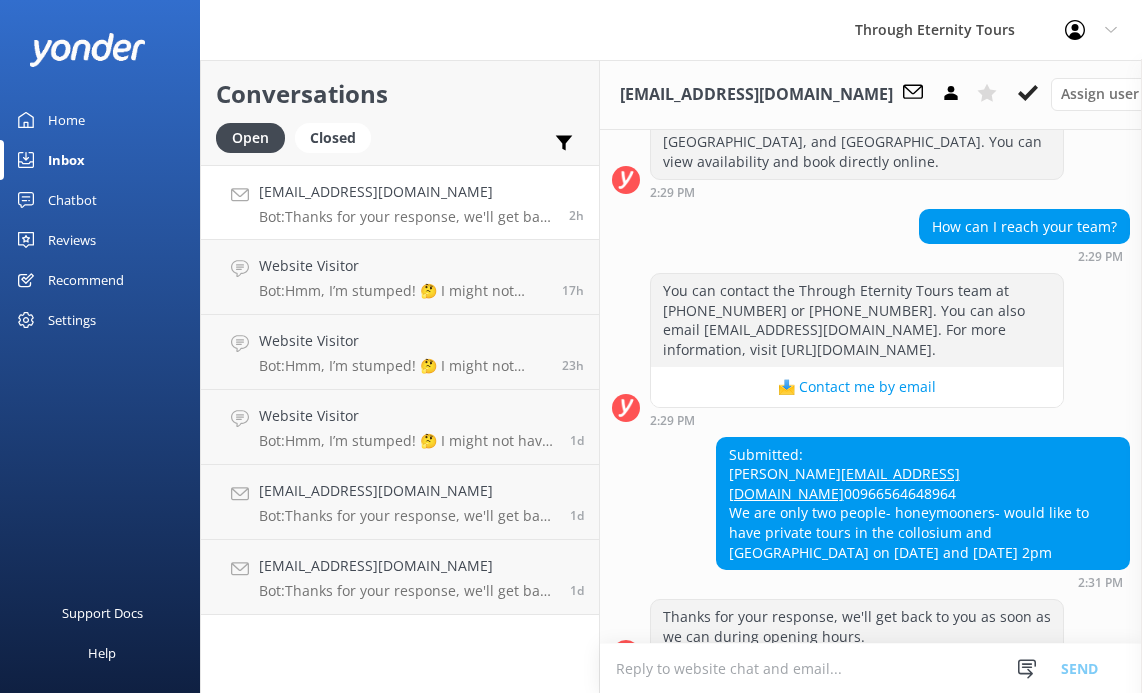 drag, startPoint x: 870, startPoint y: 508, endPoint x: 721, endPoint y: 473, distance: 153.05554 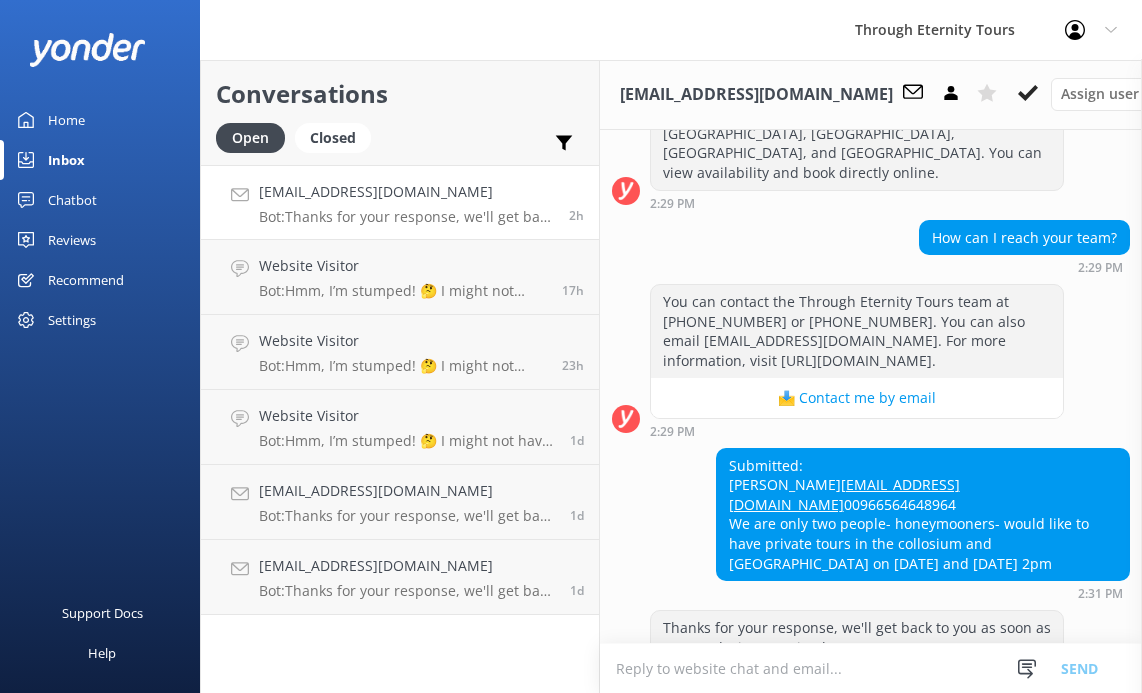 scroll, scrollTop: 715, scrollLeft: 0, axis: vertical 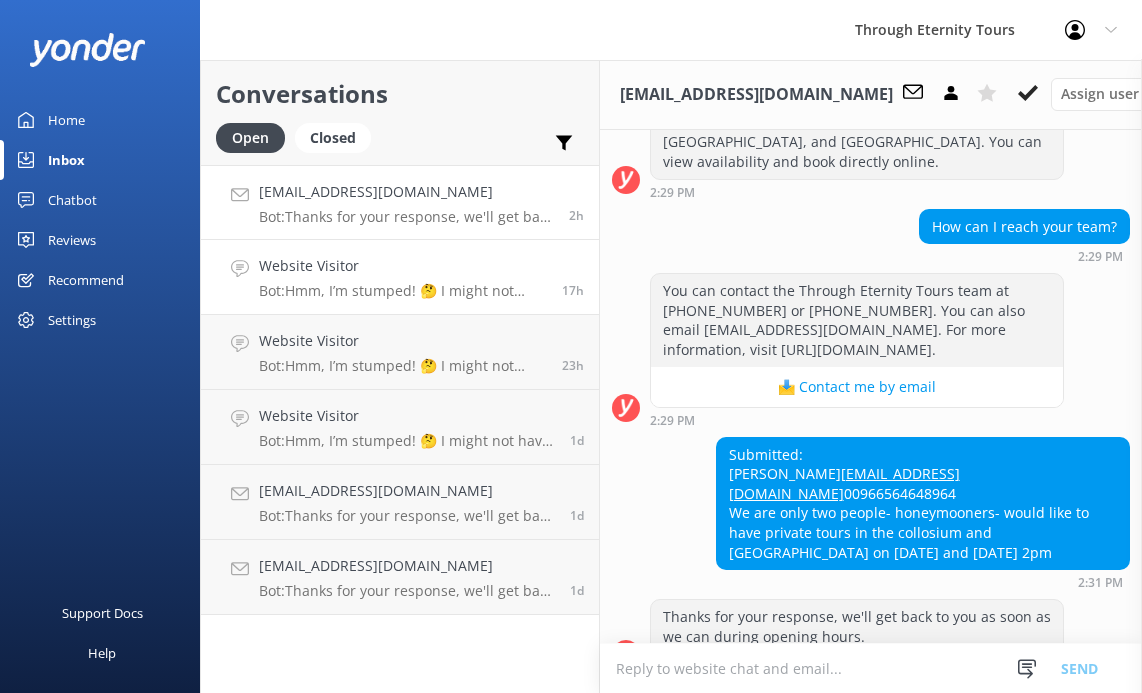 click on "Bot:  Hmm, I’m stumped! 🤔 I might not have the answer to that one, but our amazing team definitely will. Let me connect you — or you can email us directly at [EMAIL_ADDRESS][DOMAIN_NAME]." at bounding box center (403, 291) 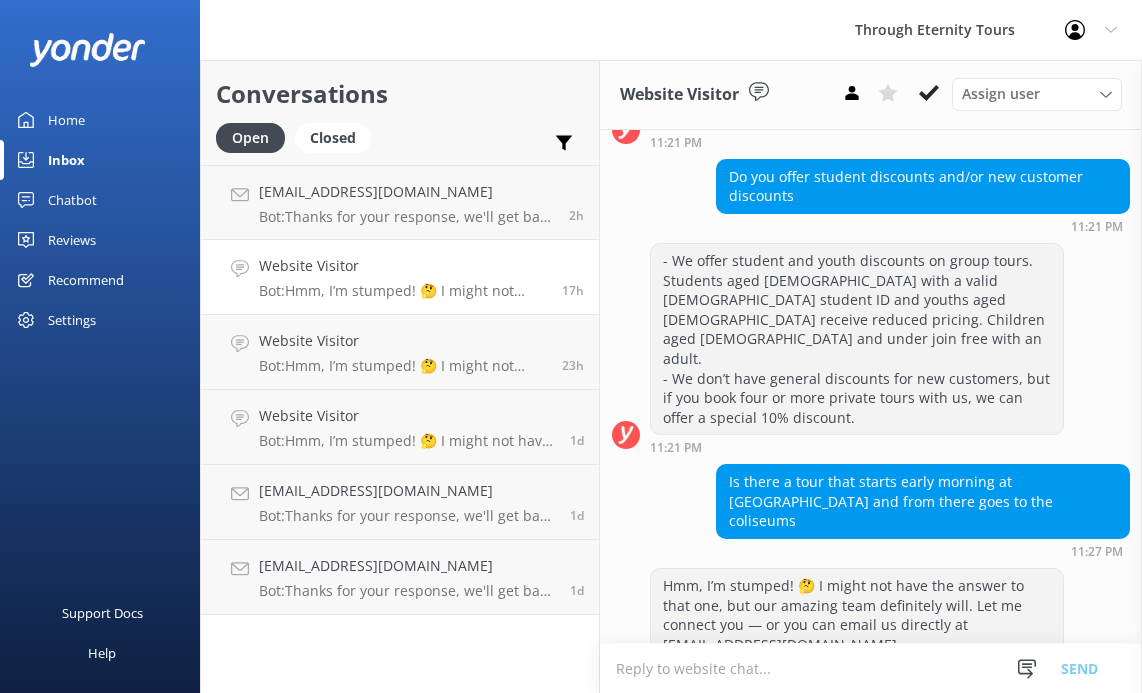scroll, scrollTop: 319, scrollLeft: 0, axis: vertical 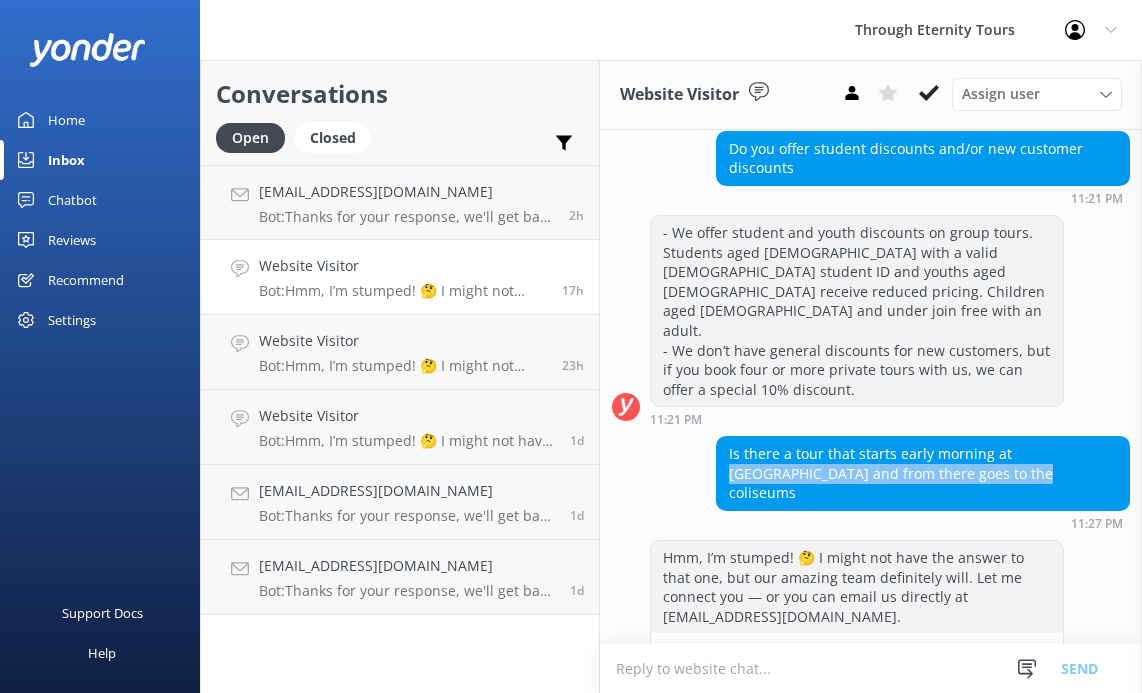 drag, startPoint x: 1004, startPoint y: 411, endPoint x: 947, endPoint y: 448, distance: 67.95587 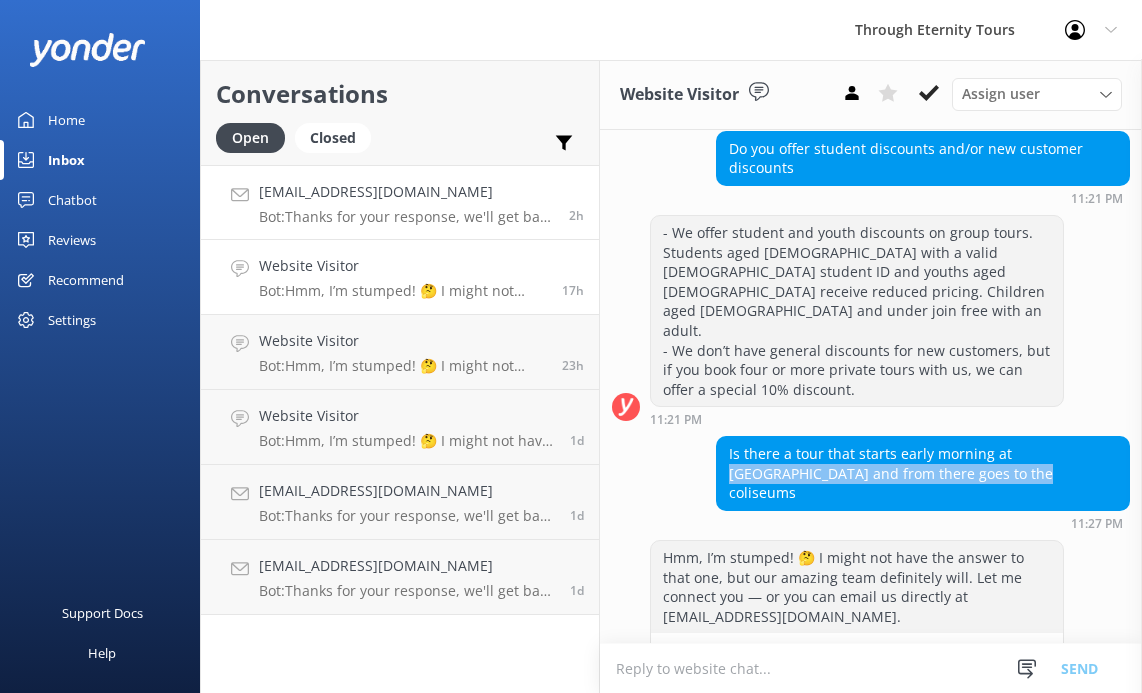click on "[EMAIL_ADDRESS][DOMAIN_NAME]" at bounding box center (406, 192) 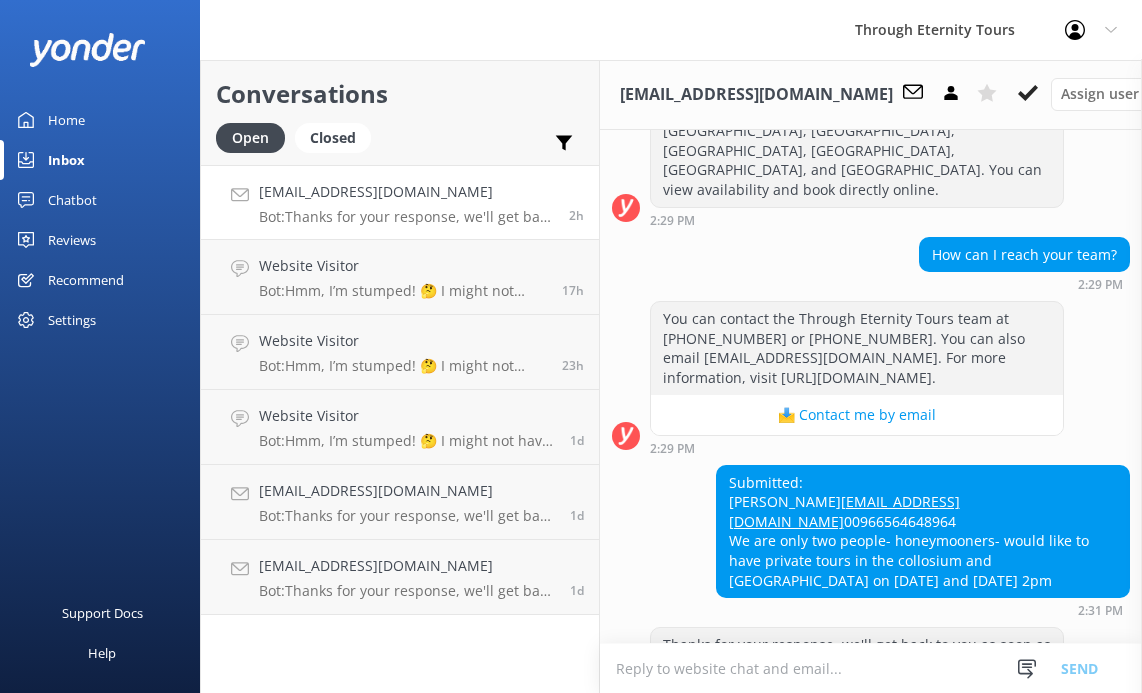scroll, scrollTop: 715, scrollLeft: 0, axis: vertical 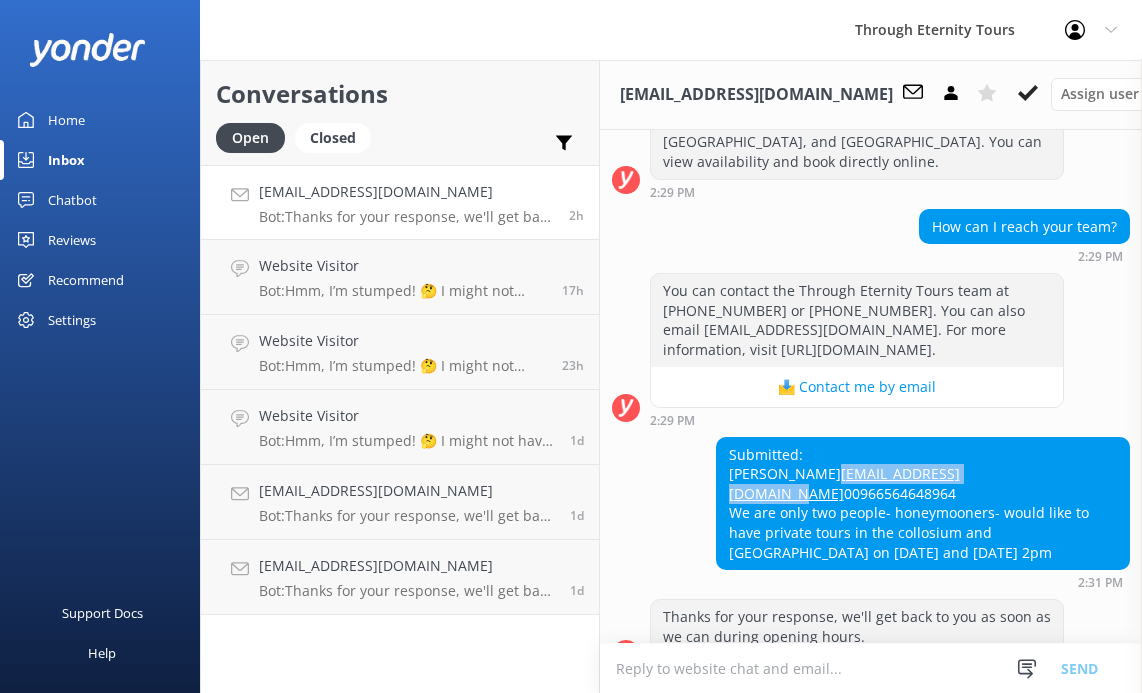 drag, startPoint x: 910, startPoint y: 434, endPoint x: 669, endPoint y: 434, distance: 241 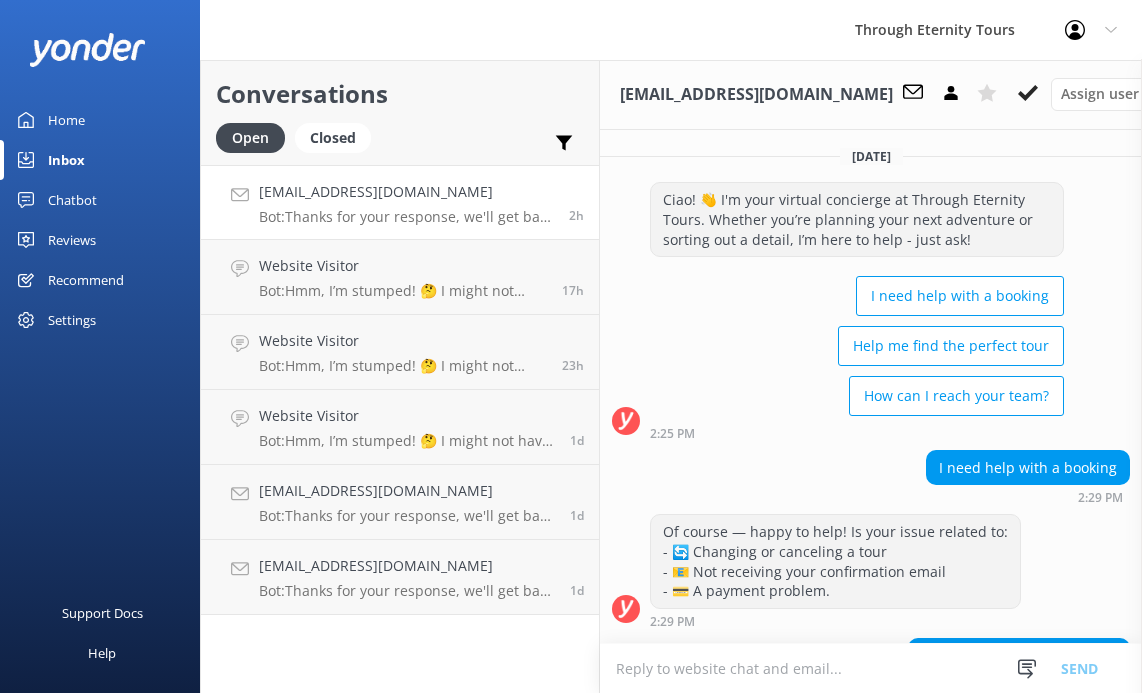 scroll, scrollTop: 715, scrollLeft: 0, axis: vertical 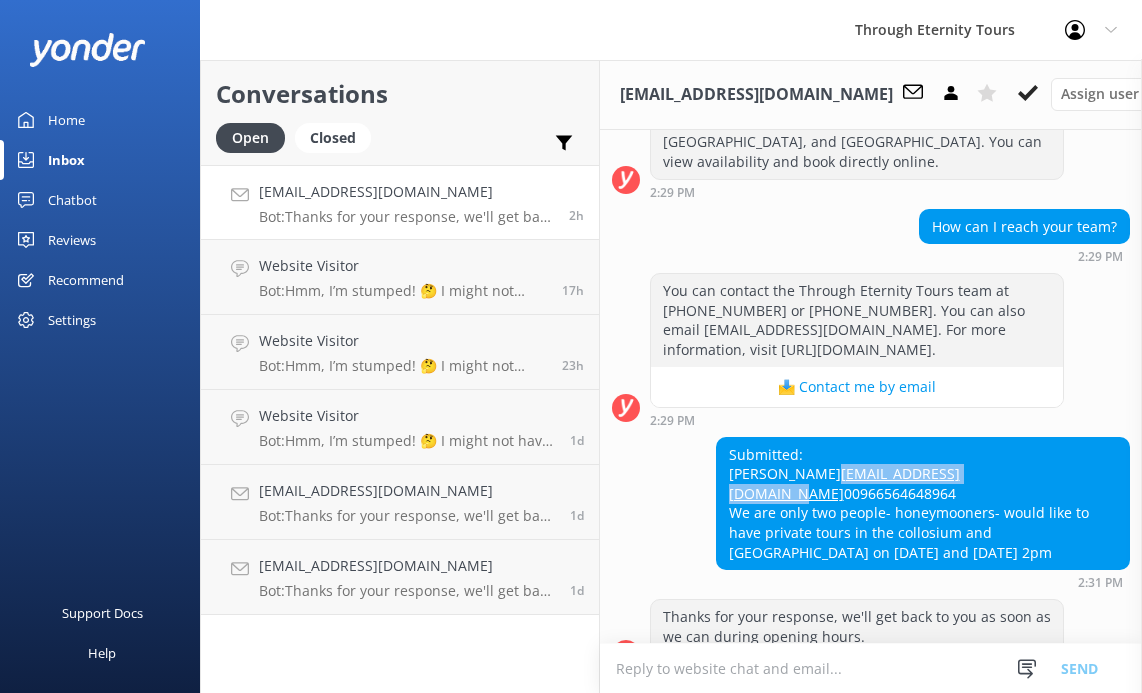 drag, startPoint x: 724, startPoint y: 475, endPoint x: 856, endPoint y: 513, distance: 137.36084 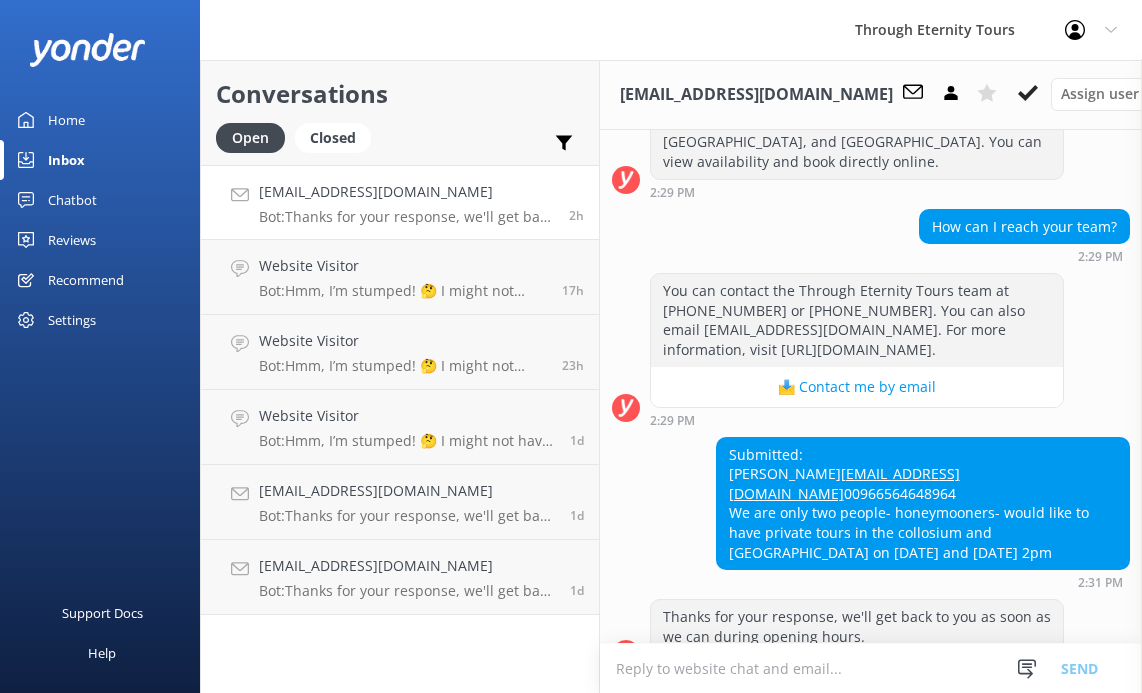 click on "Submitted:
[PERSON_NAME]
[PERSON_NAME][EMAIL_ADDRESS][DOMAIN_NAME]
00966564648964
We are only two people- honeymooners- would like to have private tours in the [GEOGRAPHIC_DATA] and [GEOGRAPHIC_DATA] on [DATE] and [DATE] 2pm" at bounding box center (923, 504) 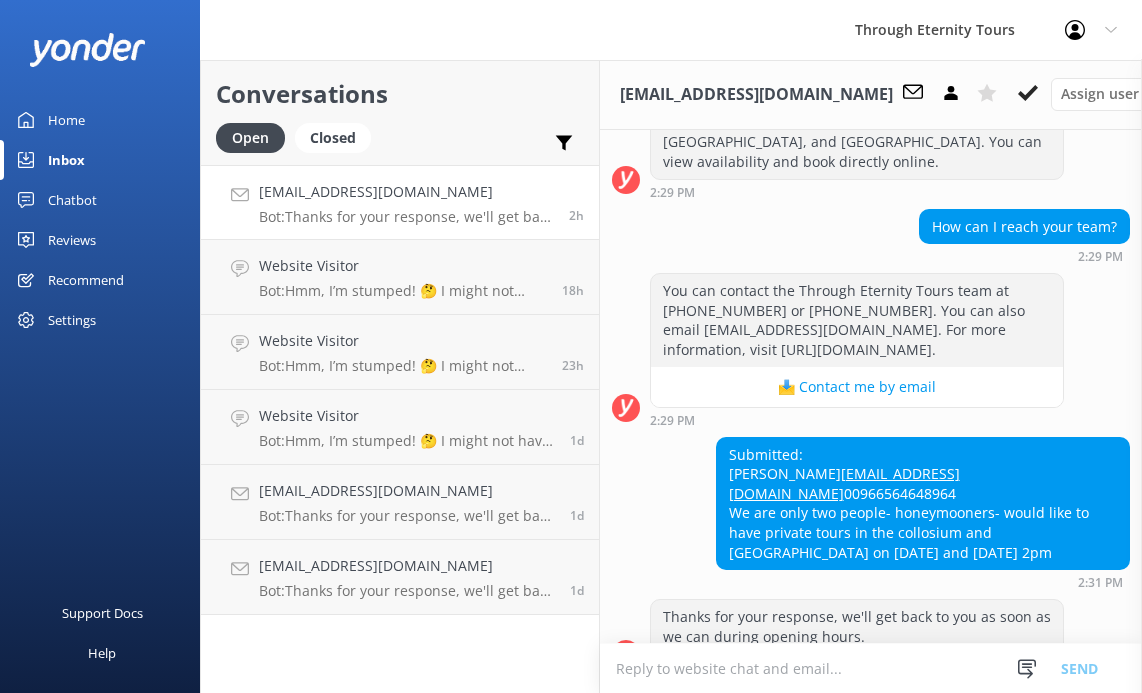 drag, startPoint x: 853, startPoint y: 512, endPoint x: 722, endPoint y: 474, distance: 136.40015 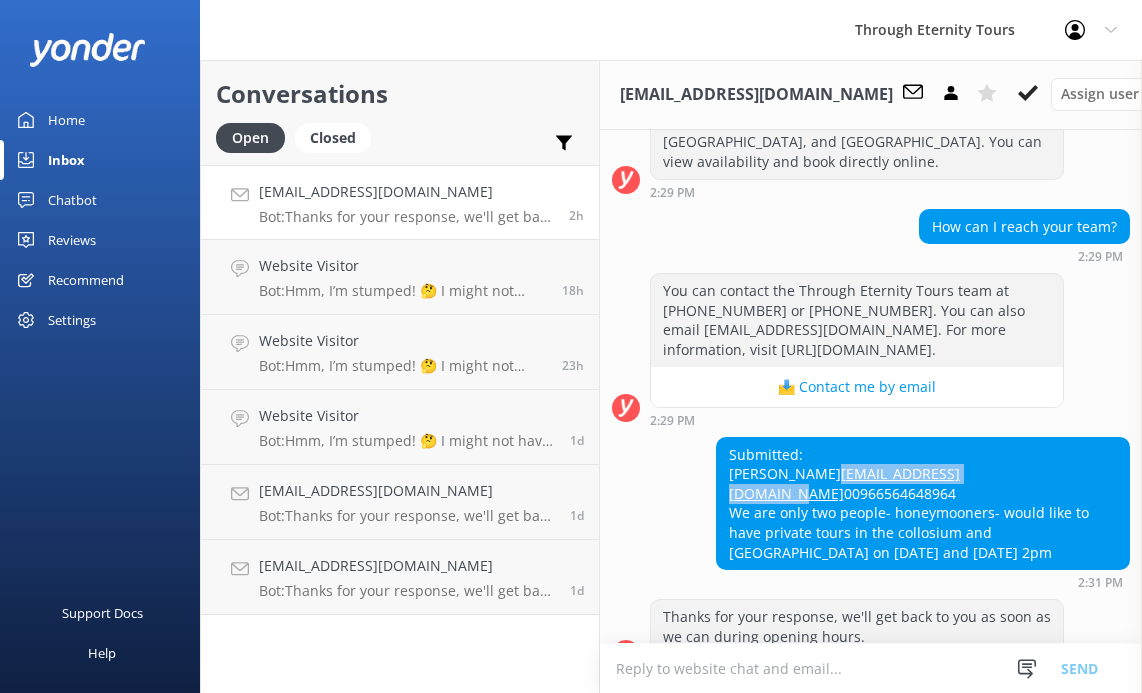 drag, startPoint x: 925, startPoint y: 431, endPoint x: 658, endPoint y: 435, distance: 267.02997 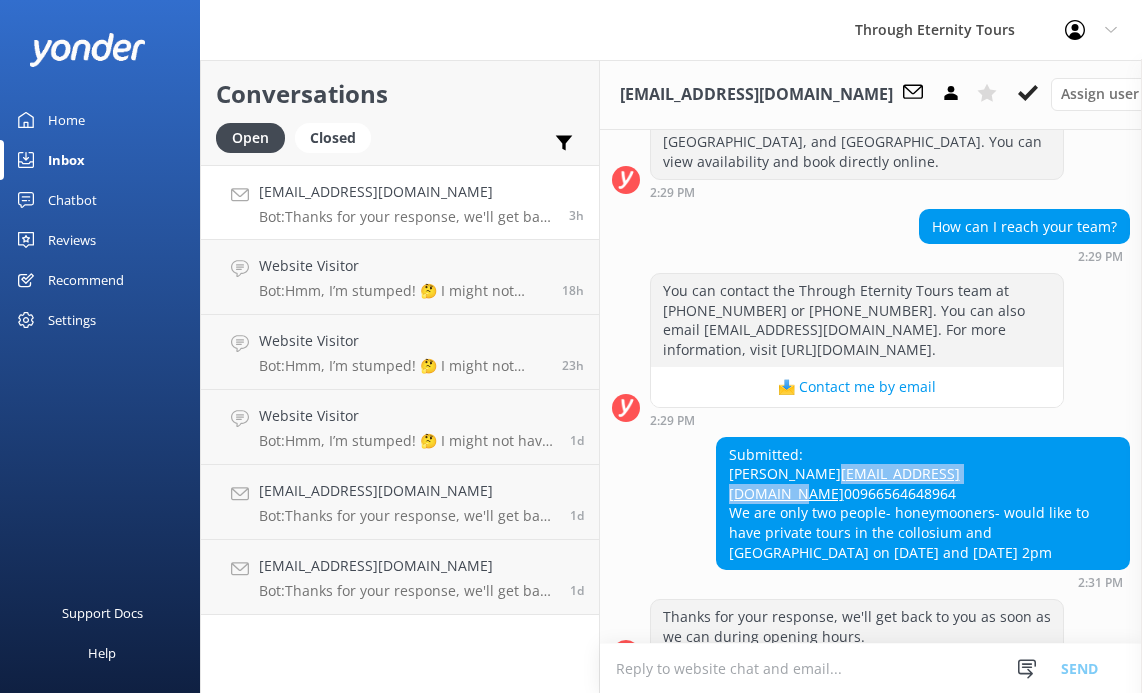 click on "Submitted:
[PERSON_NAME]
[PERSON_NAME][EMAIL_ADDRESS][DOMAIN_NAME]
00966564648964
We are only two people- honeymooners- would like to have private tours in the [GEOGRAPHIC_DATA] and [GEOGRAPHIC_DATA] on [DATE] and [DATE] 2pm" at bounding box center (923, 504) 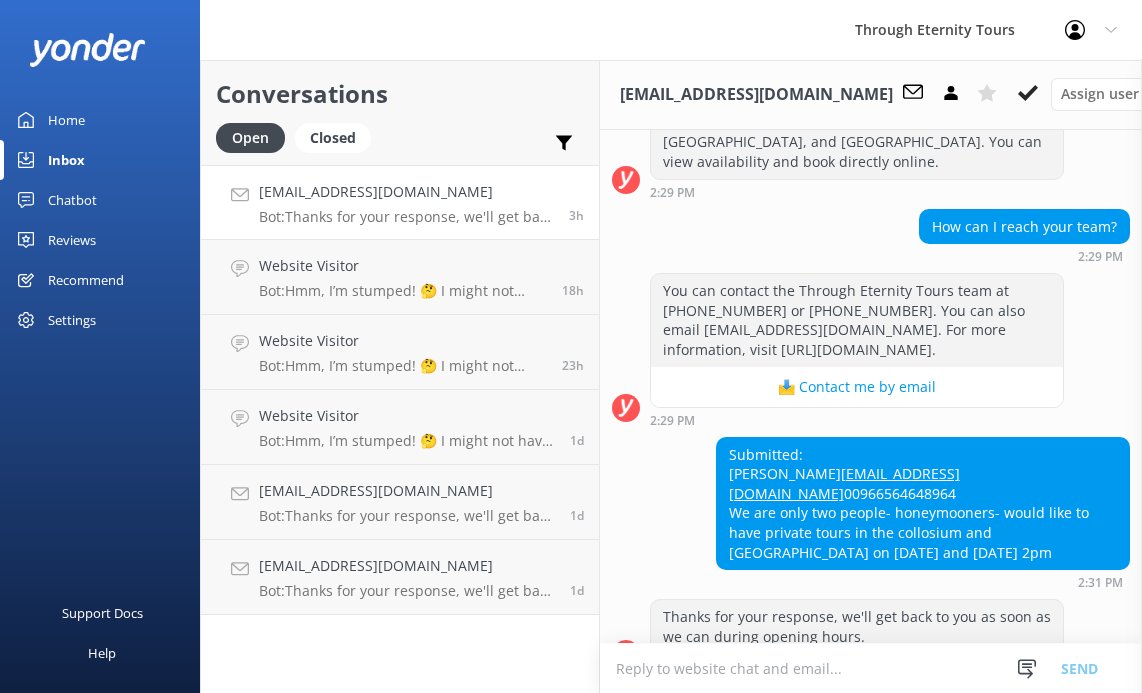 drag, startPoint x: 857, startPoint y: 516, endPoint x: 724, endPoint y: 391, distance: 182.52122 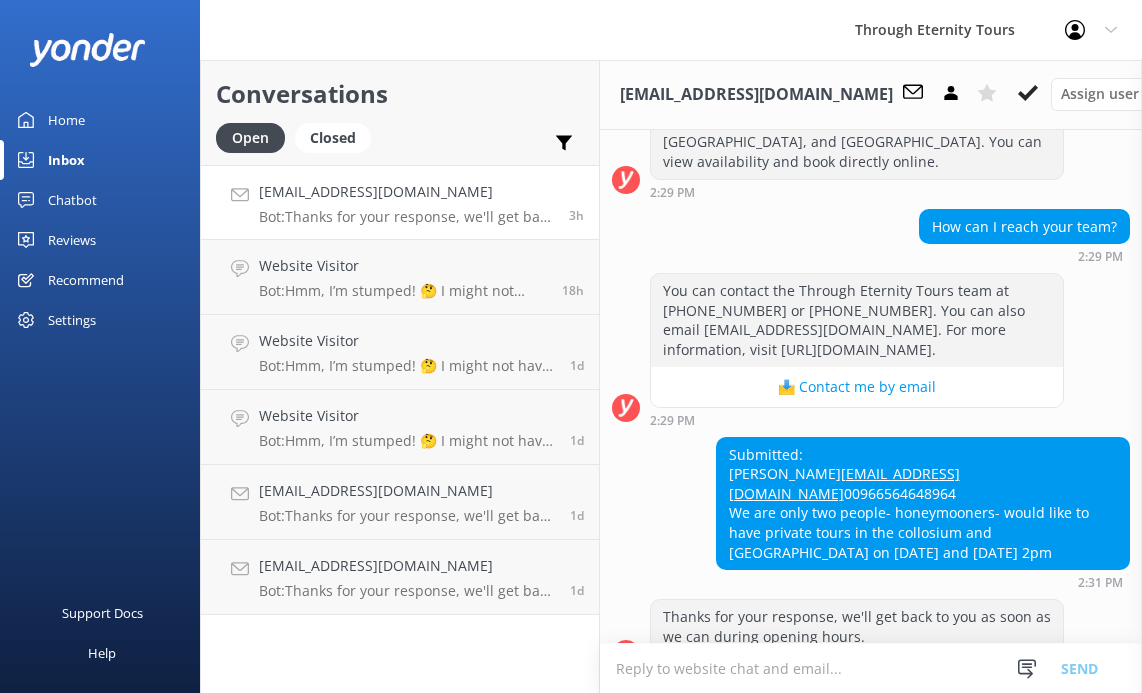 click on "Submitted:
[PERSON_NAME]
[PERSON_NAME][EMAIL_ADDRESS][DOMAIN_NAME]
00966564648964
We are only two people- honeymooners- would like to have private tours in the [GEOGRAPHIC_DATA] and [GEOGRAPHIC_DATA] on [DATE] and [DATE] 2pm" at bounding box center [923, 504] 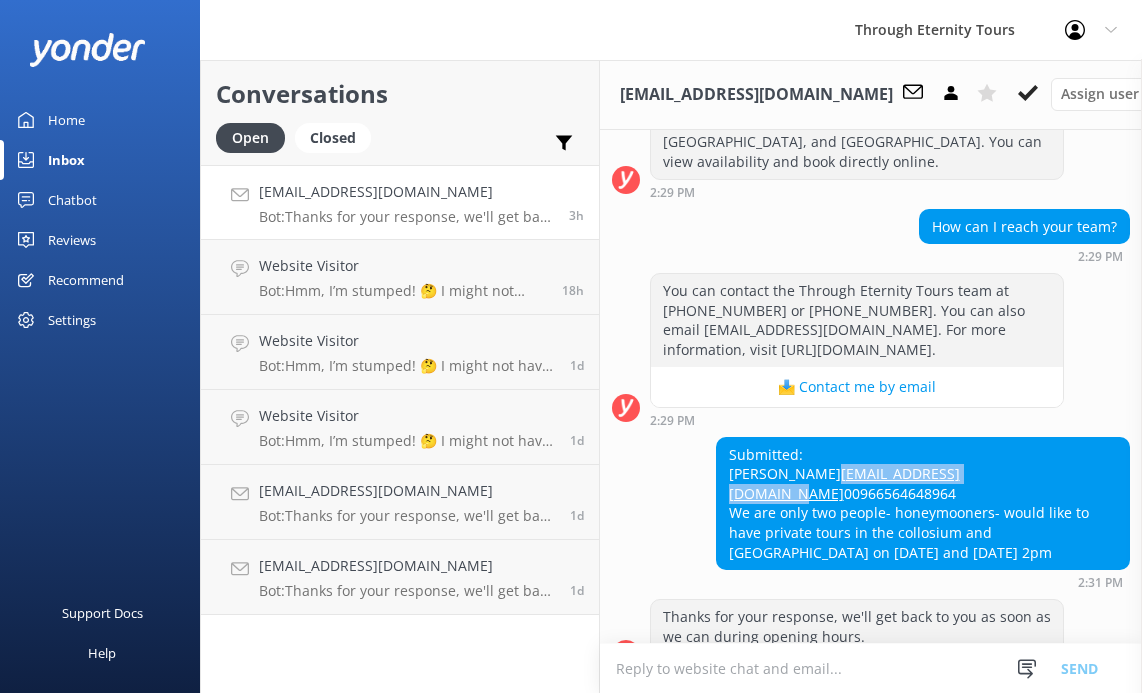 drag, startPoint x: 904, startPoint y: 432, endPoint x: 728, endPoint y: 439, distance: 176.13914 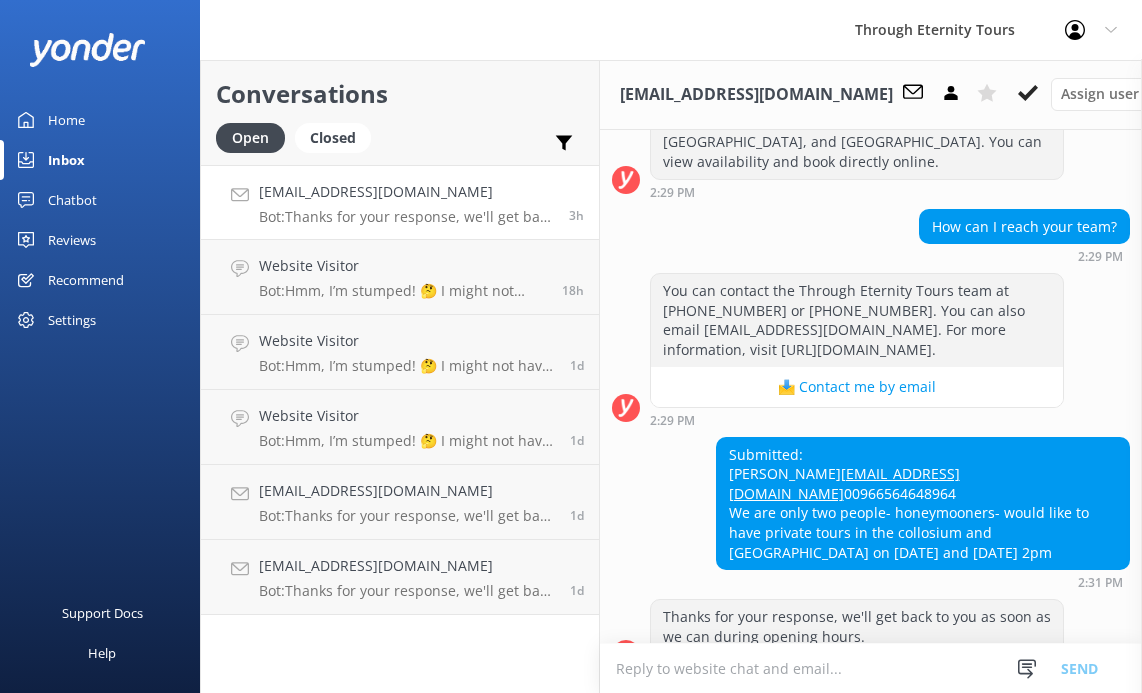 click on "Submitted:
[PERSON_NAME]
[PERSON_NAME][EMAIL_ADDRESS][DOMAIN_NAME]
00966564648964
We are only two people- honeymooners- would like to have private tours in the [GEOGRAPHIC_DATA] and [GEOGRAPHIC_DATA] on [DATE] and [DATE] 2pm" at bounding box center [923, 504] 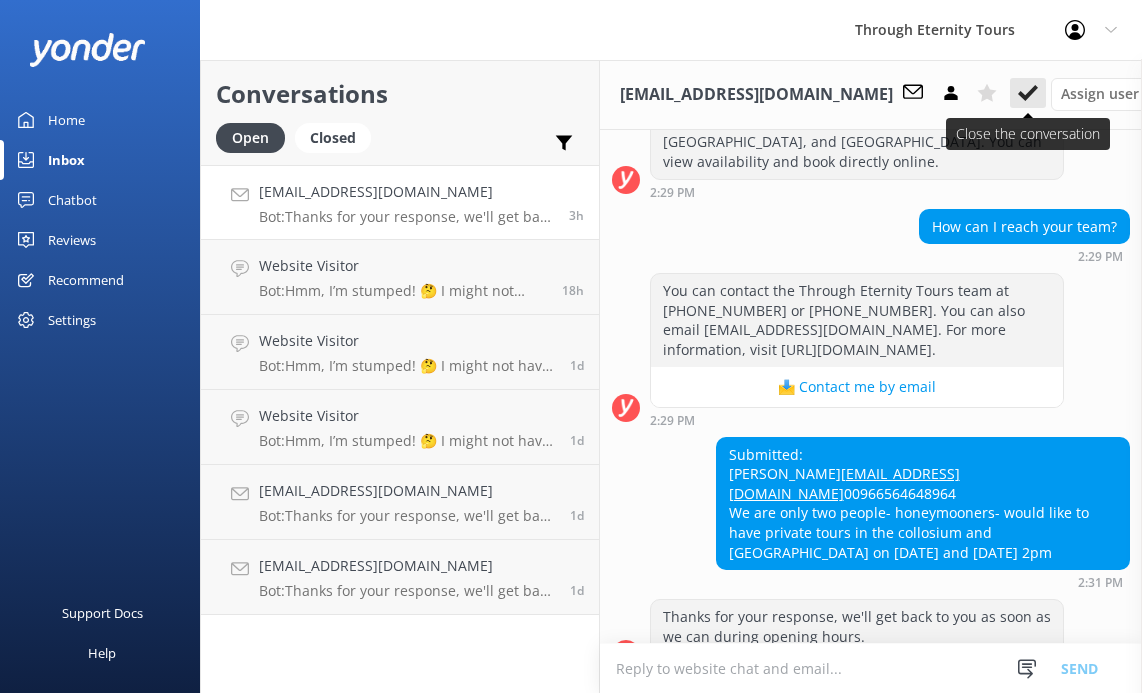 click 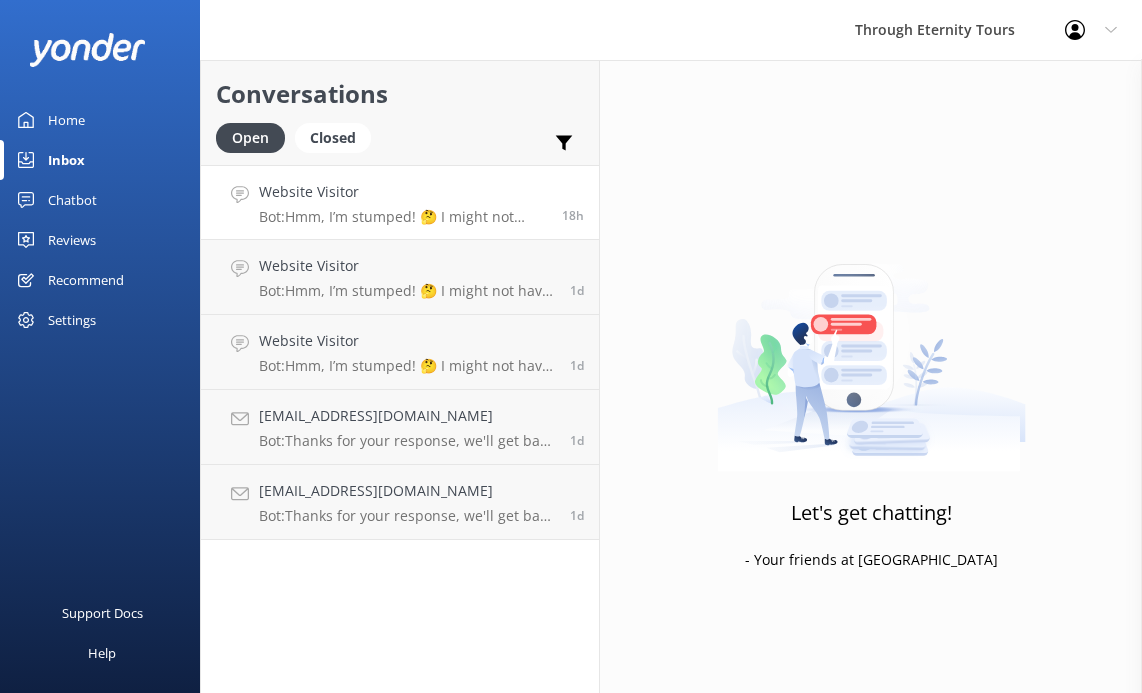 click on "Bot:  Hmm, I’m stumped! 🤔 I might not have the answer to that one, but our amazing team definitely will. Let me connect you — or you can email us directly at [EMAIL_ADDRESS][DOMAIN_NAME]." at bounding box center (403, 217) 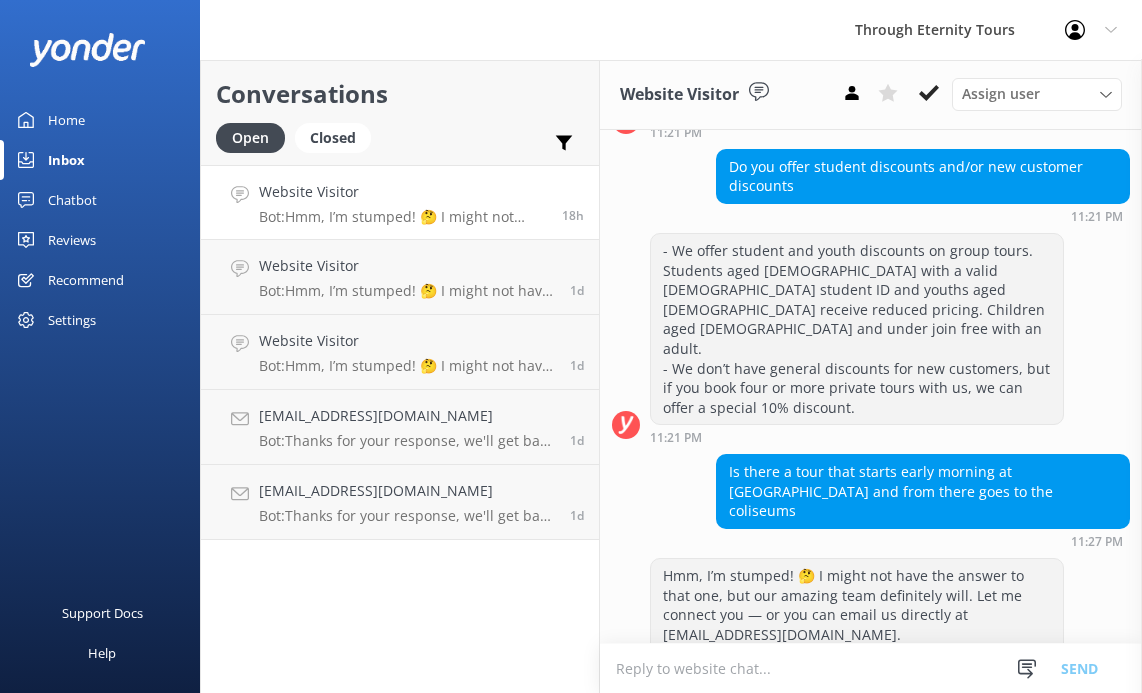 scroll, scrollTop: 319, scrollLeft: 0, axis: vertical 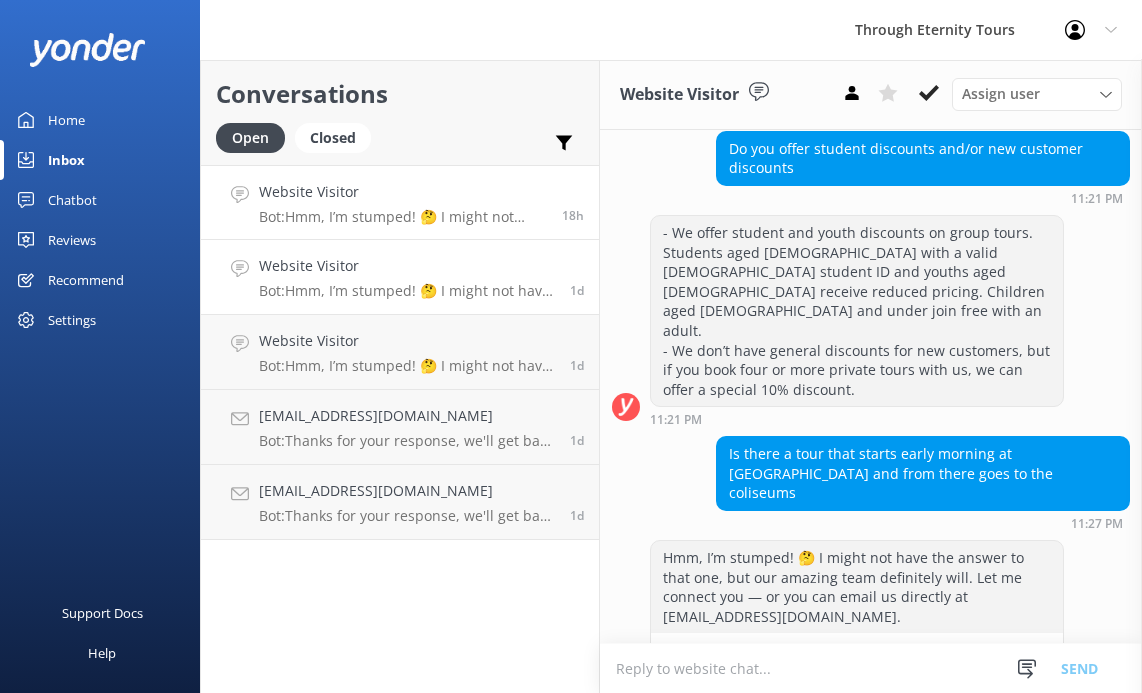 click on "Website Visitor Bot:  Hmm, I’m stumped! 🤔 I might not have the answer to that one, but our amazing team definitely will. Let me connect you — or you can email us directly at [EMAIL_ADDRESS][DOMAIN_NAME]." at bounding box center [407, 277] 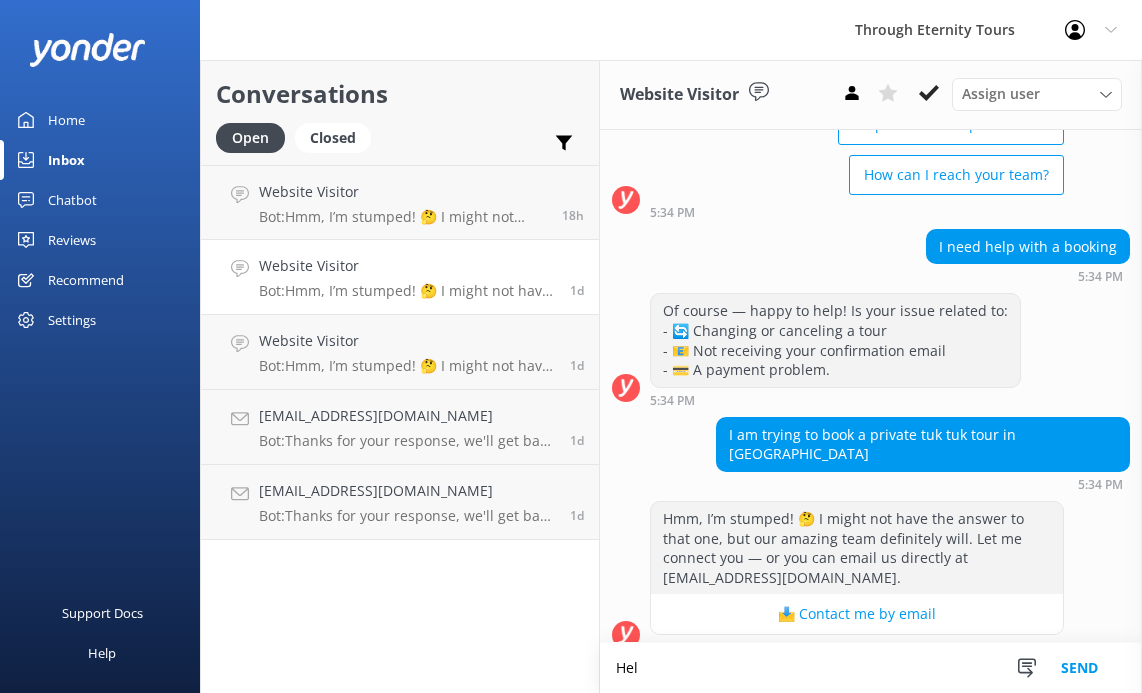 scroll, scrollTop: 222, scrollLeft: 0, axis: vertical 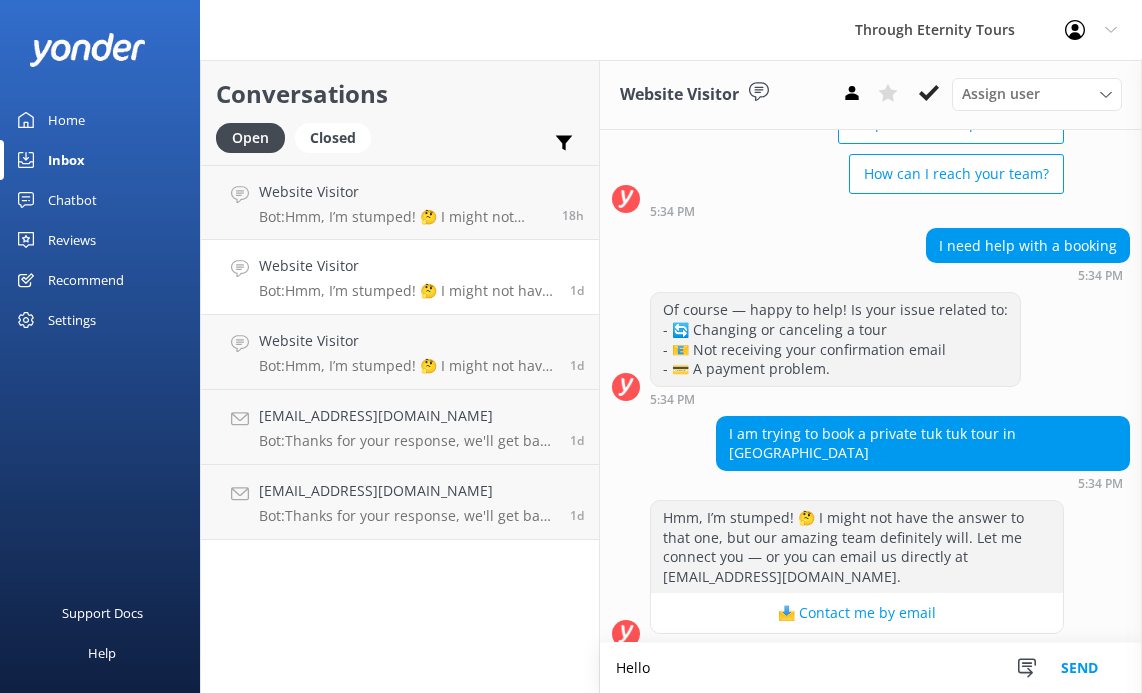 click on "Hello" at bounding box center [871, 668] 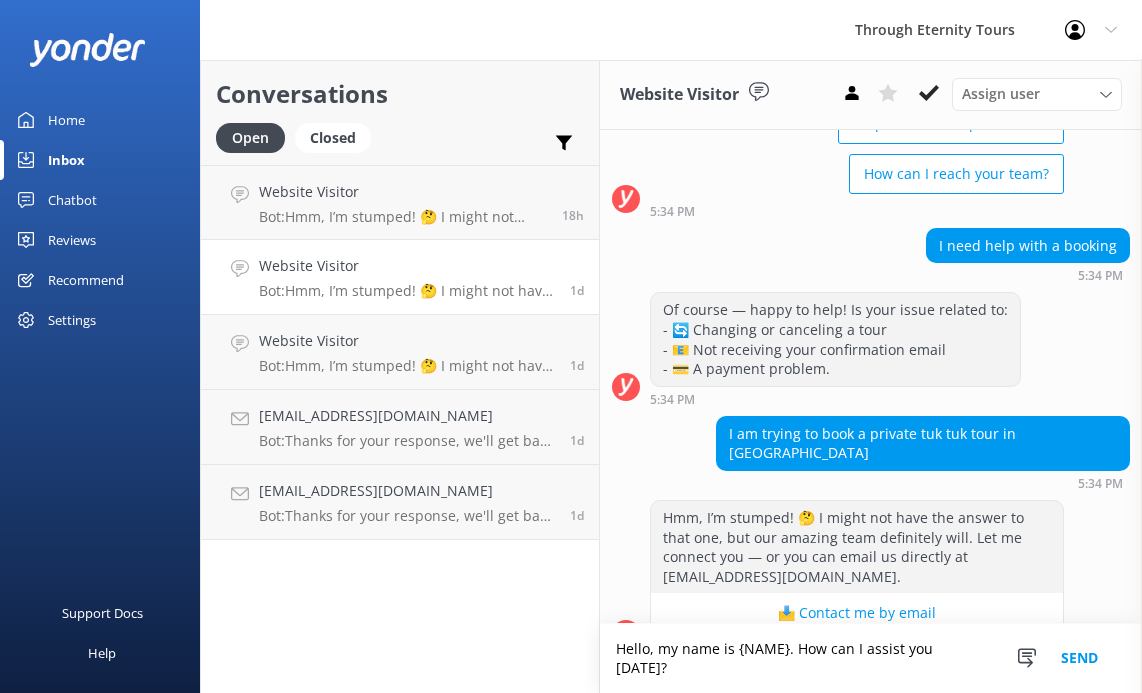 click on "Hello, my name is {NAME}. How can I assist you [DATE]?" at bounding box center (871, 658) 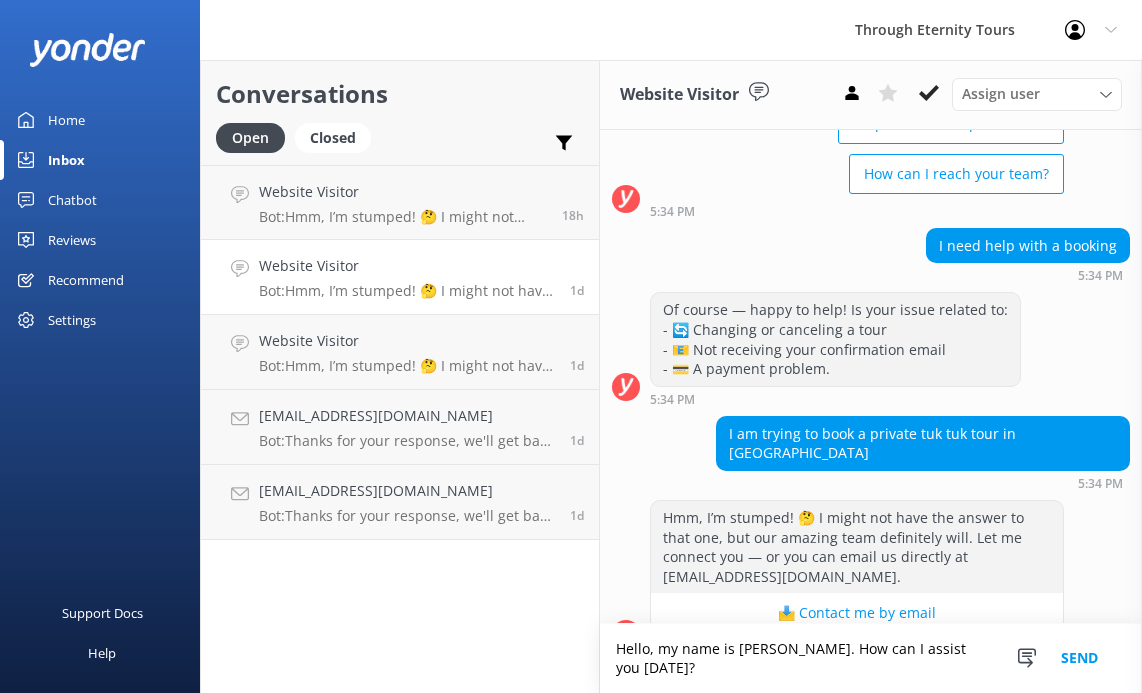 click on "Hello, my name is [PERSON_NAME]. How can I assist you [DATE]?" at bounding box center (871, 658) 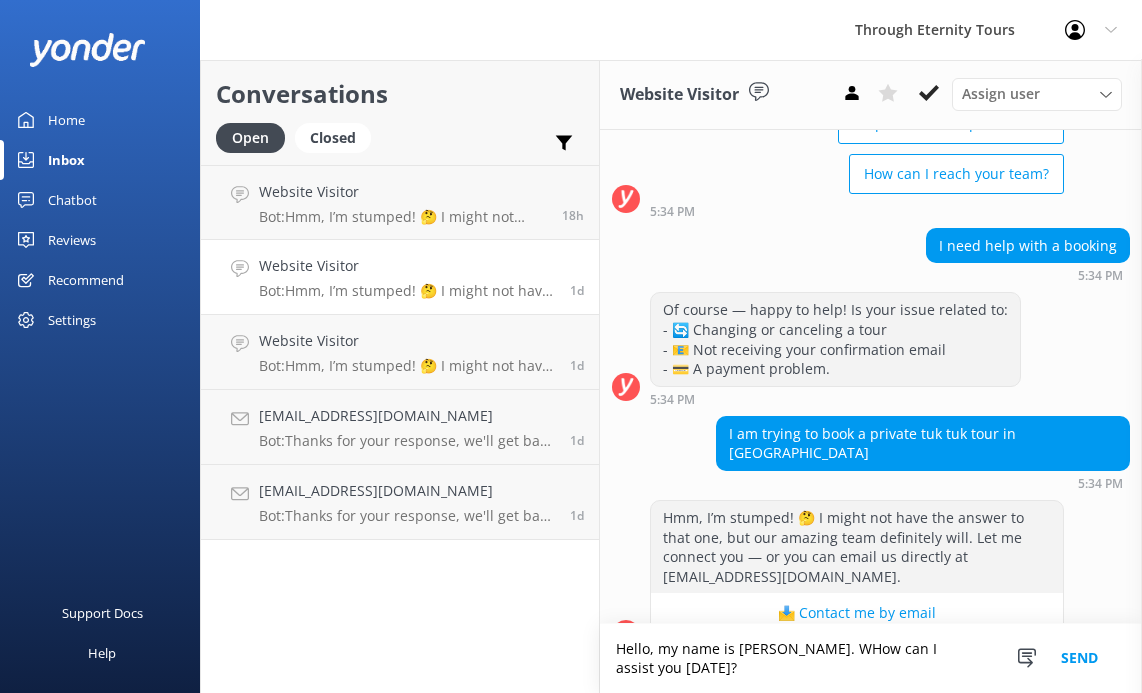 scroll, scrollTop: 241, scrollLeft: 0, axis: vertical 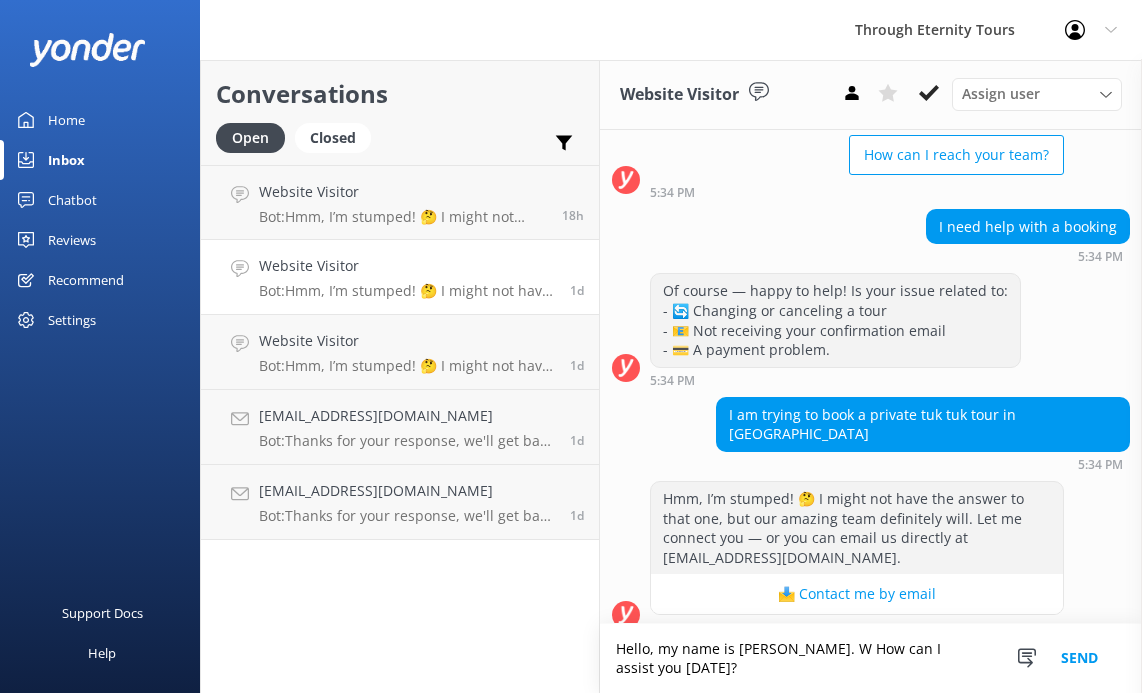 click on "Hello, my name is [PERSON_NAME]. W How can I assist you [DATE]?" at bounding box center [871, 658] 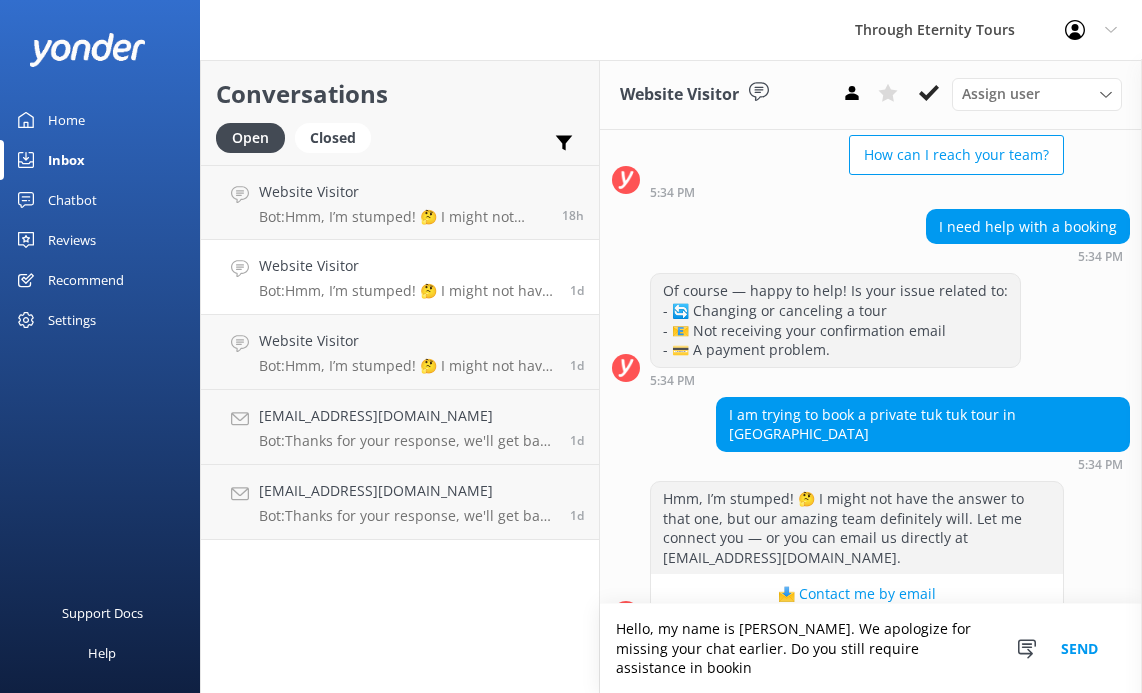 scroll, scrollTop: 261, scrollLeft: 0, axis: vertical 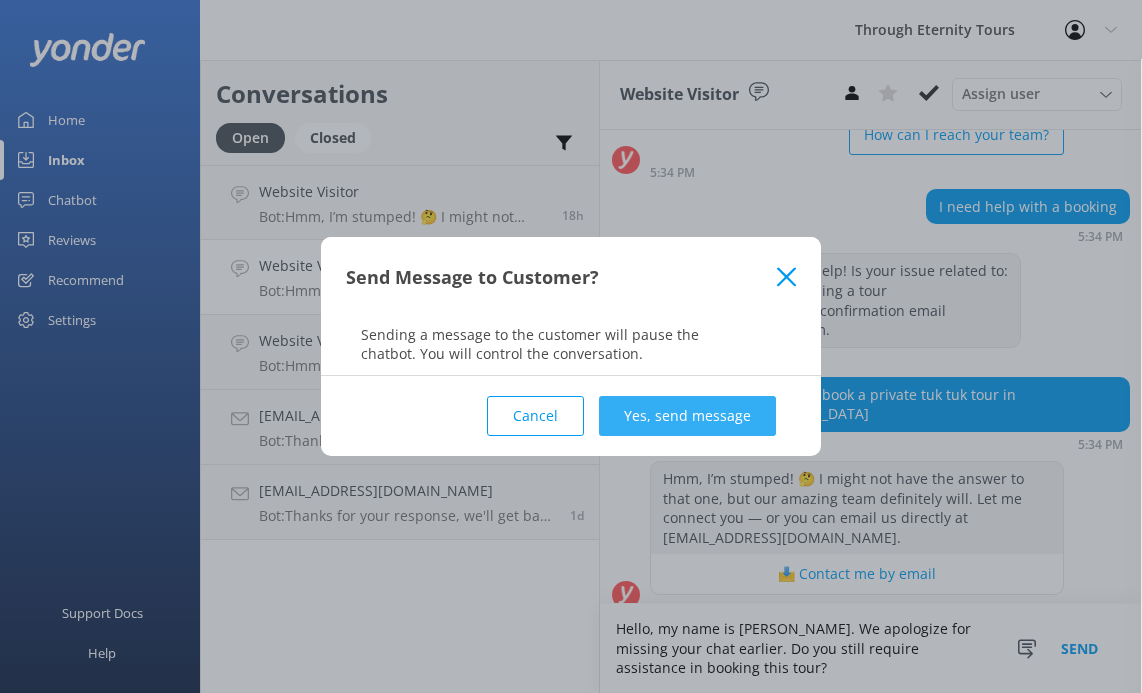 type on "Hello, my name is [PERSON_NAME]. We apologize for missing your chat earlier. Do you still require assistance in booking this tour?" 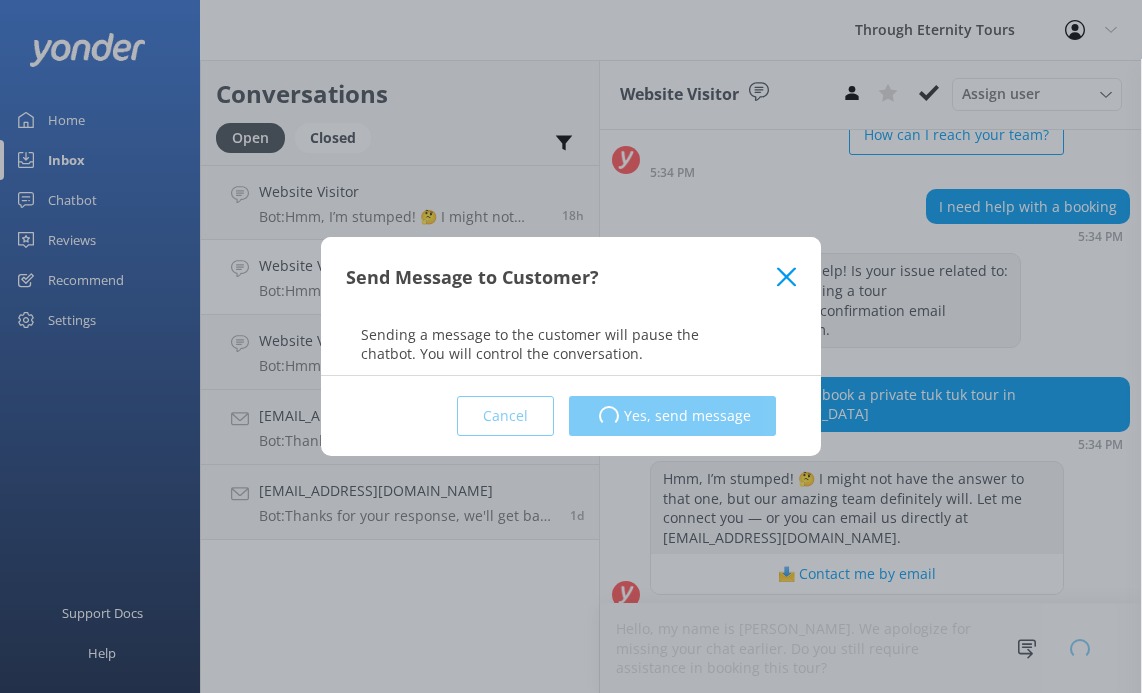 type 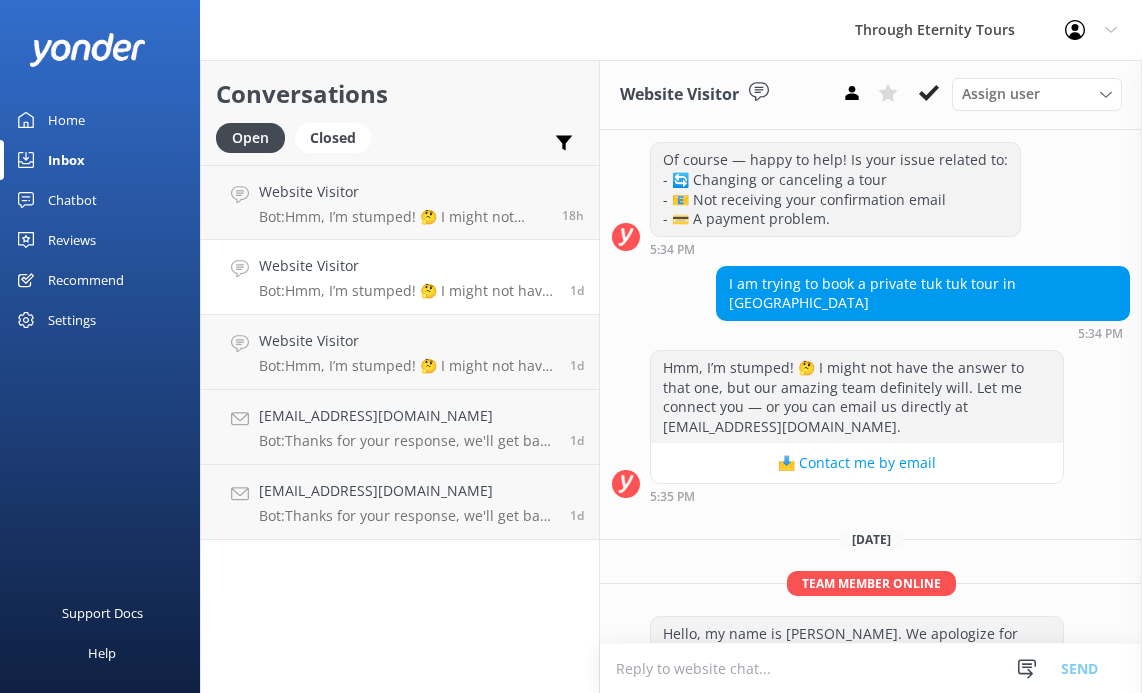 scroll, scrollTop: 428, scrollLeft: 0, axis: vertical 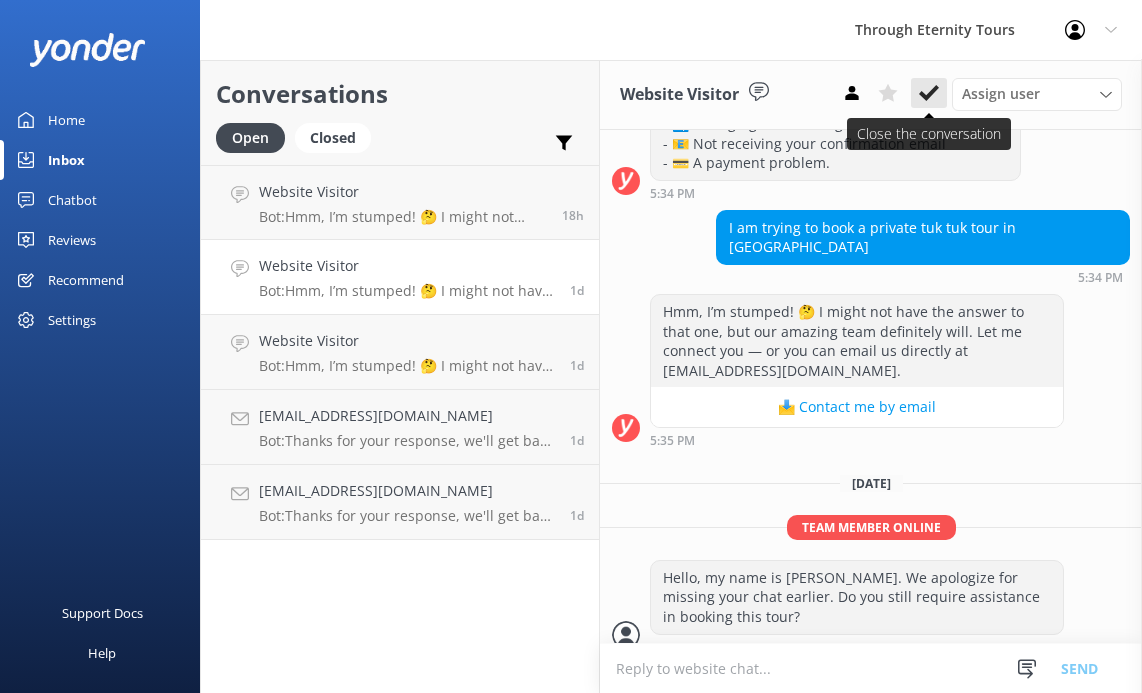 click 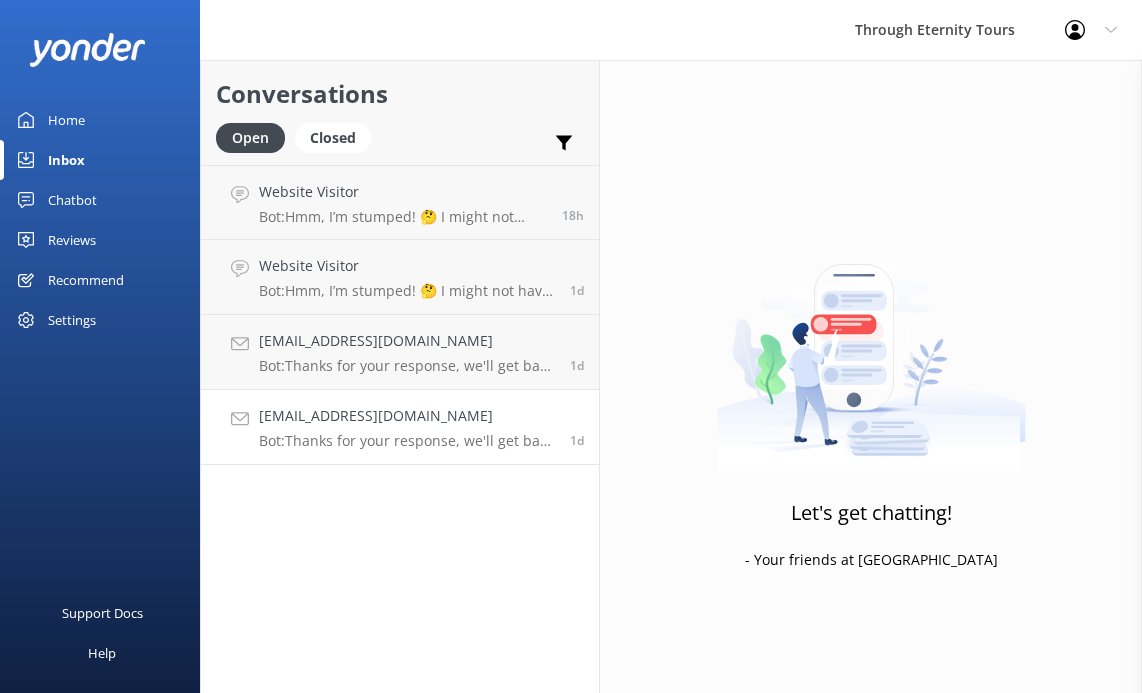 click on "[EMAIL_ADDRESS][DOMAIN_NAME]" at bounding box center (407, 416) 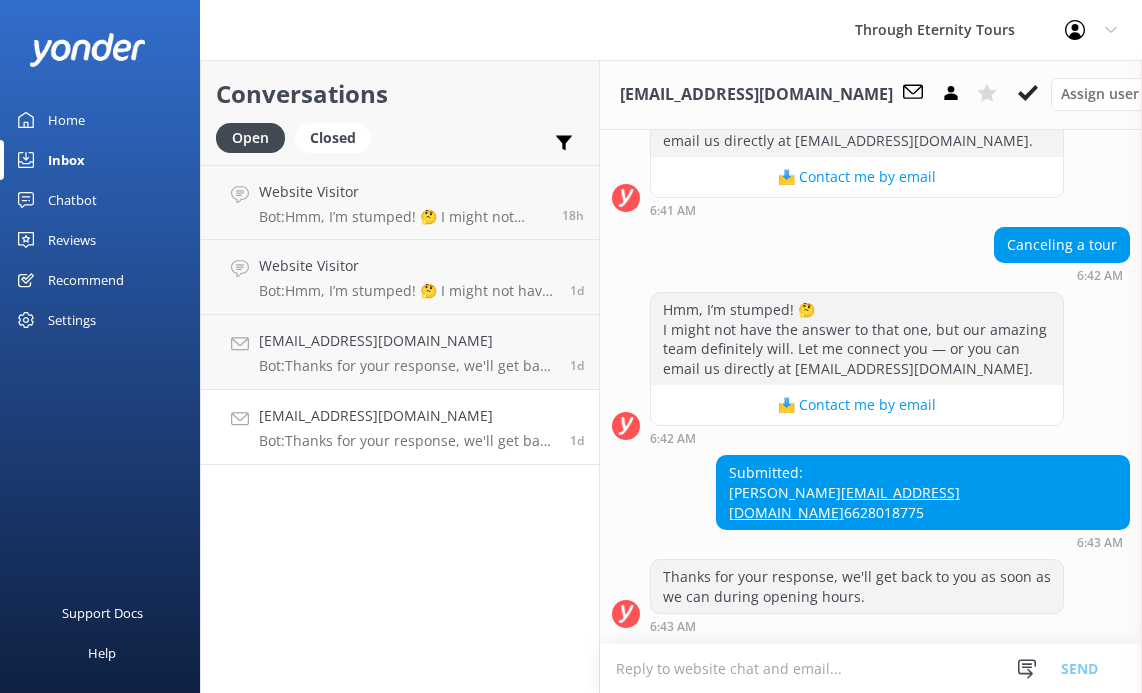 scroll, scrollTop: 806, scrollLeft: 0, axis: vertical 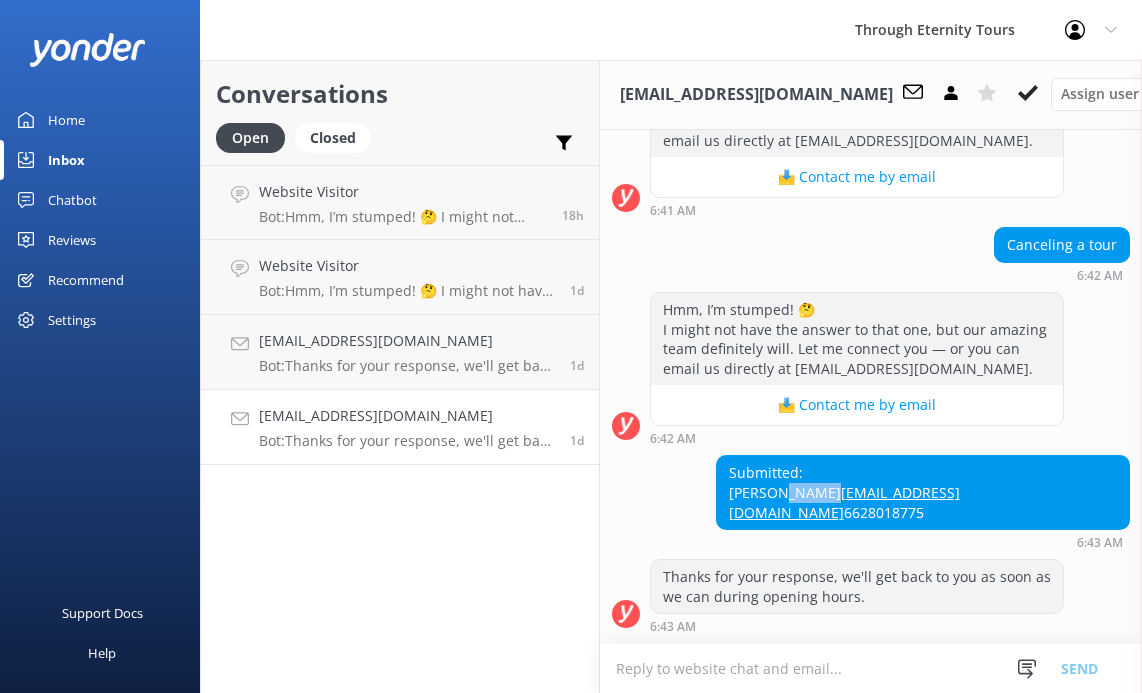 click on "Submitted:
[PERSON_NAME]
[EMAIL_ADDRESS][DOMAIN_NAME]
6628018775" at bounding box center [923, 492] 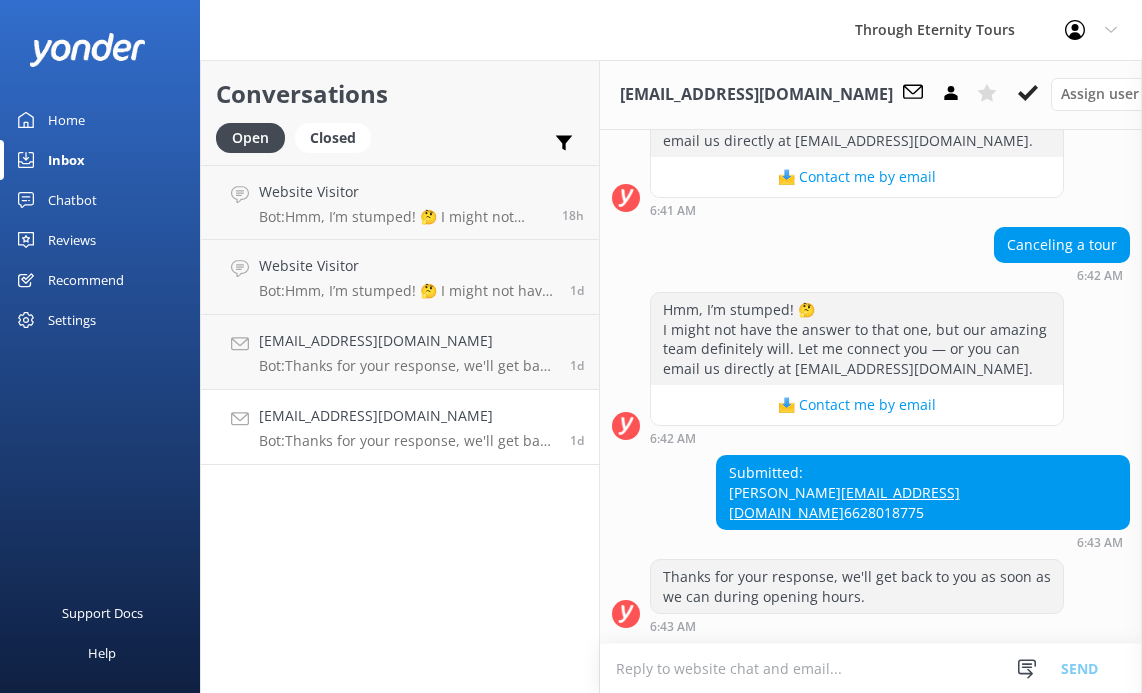 click on "Submitted:
[PERSON_NAME]
[EMAIL_ADDRESS][DOMAIN_NAME]
6628018775
6:43 AM" at bounding box center (871, 502) 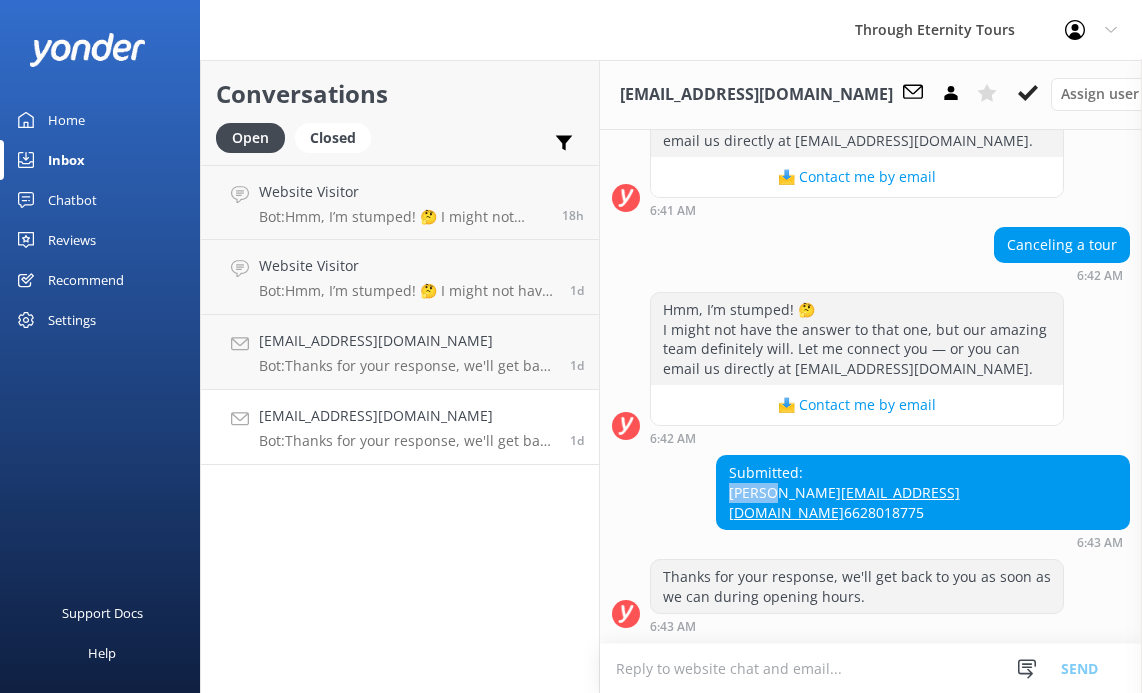click on "Submitted:
[PERSON_NAME]
[EMAIL_ADDRESS][DOMAIN_NAME]
6628018775" at bounding box center (923, 492) 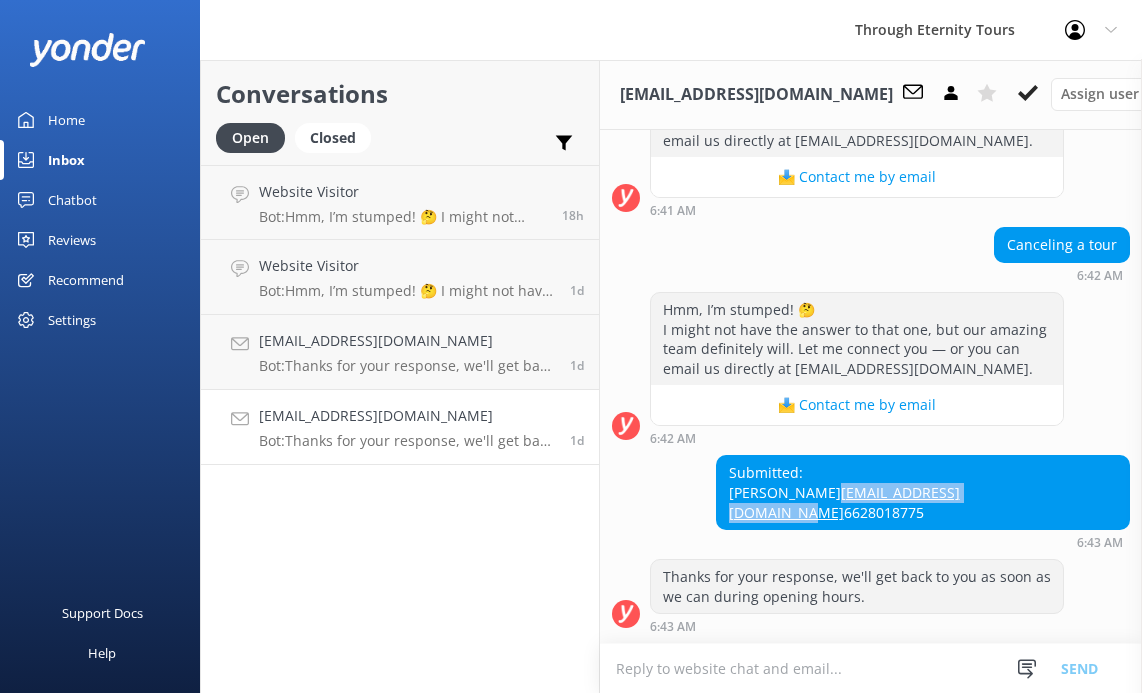 drag, startPoint x: 1122, startPoint y: 494, endPoint x: 901, endPoint y: 493, distance: 221.00226 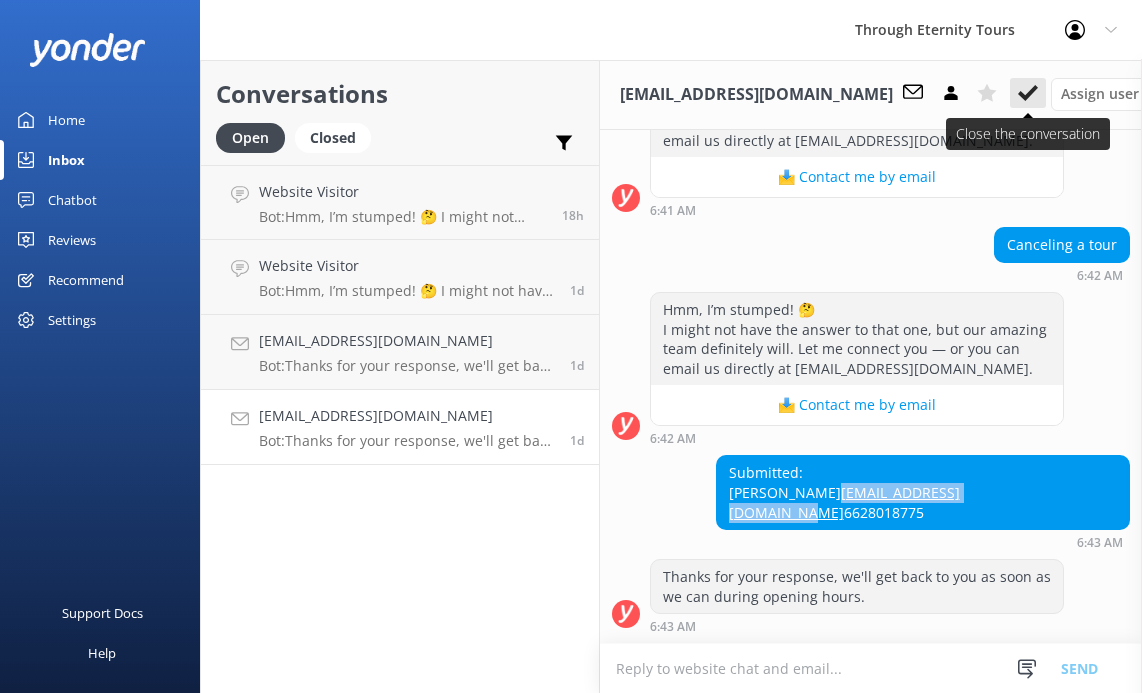 click 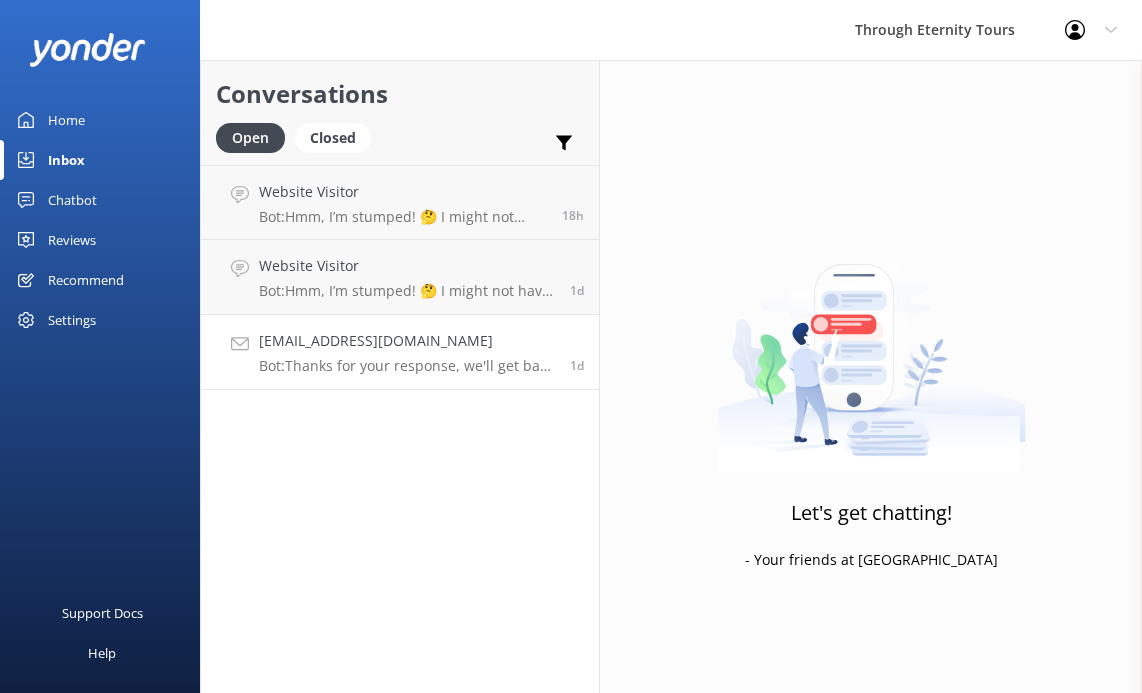 click on "[EMAIL_ADDRESS][DOMAIN_NAME] Bot:  Thanks for your response, we'll get back to you as soon as we can during opening hours." at bounding box center [407, 352] 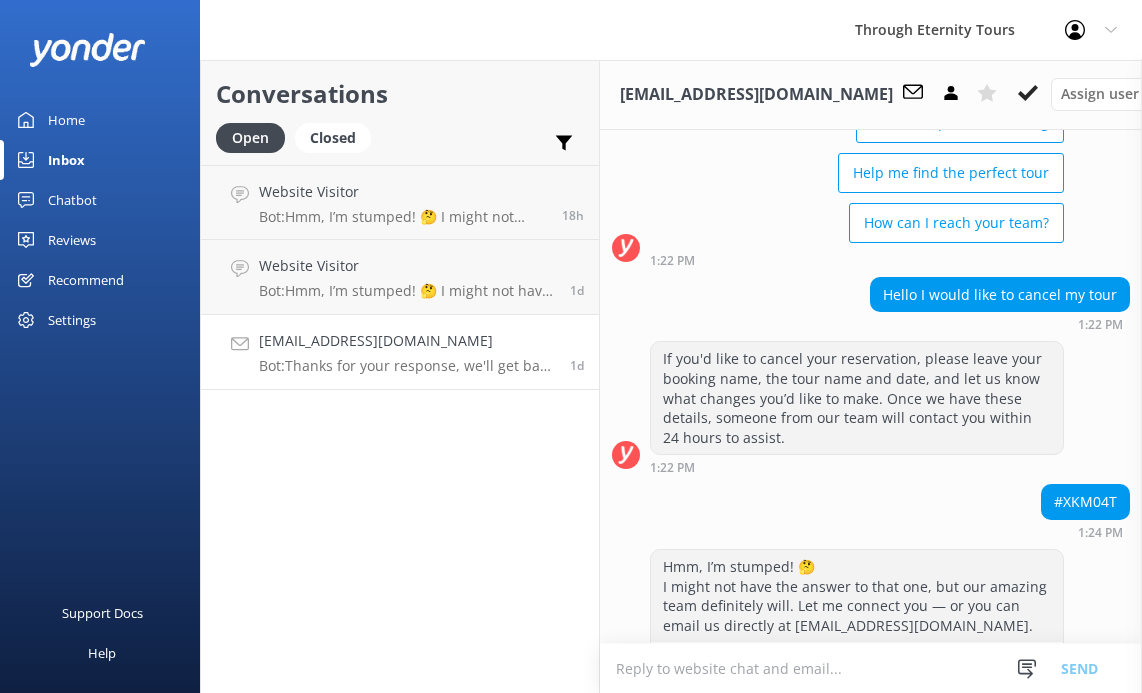 scroll, scrollTop: 468, scrollLeft: 0, axis: vertical 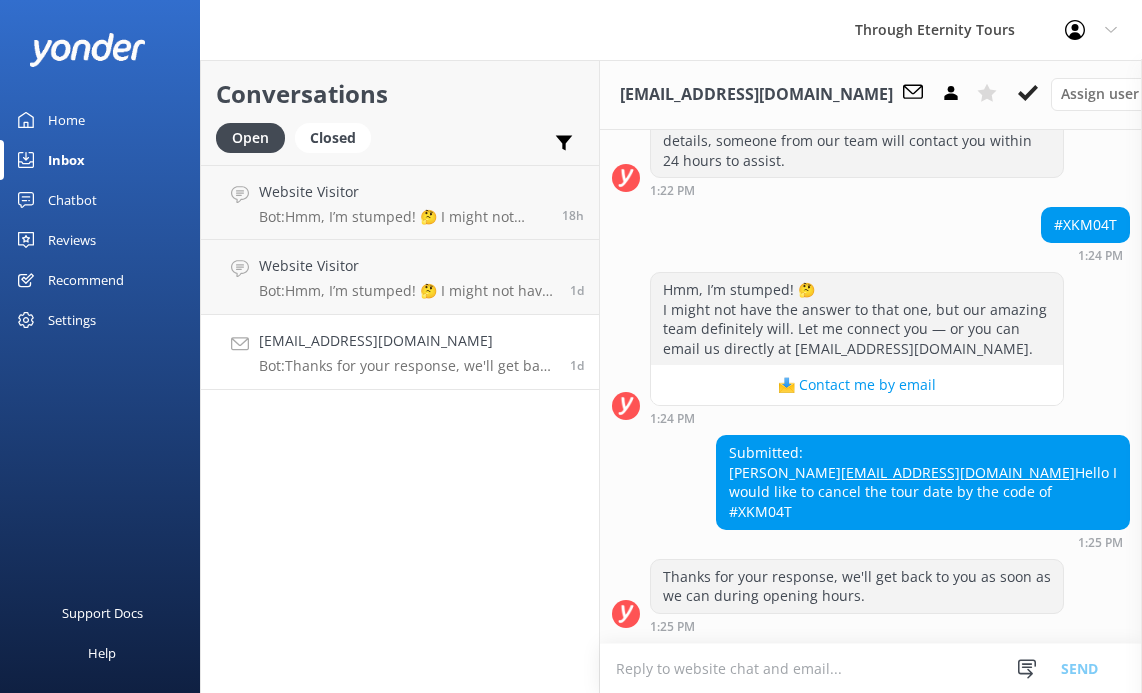 click on "#XKM04T" at bounding box center [1085, 225] 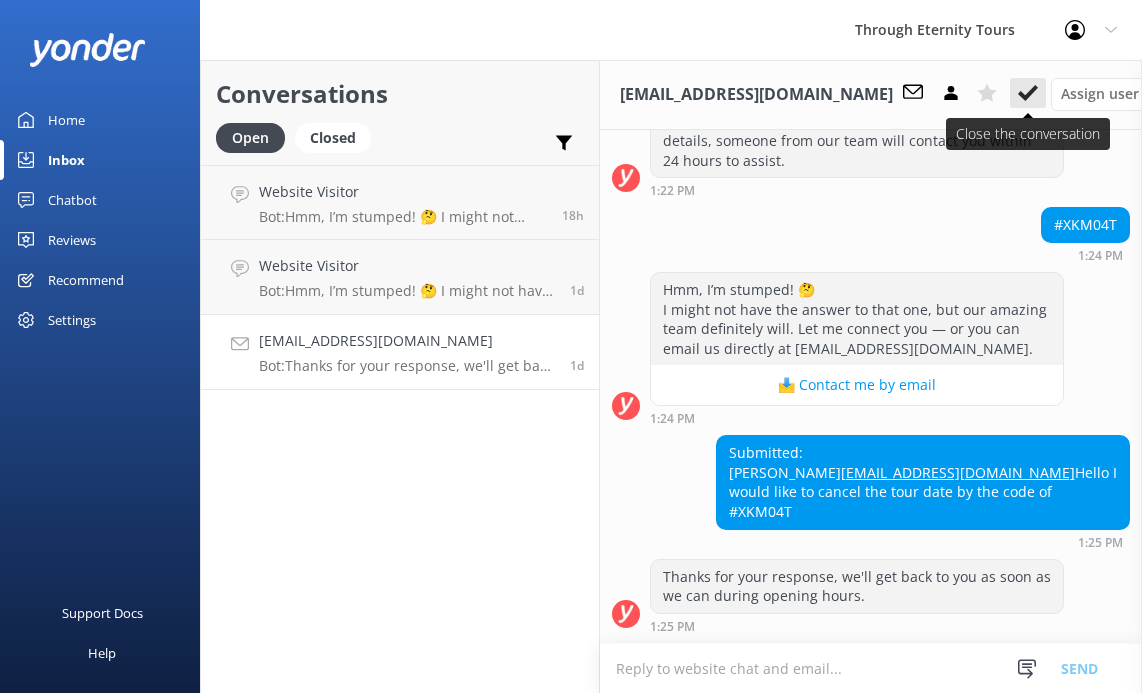 click at bounding box center [1028, 93] 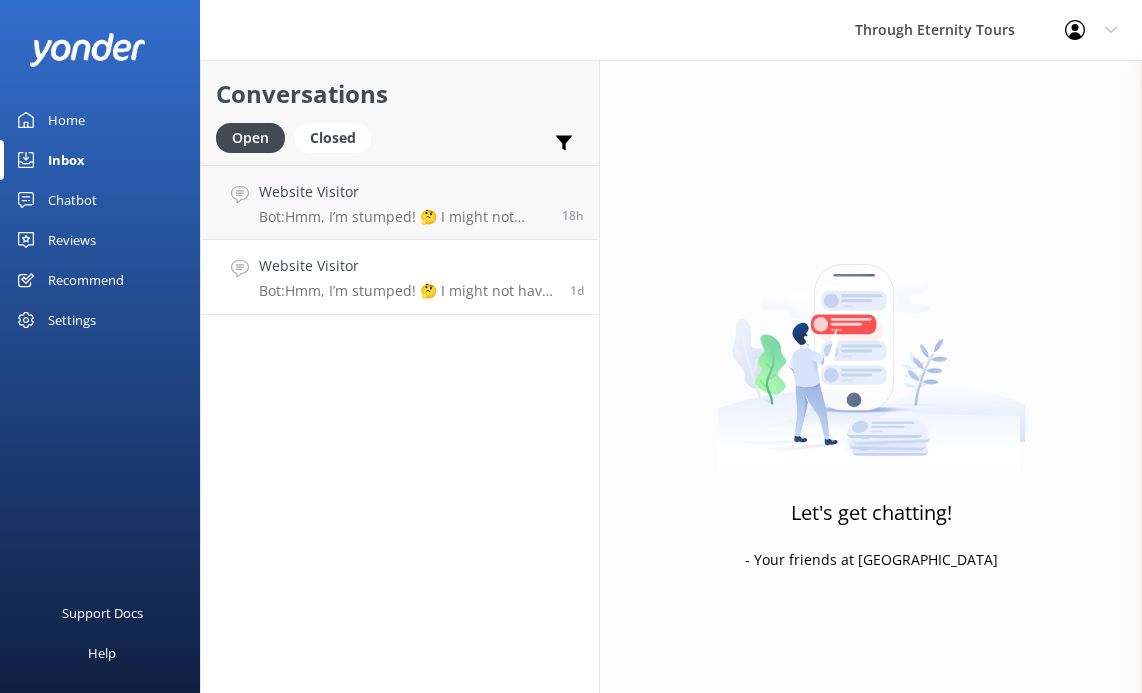 click on "Bot:  Hmm, I’m stumped! 🤔
I might not have the answer to that one, but our amazing team definitely will. Let me connect you — or you can email us directly at [EMAIL_ADDRESS][DOMAIN_NAME]." at bounding box center [407, 291] 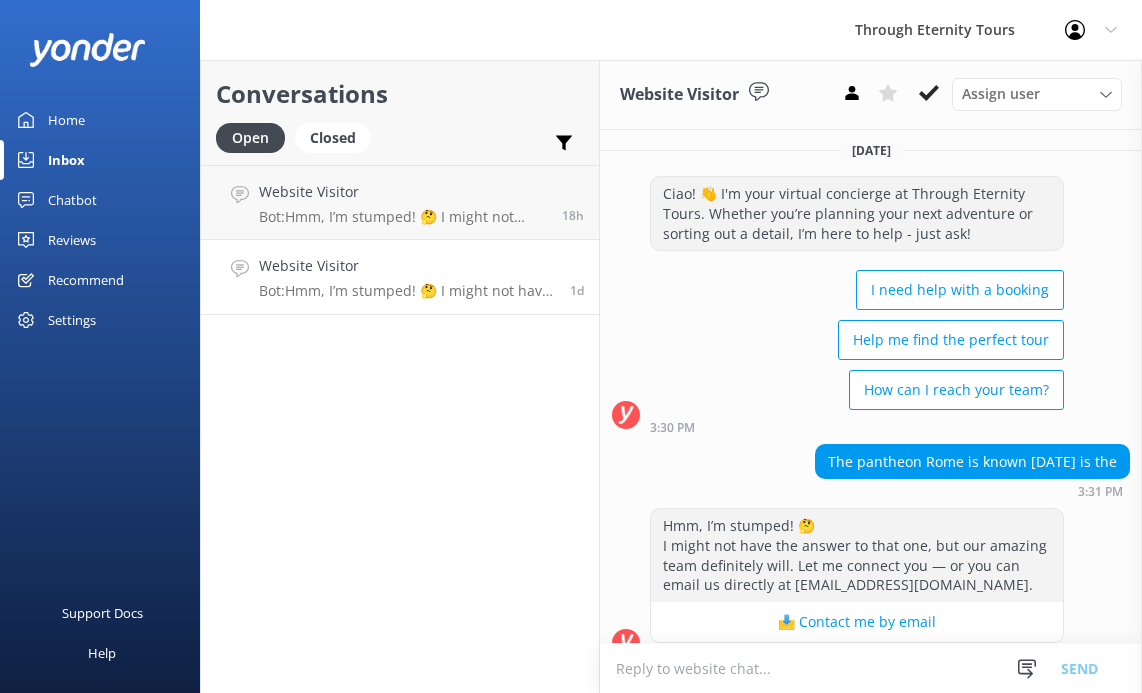 scroll, scrollTop: 0, scrollLeft: 0, axis: both 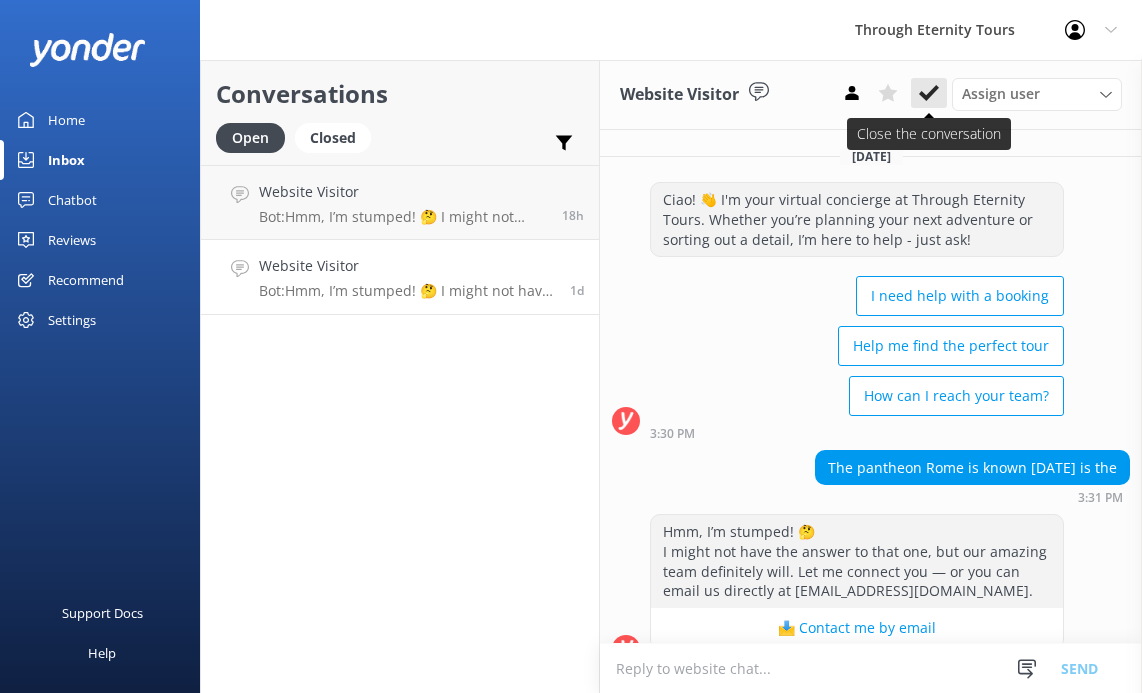click 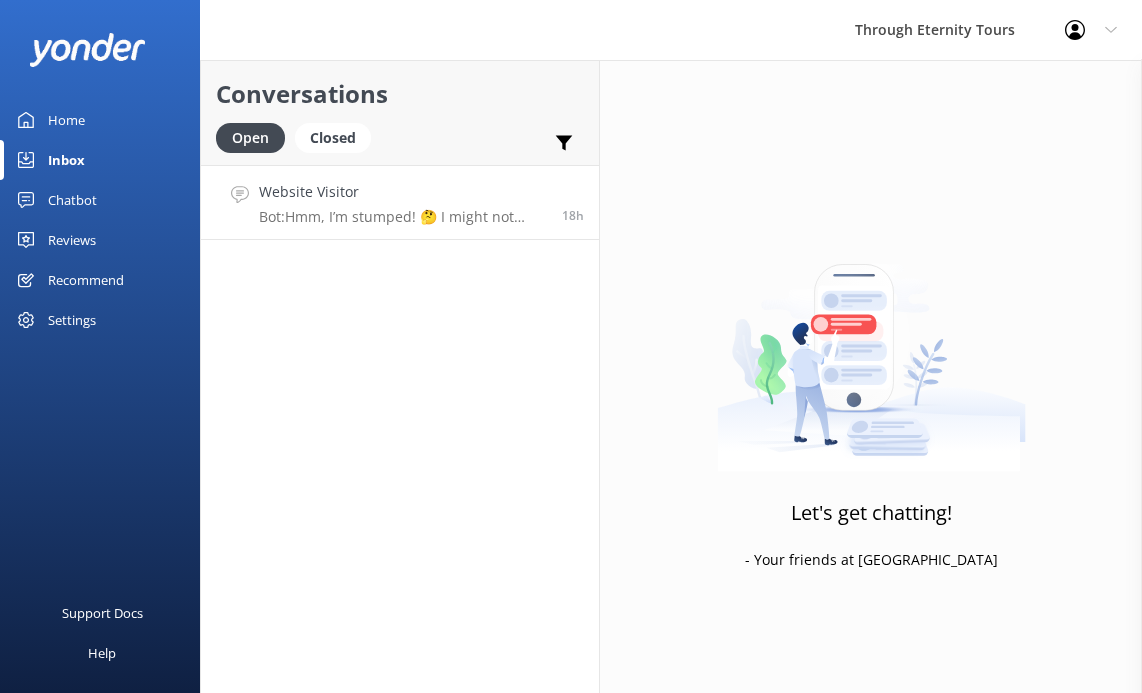 click on "Website Visitor Bot:  Hmm, I’m stumped! 🤔 I might not have the answer to that one, but our amazing team definitely will. Let me connect you — or you can email us directly at [EMAIL_ADDRESS][DOMAIN_NAME].  18h" at bounding box center (400, 202) 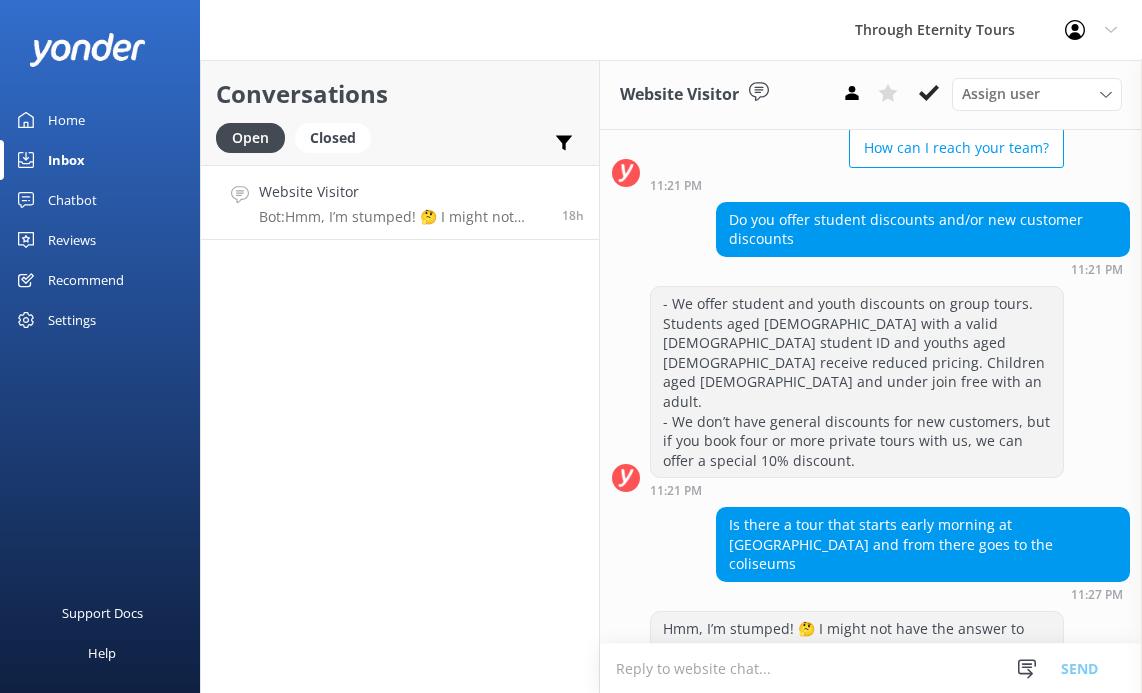 scroll, scrollTop: 319, scrollLeft: 0, axis: vertical 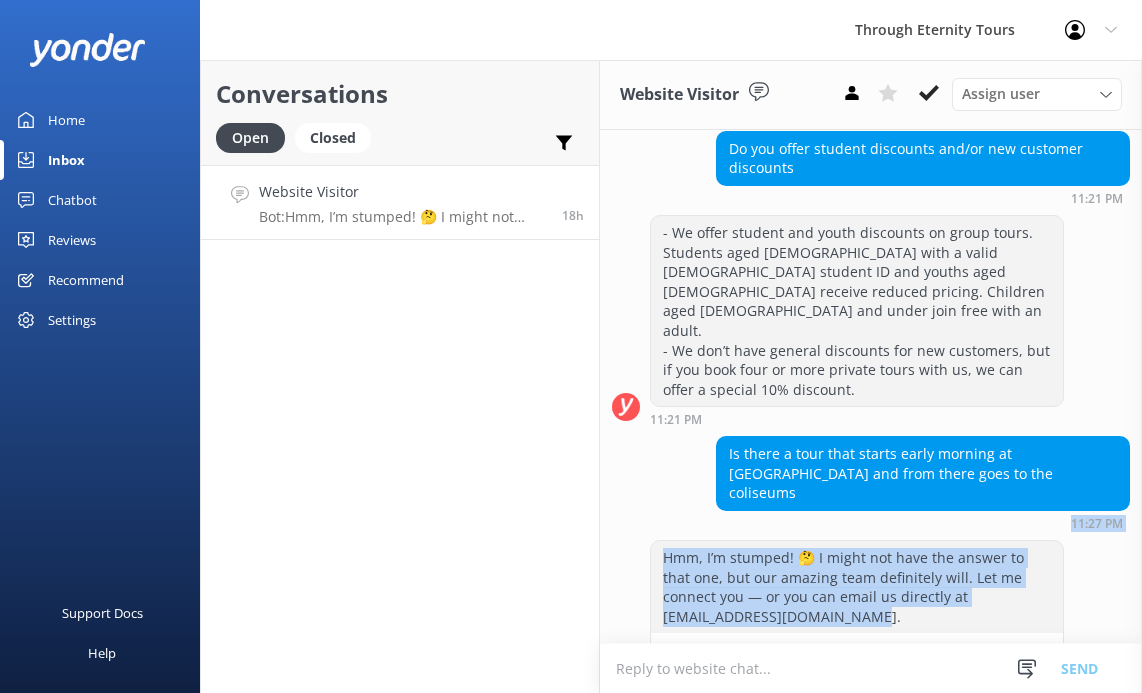 drag, startPoint x: 883, startPoint y: 557, endPoint x: 834, endPoint y: 462, distance: 106.89247 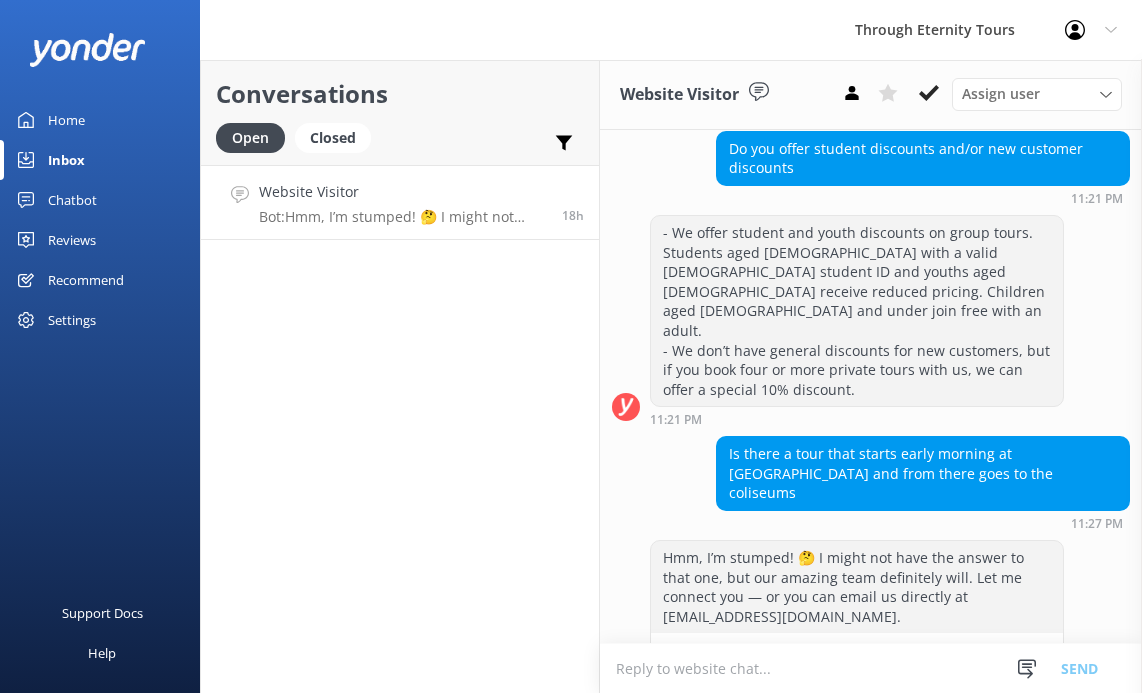 click on "Is there a tour that starts early morning at [GEOGRAPHIC_DATA] and from there goes to the coliseums" at bounding box center (923, 473) 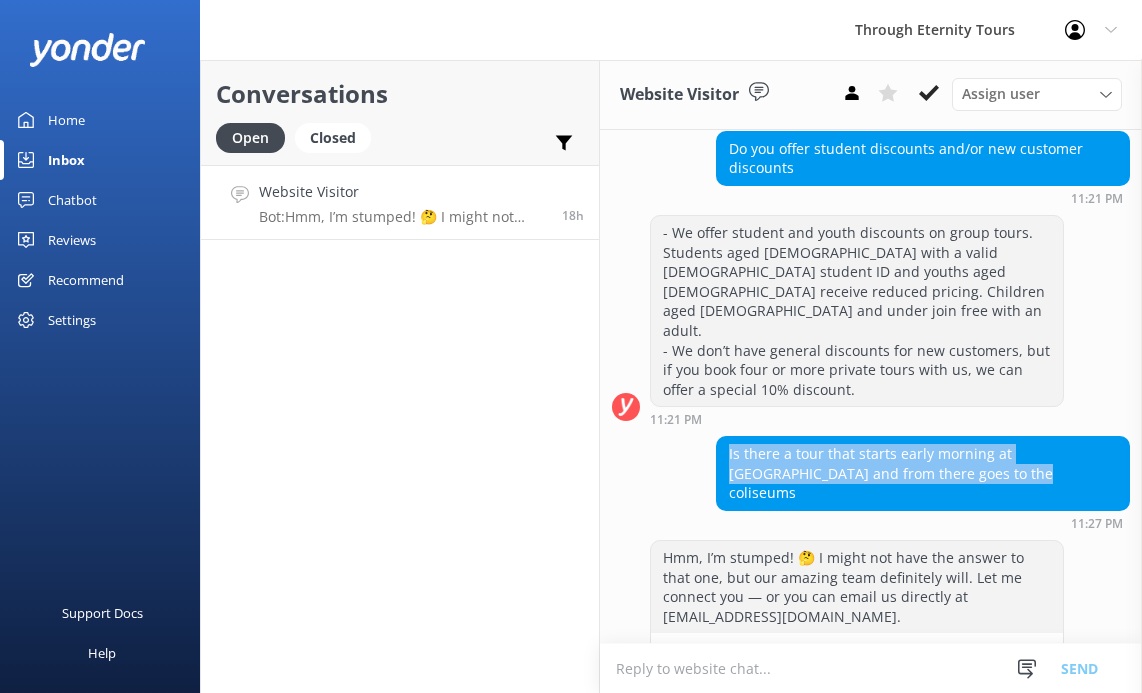drag, startPoint x: 968, startPoint y: 434, endPoint x: 725, endPoint y: 412, distance: 243.99385 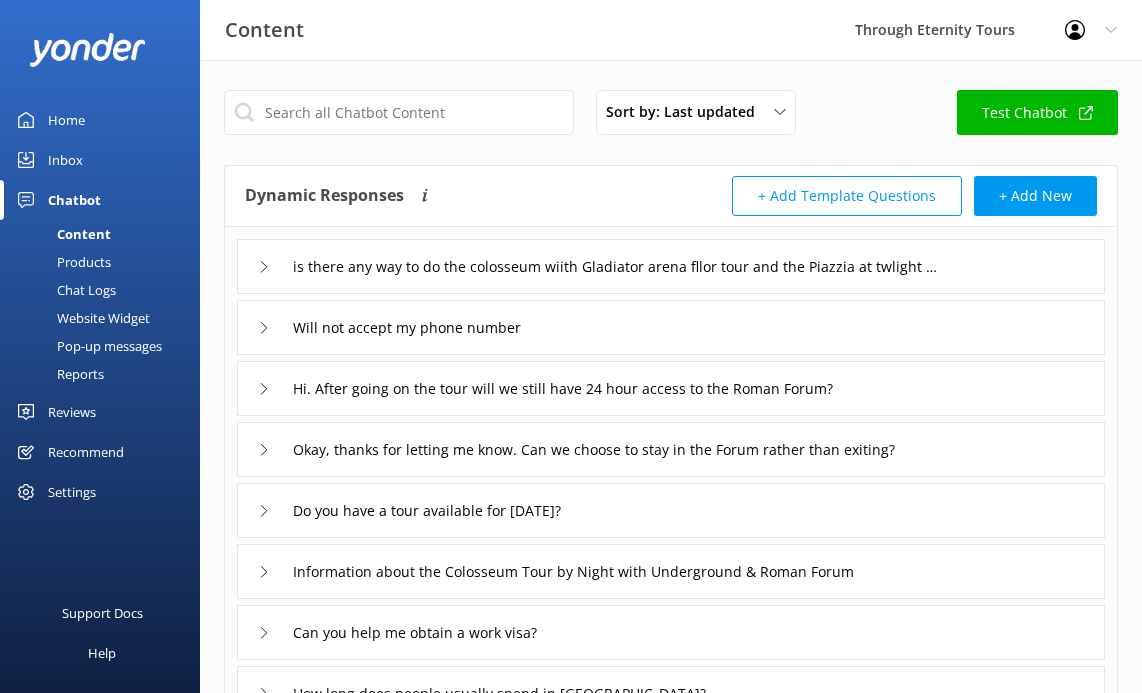 click on "Content" at bounding box center [61, 234] 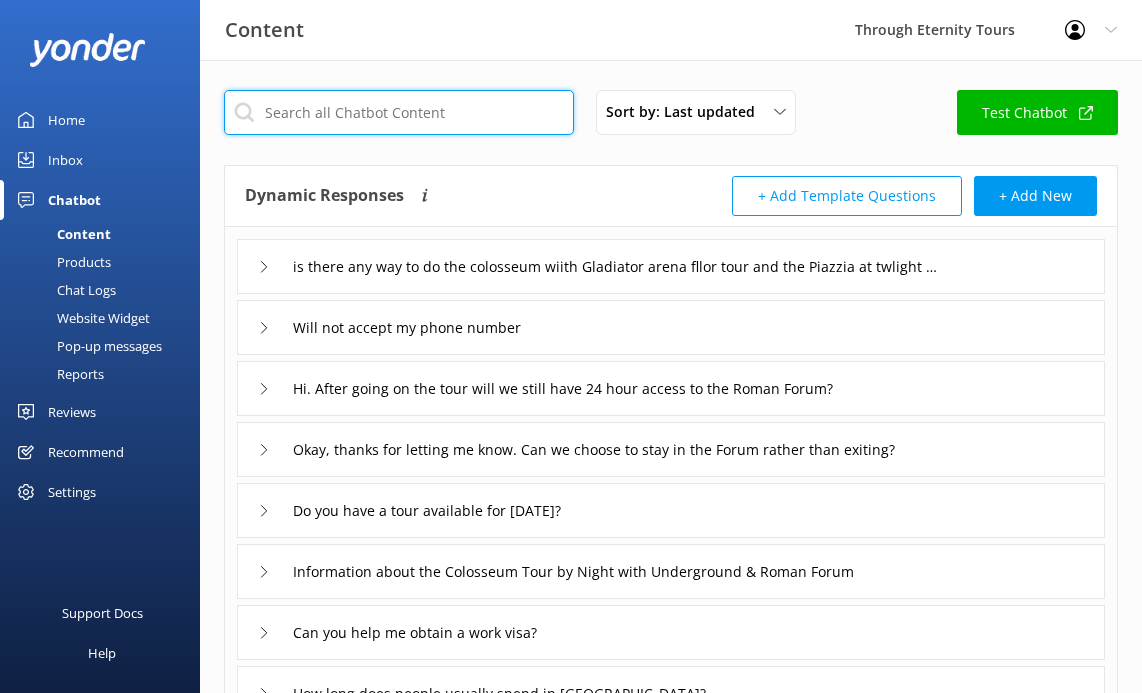 click at bounding box center (399, 112) 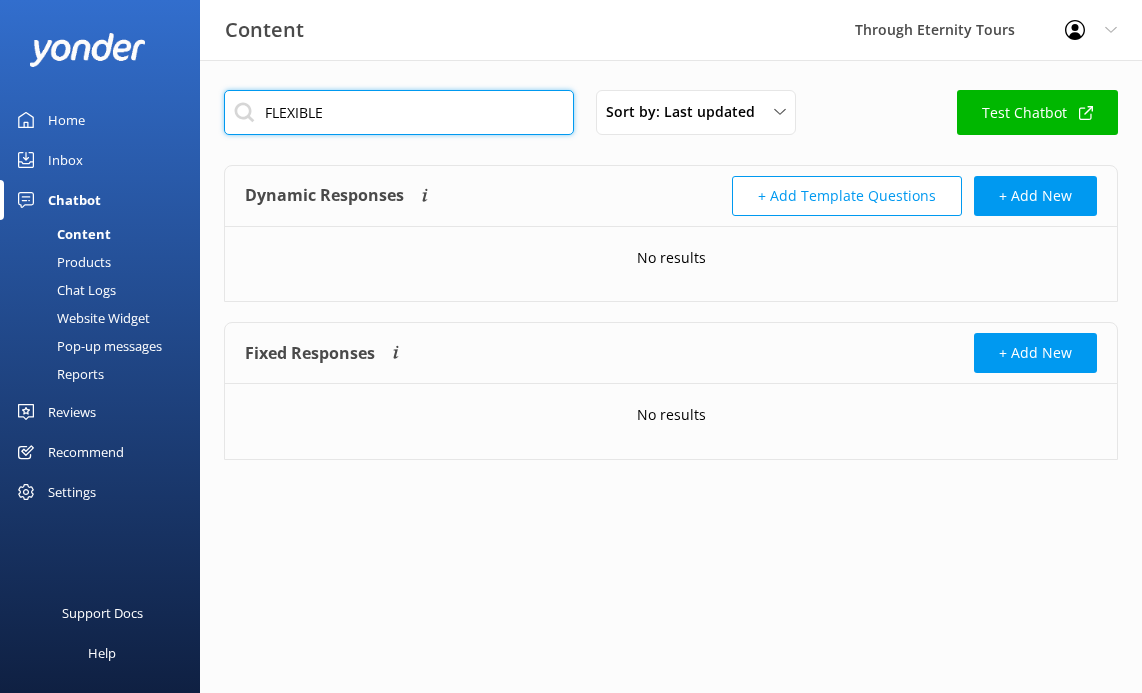 click on "FLEXIBLE" at bounding box center [399, 112] 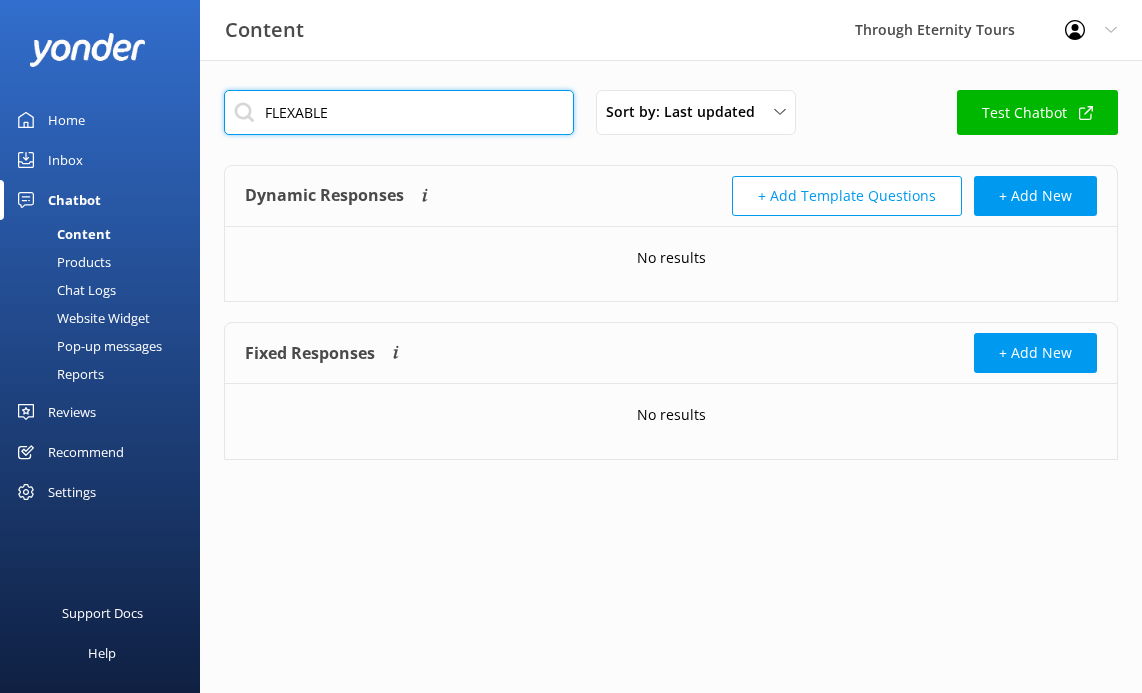 click on "FLEXABLE" at bounding box center (399, 112) 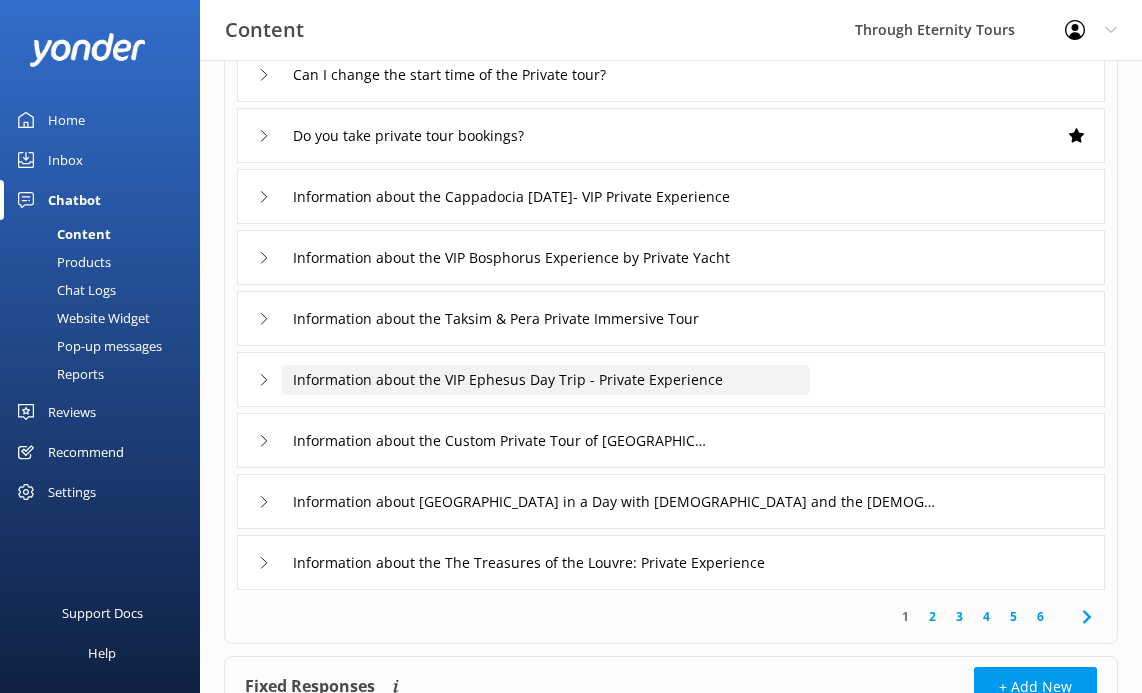 scroll, scrollTop: 262, scrollLeft: 0, axis: vertical 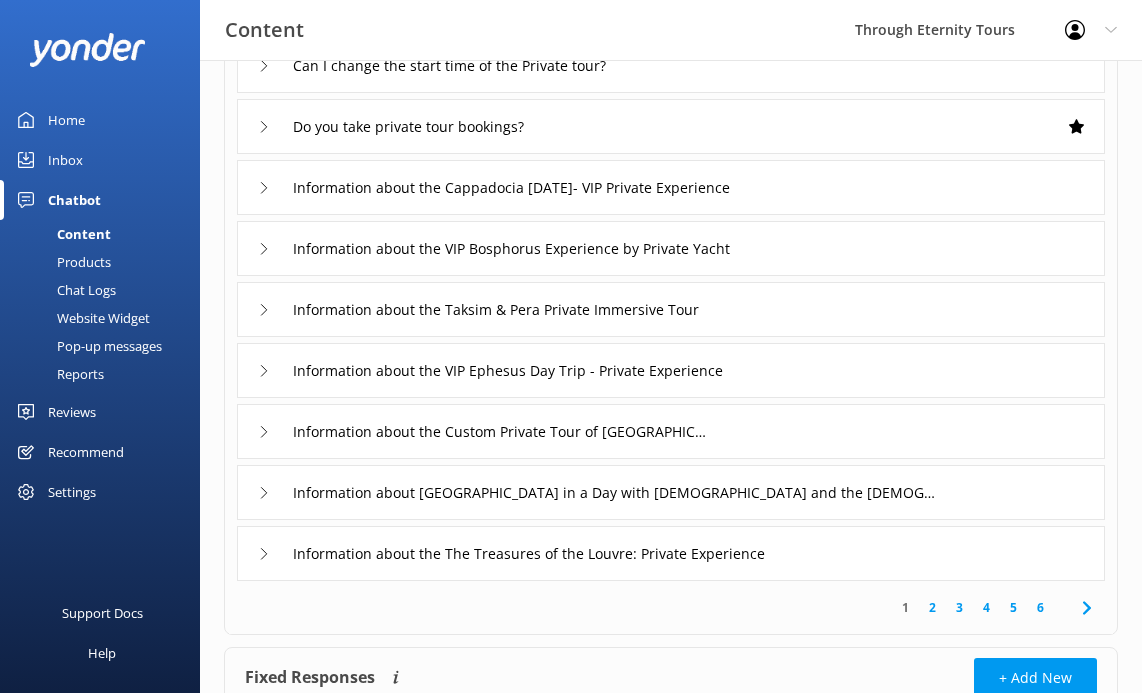 click on "6" at bounding box center (1040, 607) 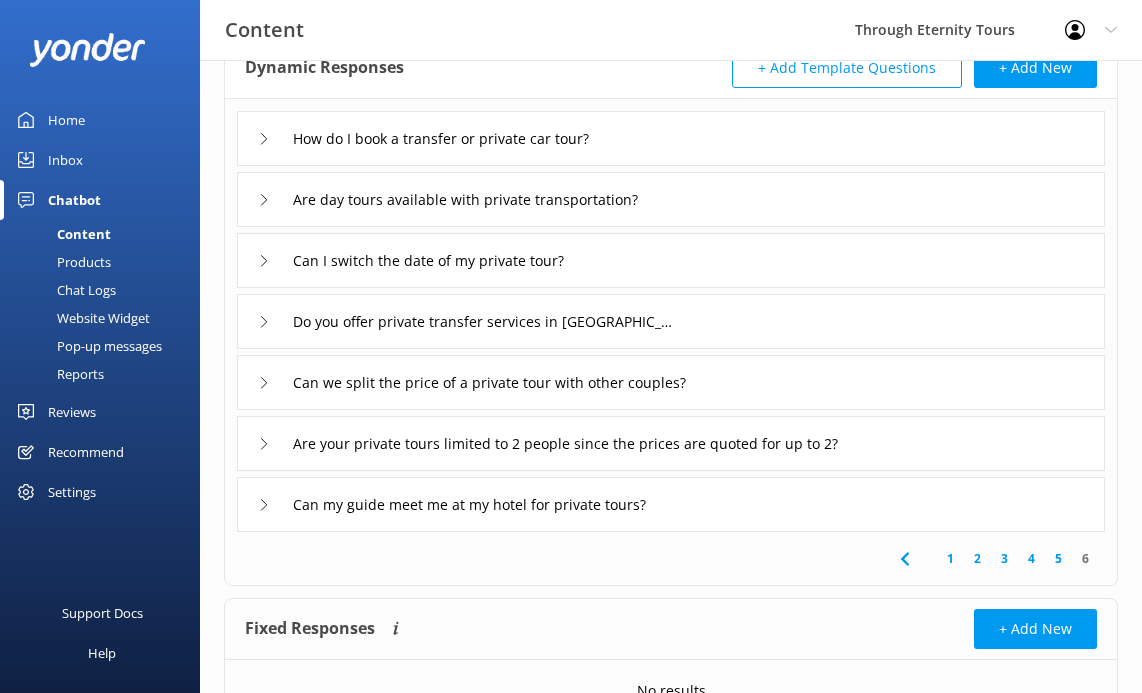 scroll, scrollTop: 131, scrollLeft: 0, axis: vertical 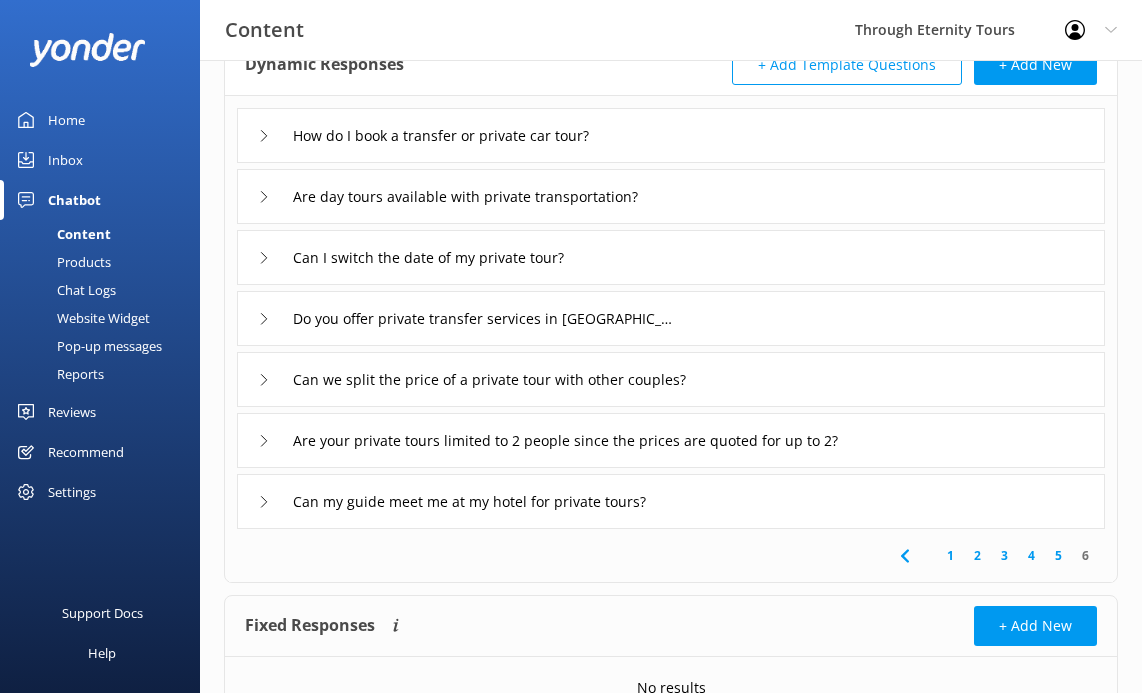 click on "5" at bounding box center [1058, 555] 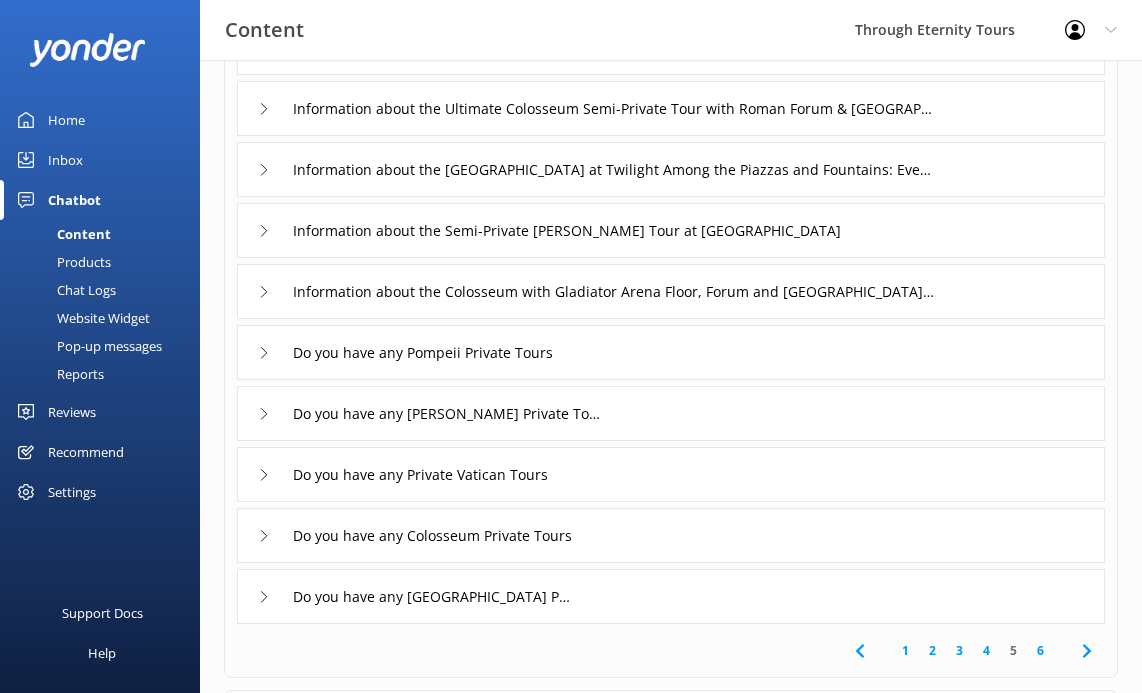 scroll, scrollTop: 0, scrollLeft: 0, axis: both 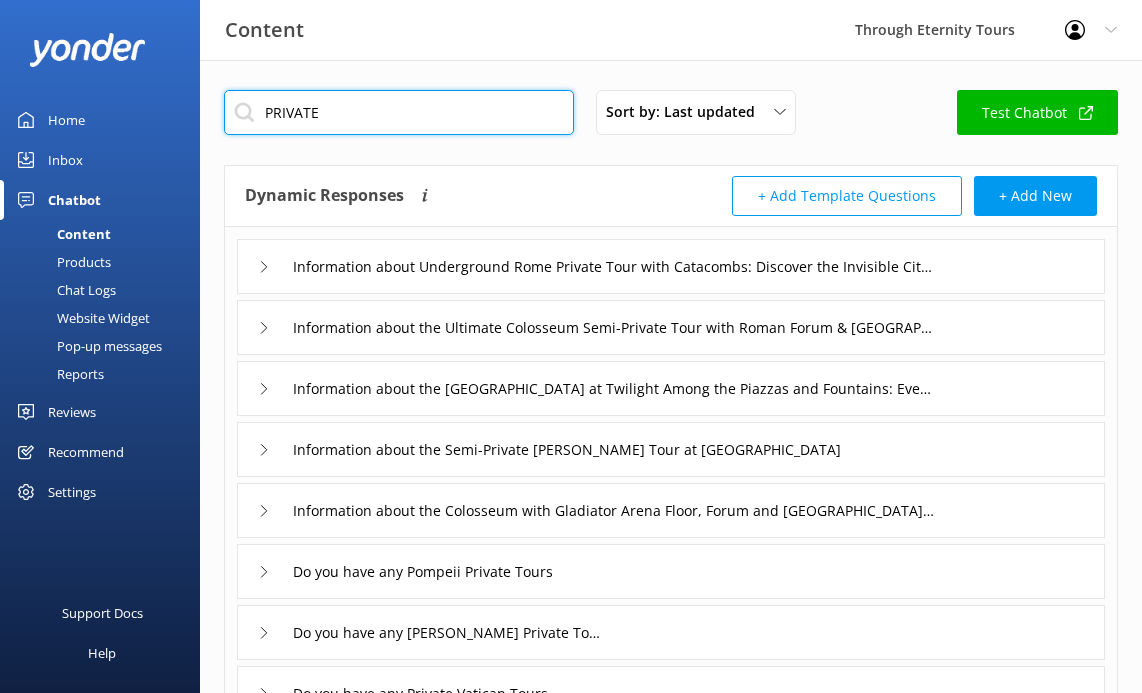 click on "PRIVATE" at bounding box center [399, 112] 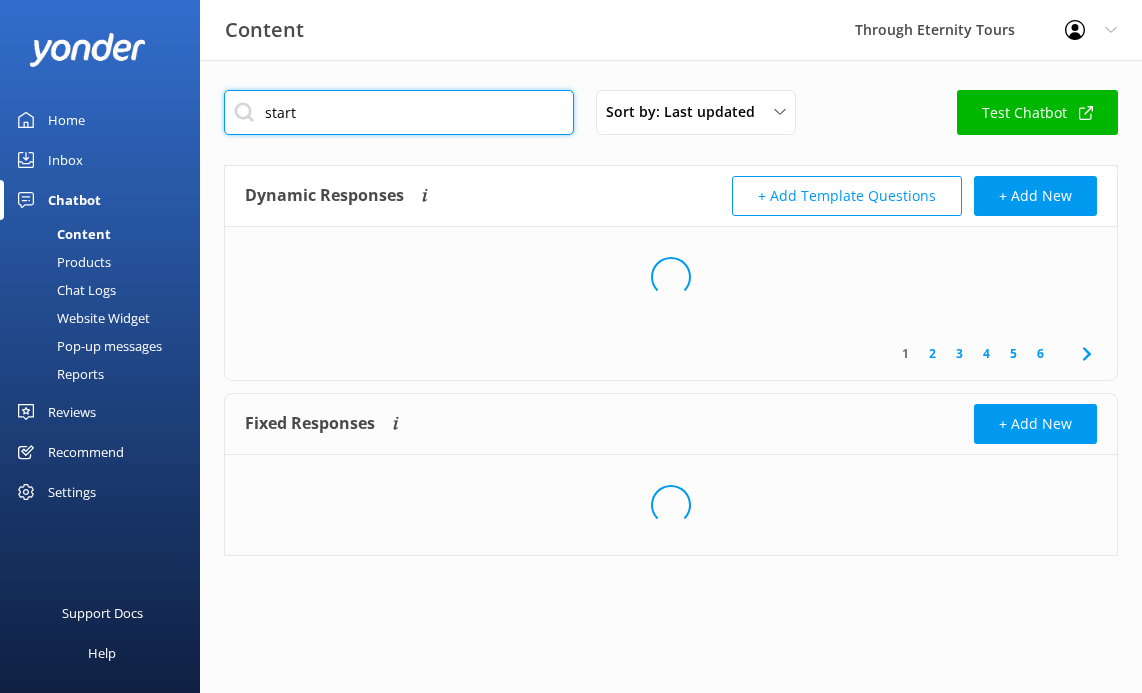 type on "start" 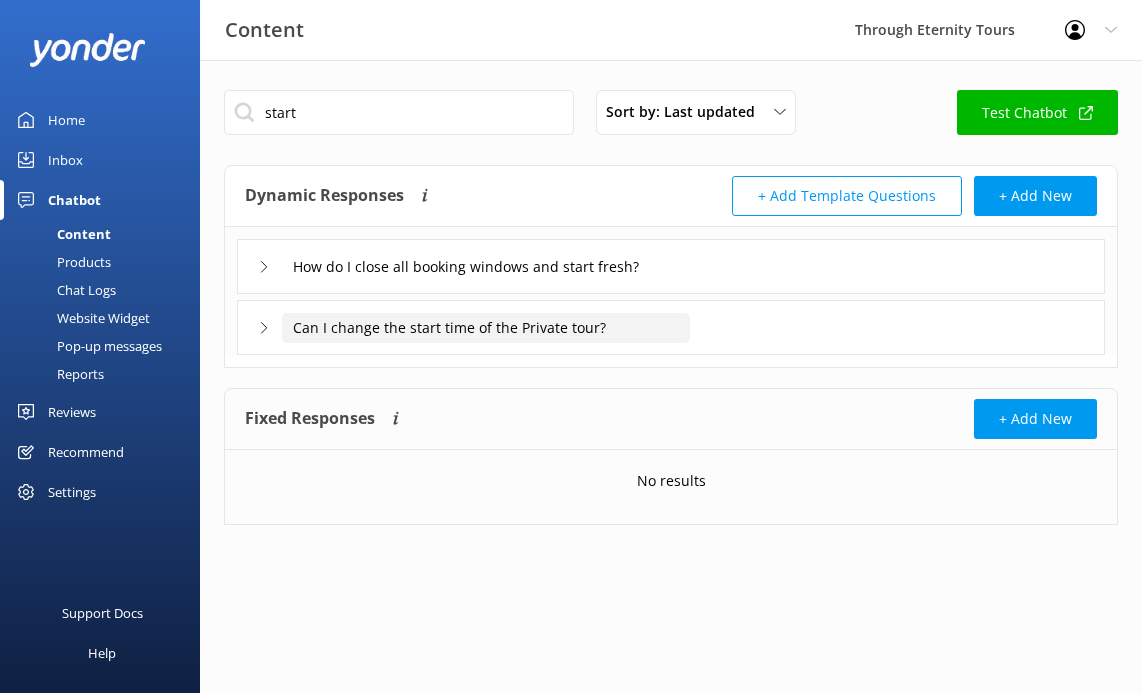 click on "Can I change the start time of the Private tour?" at bounding box center (498, 267) 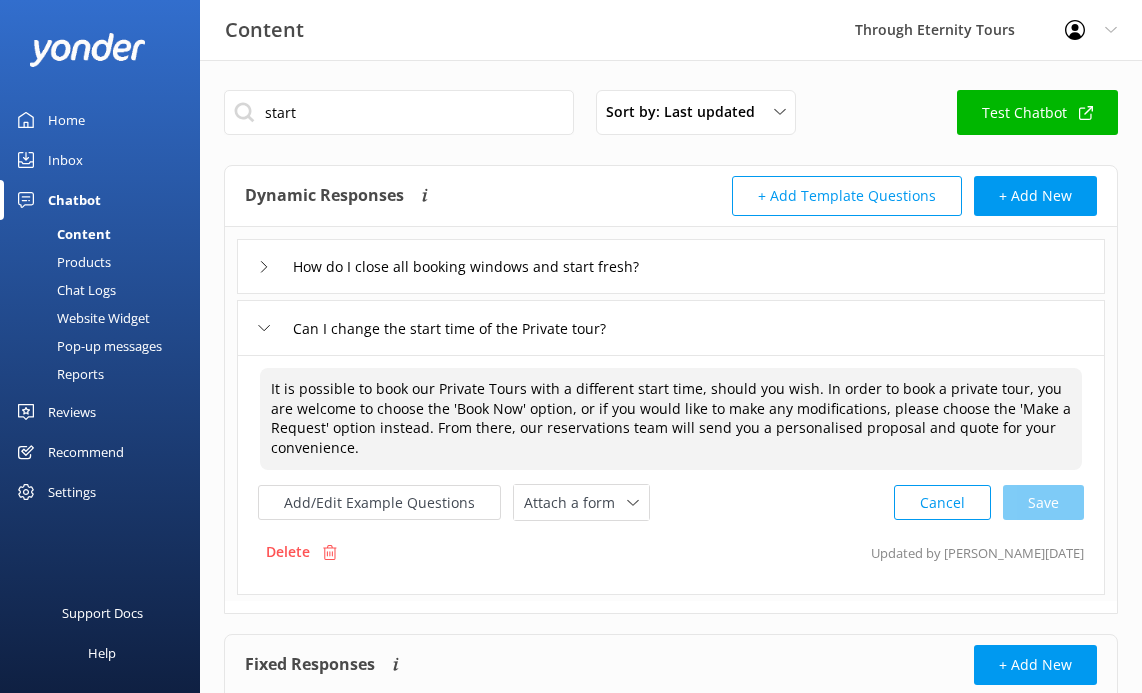 click on "It is possible to book our Private Tours with a different start time, should you wish. In order to book a private tour, you are welcome to choose the 'Book Now' option, or if you would like to make any modifications, please choose the 'Make a Request' option instead. From there, our reservations team will send you a personalised proposal and quote for your convenience." at bounding box center (671, 419) 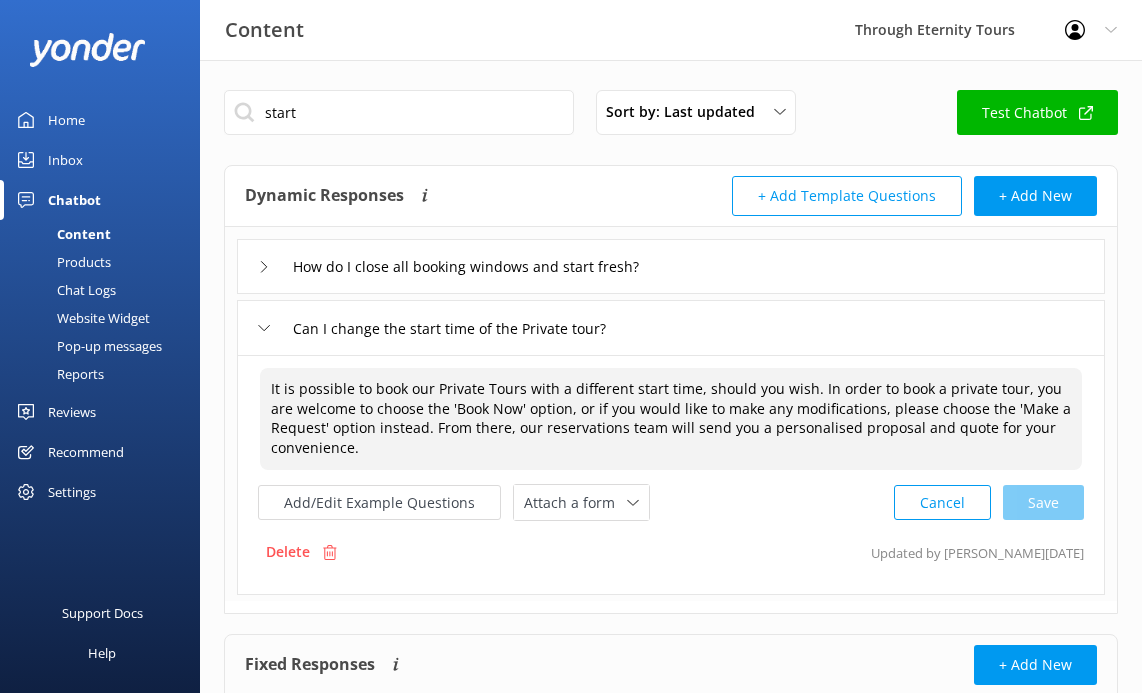 drag, startPoint x: 268, startPoint y: 386, endPoint x: 806, endPoint y: 454, distance: 542.2804 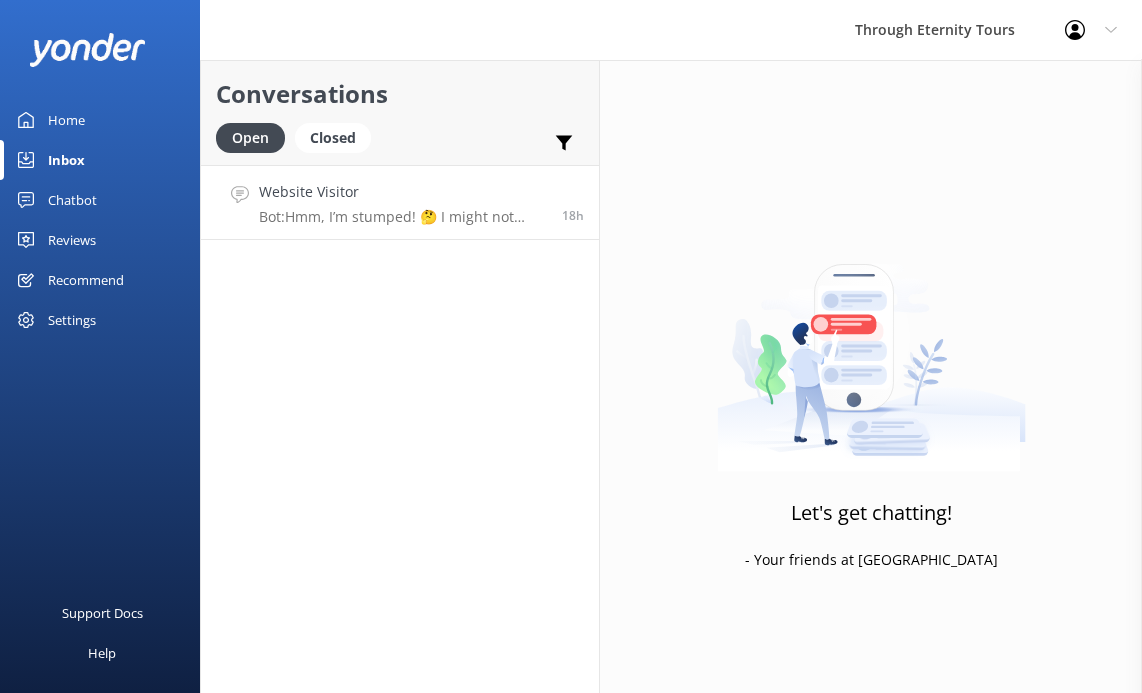 click on "Website Visitor" at bounding box center [403, 192] 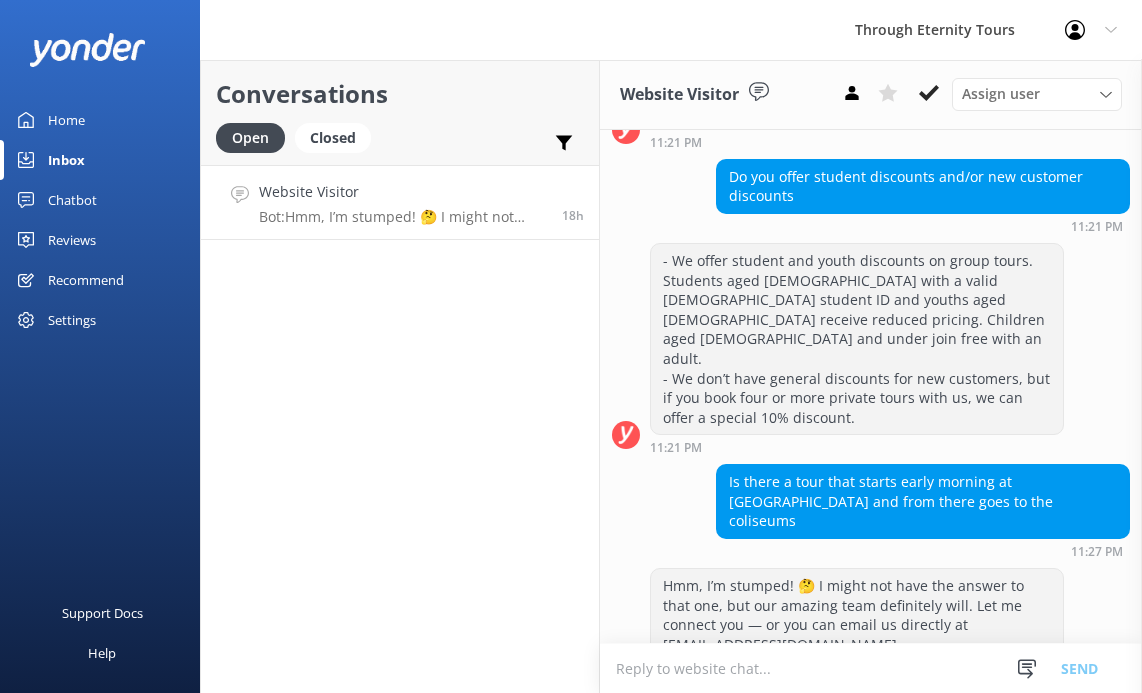 scroll, scrollTop: 319, scrollLeft: 0, axis: vertical 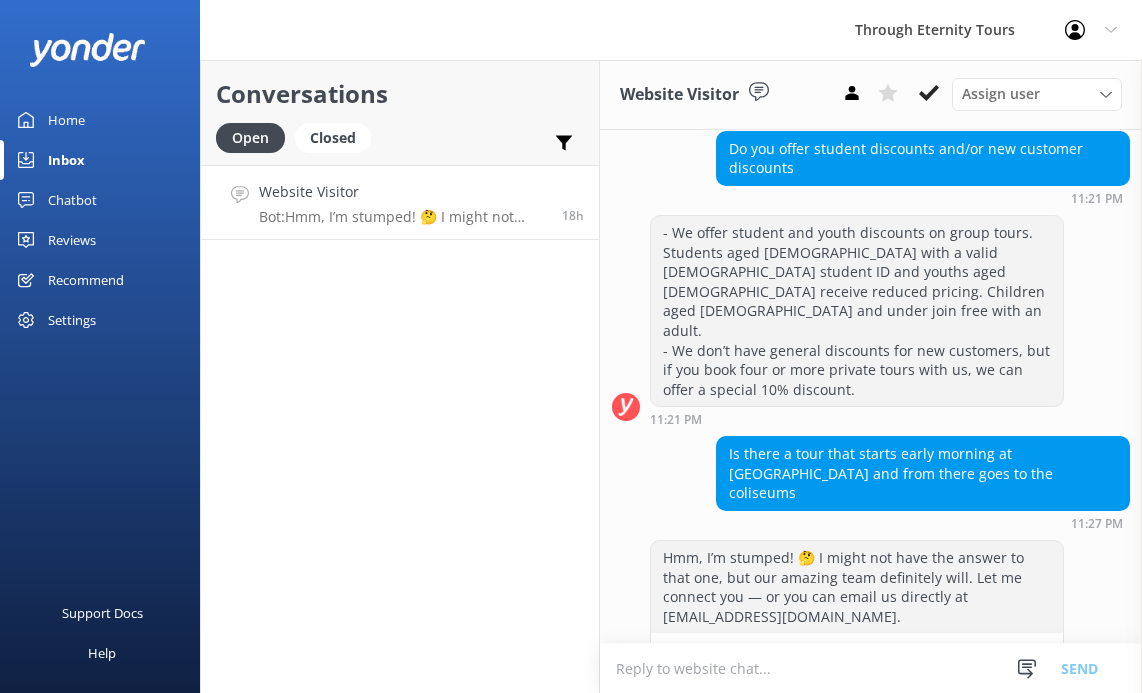 click at bounding box center (871, 668) 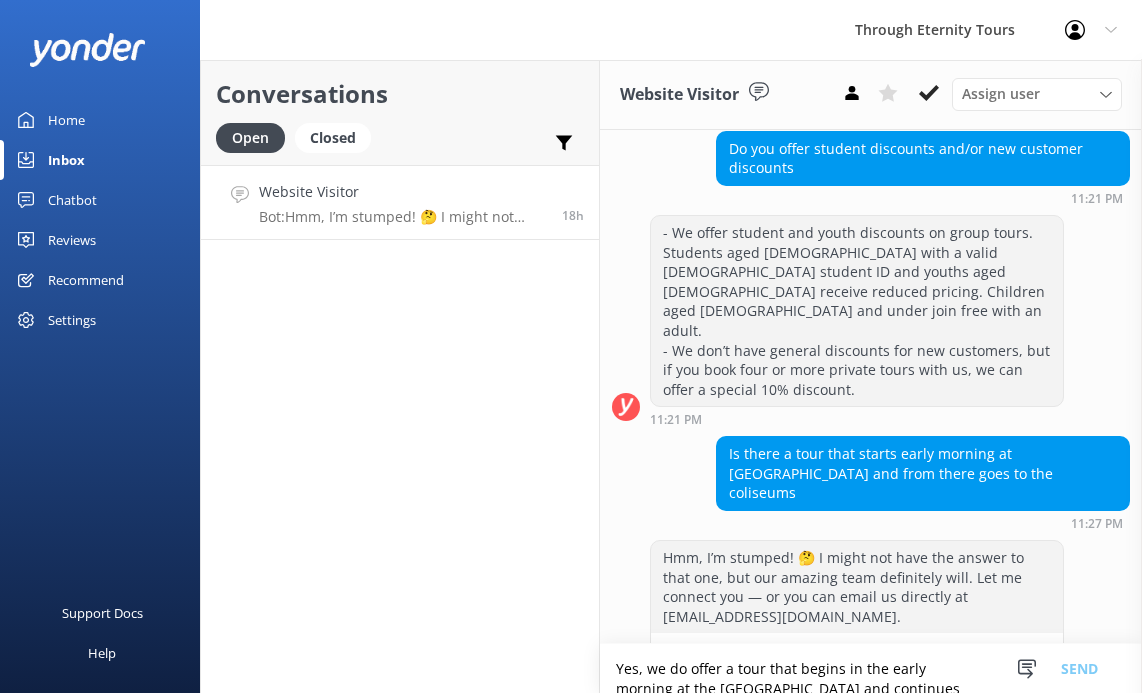 scroll, scrollTop: 248, scrollLeft: 0, axis: vertical 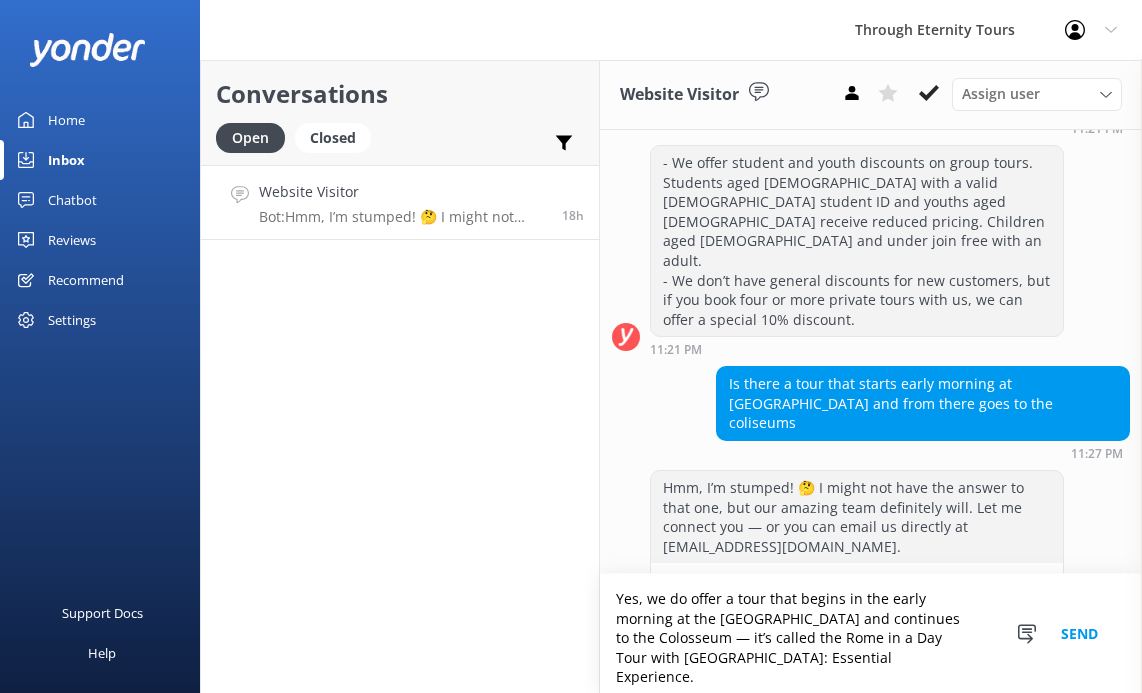 click on "Yes, we do offer a tour that begins in the early morning at the [GEOGRAPHIC_DATA] and continues to the Colosseum — it’s called the Rome in a Day Tour with [GEOGRAPHIC_DATA]: Essential Experience.
If you would prefer an earlier start time or a customized itinerary, this experience is also available as a private tour. When booking a private tour, you can select your preferred start time. To proceed, simply click the "Book Now" option for standard private availability, or if you'd like to request adjustments to the itinerary or timing, please select "Make a Request" instead. Our reservations team will then follow up with a personalized proposal and quote for your convenience.
Please don’t hesitate to reach out if you have any other questions" at bounding box center [871, 633] 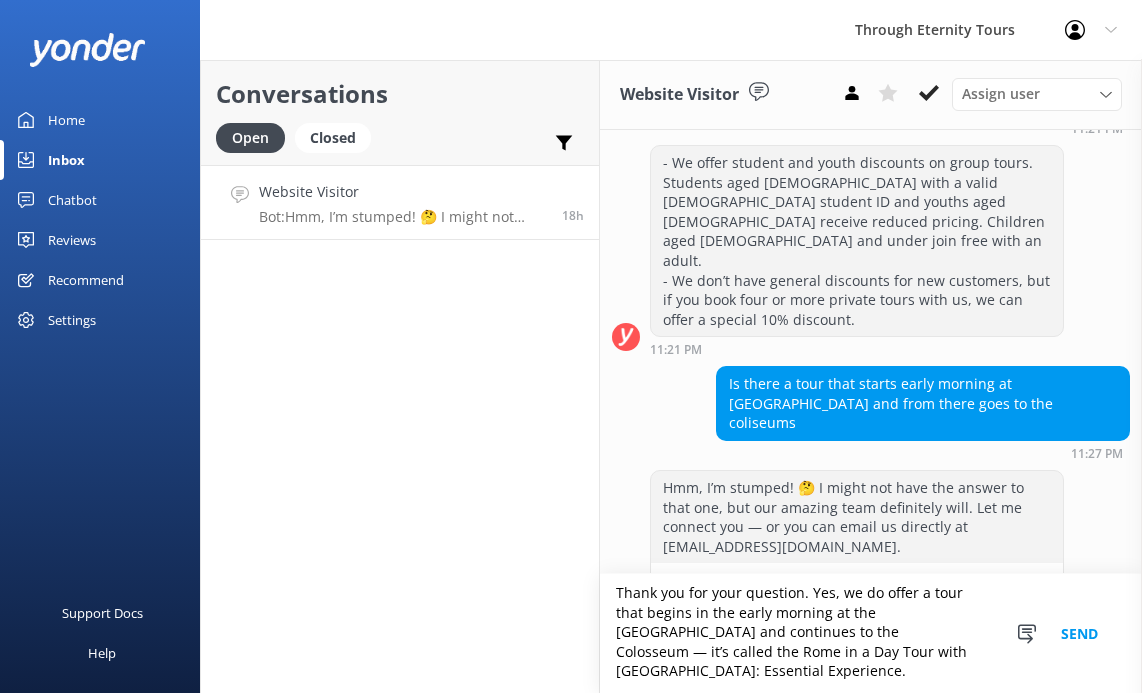 scroll, scrollTop: 0, scrollLeft: 0, axis: both 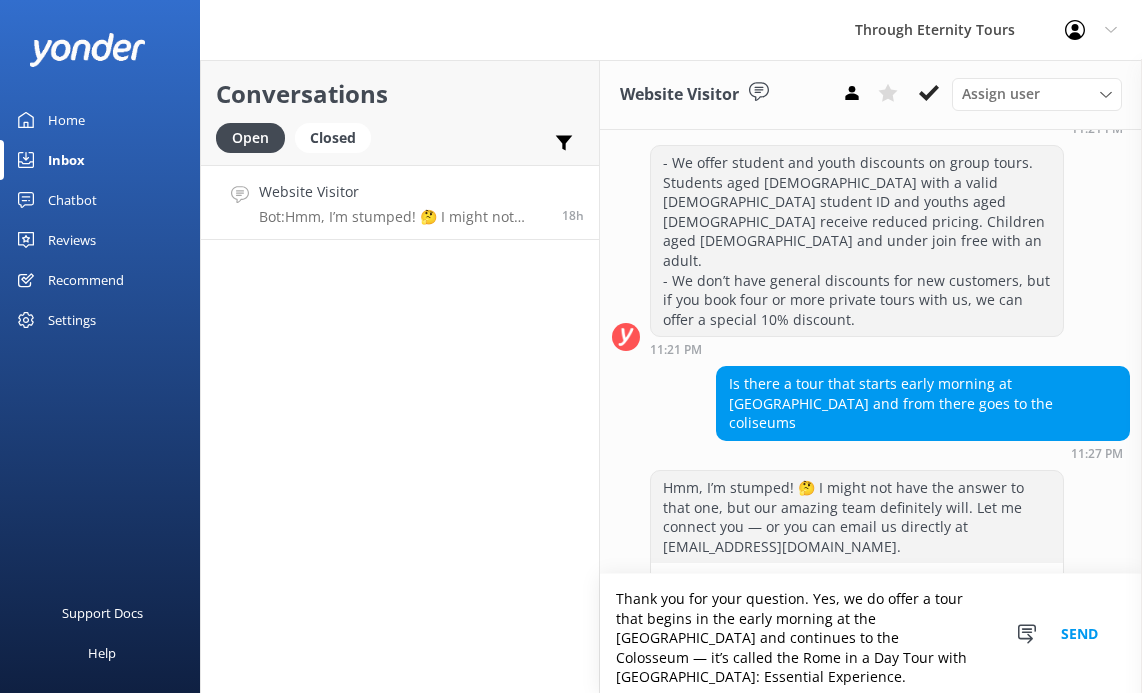drag, startPoint x: 640, startPoint y: 616, endPoint x: 825, endPoint y: 623, distance: 185.13239 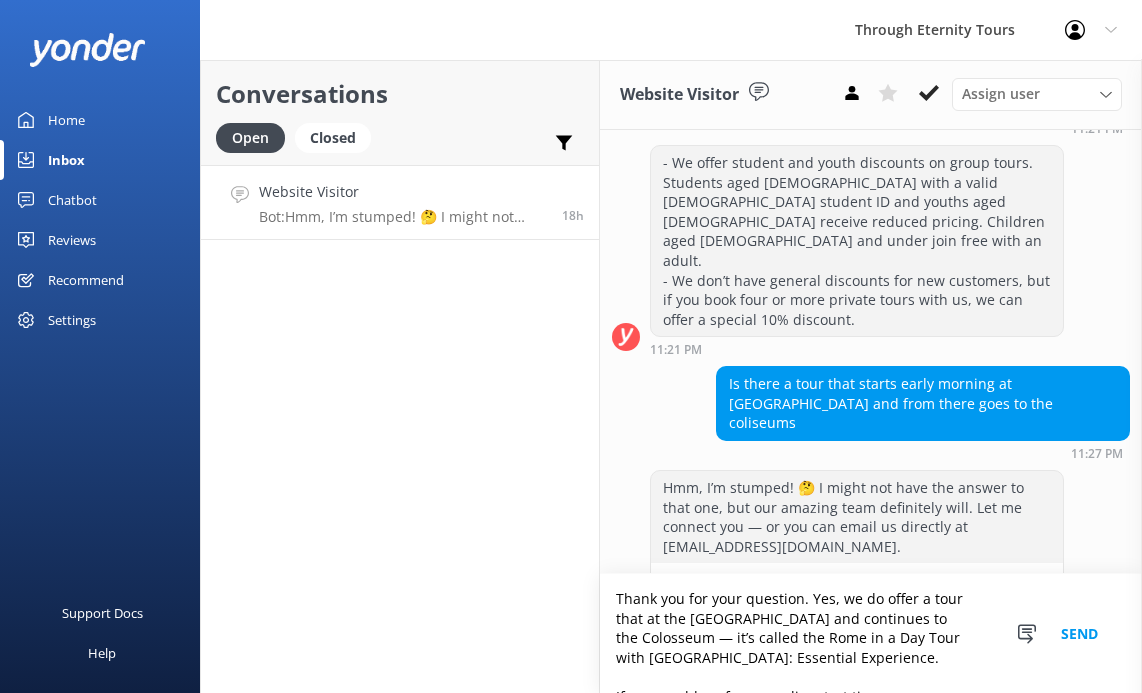 click on "Thank you for your question. Yes, we do offer a tour that at the [GEOGRAPHIC_DATA] and continues to the Colosseum — it’s called the Rome in a Day Tour with [GEOGRAPHIC_DATA]: Essential Experience.
If you would prefer an earlier start time or a customized itinerary, this experience is also available as a private tour. When booking a private tour, you can select your preferred start time. To proceed, simply click the "Book Now" option for standard private availability, or if you'd like to request adjustments to the itinerary or timing, please select "Make a Request" instead. Our reservations team will then follow up with a personalized proposal and quote for your convenience.
Please don’t hesitate to reach out if you have any other questions" at bounding box center [871, 633] 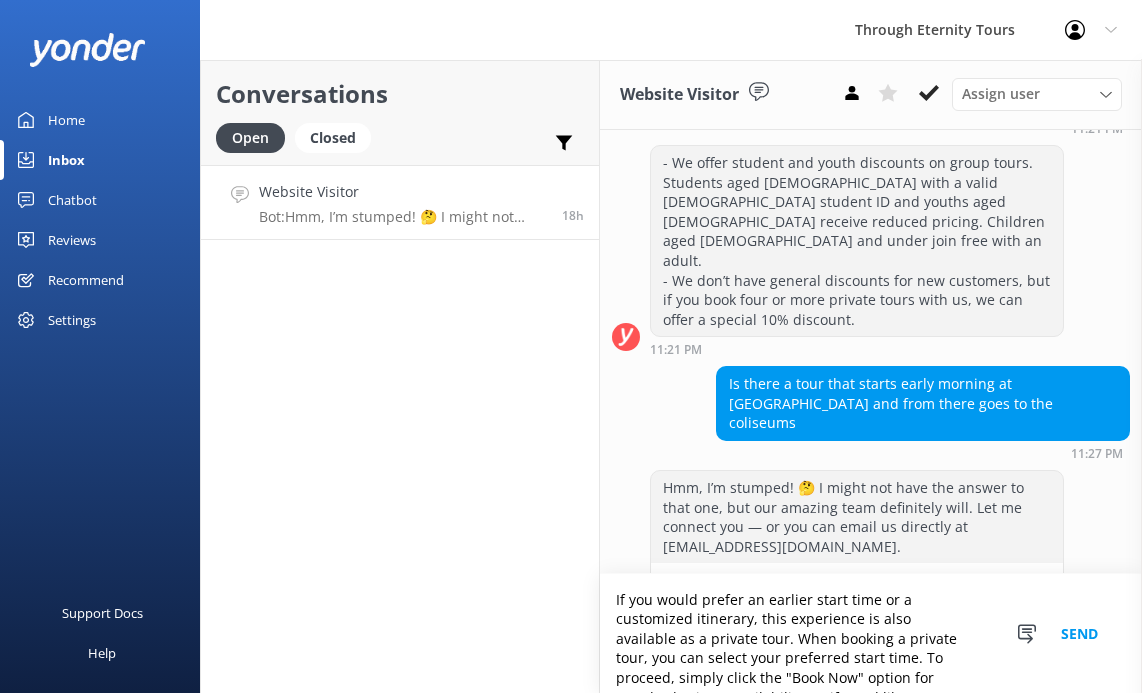 scroll, scrollTop: 120, scrollLeft: 0, axis: vertical 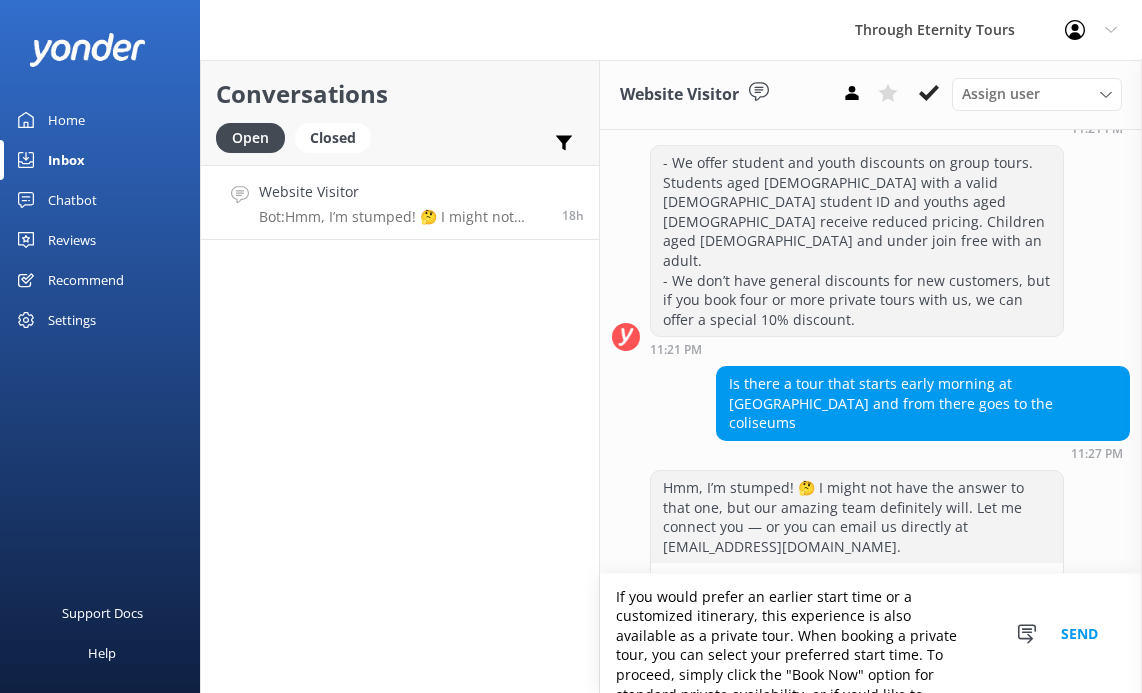 drag, startPoint x: 843, startPoint y: 606, endPoint x: 779, endPoint y: 591, distance: 65.734314 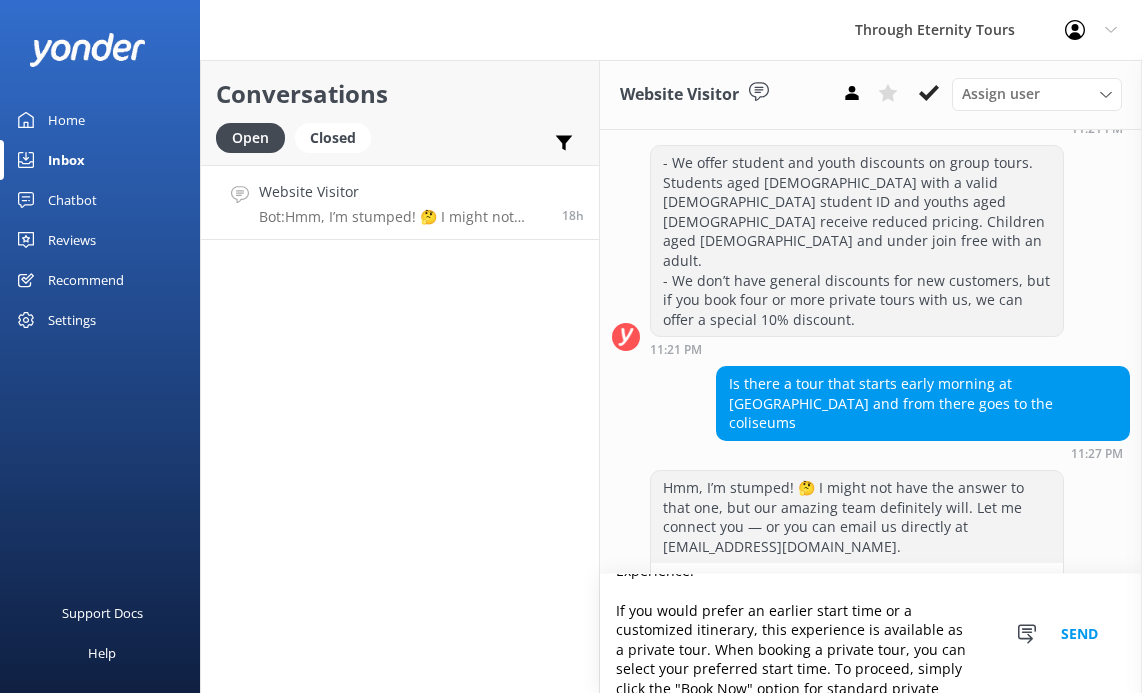 scroll, scrollTop: 96, scrollLeft: 0, axis: vertical 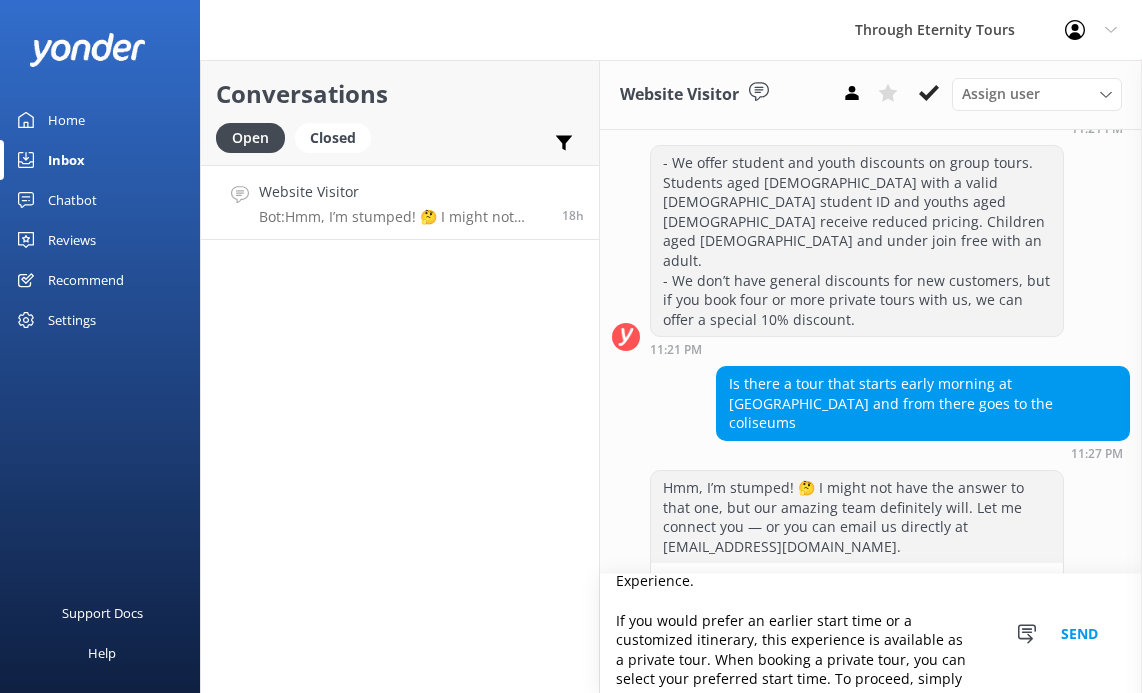 drag, startPoint x: 713, startPoint y: 642, endPoint x: 757, endPoint y: 619, distance: 49.648766 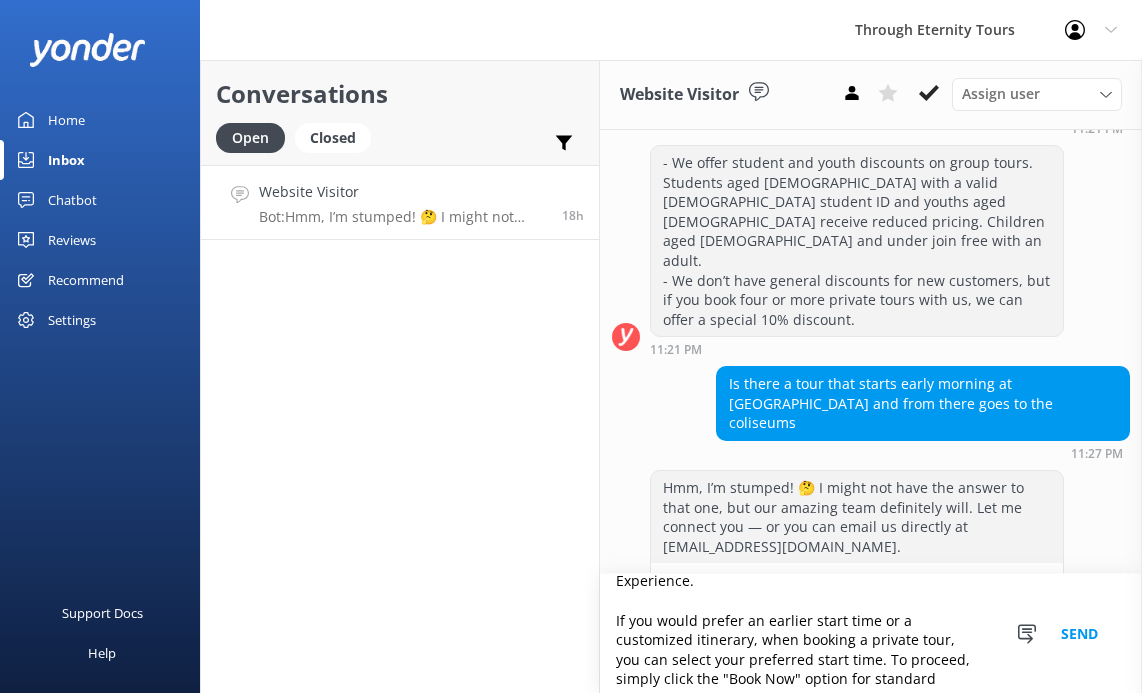 click on "Thank you for your question. Yes, we do offer a tour that at the [GEOGRAPHIC_DATA] and continues to the Colosseum. It’s called the Rome in a Day Tour with Colosseum & Sistine Chapel: Essential Experience.
If you would prefer an earlier start time or a customized itinerary, when booking a private tour, you can select your preferred start time. To proceed, simply click the "Book Now" option for standard private availability, or if you'd like to request adjustments to the itinerary or timing, please select "Make a Request" instead. Our reservations team will then follow up with a personalized proposal and quote for your convenience.
Please don’t hesitate to reach out if you have any other questions" at bounding box center (871, 633) 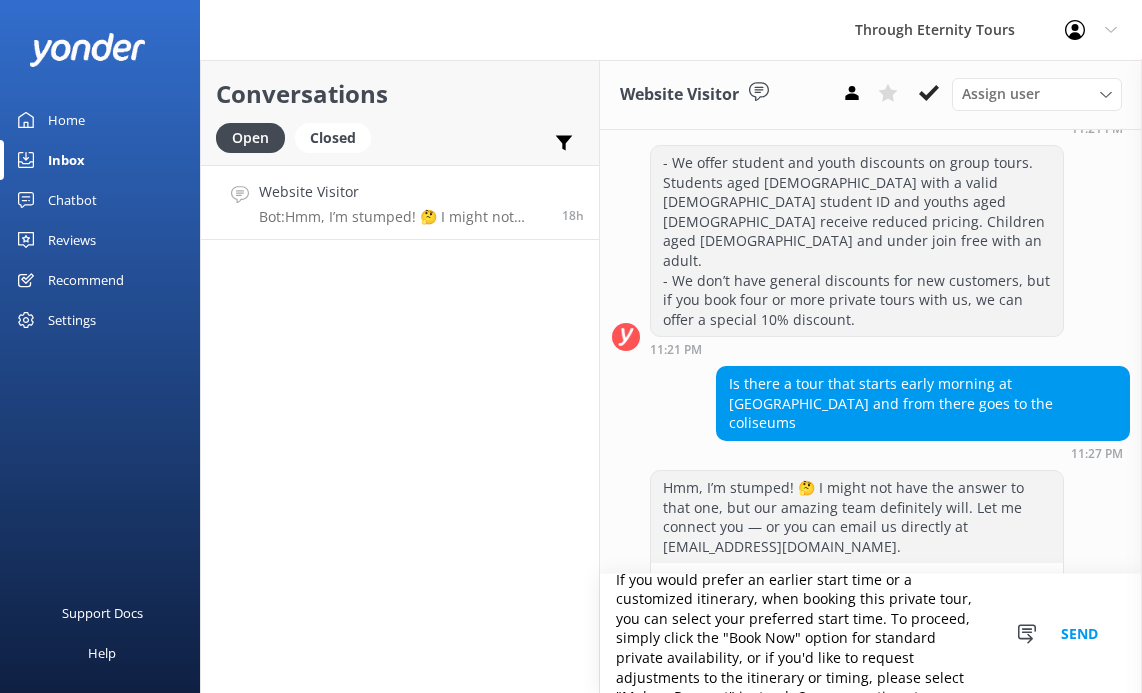scroll, scrollTop: 139, scrollLeft: 0, axis: vertical 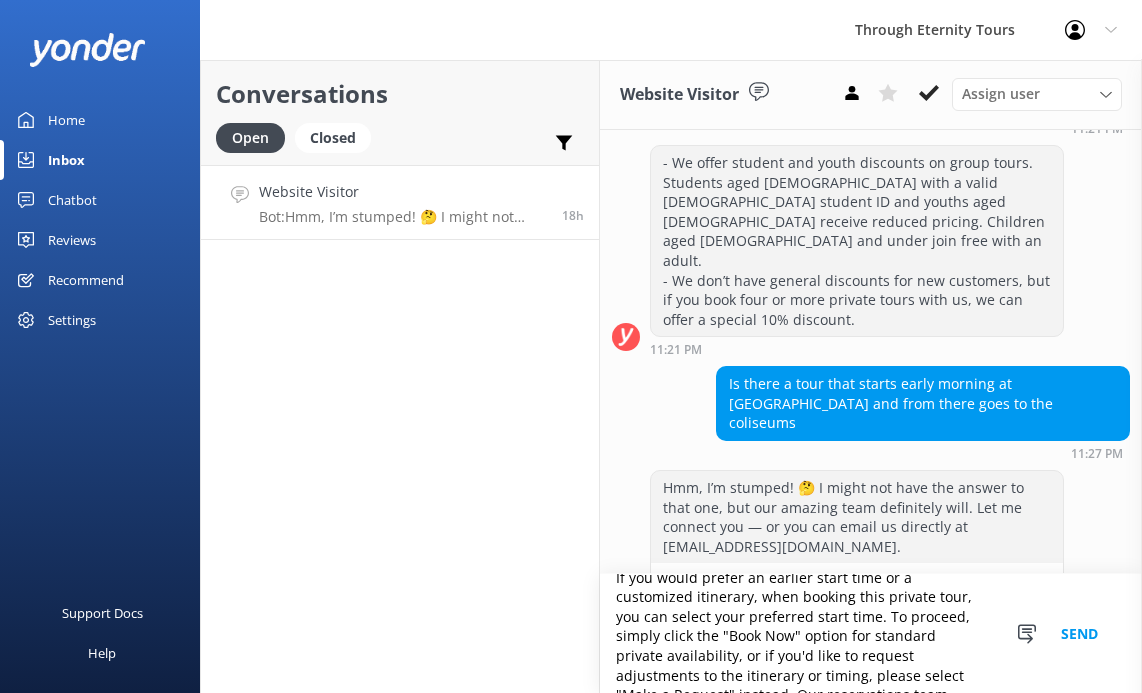 drag, startPoint x: 866, startPoint y: 661, endPoint x: 614, endPoint y: 603, distance: 258.58847 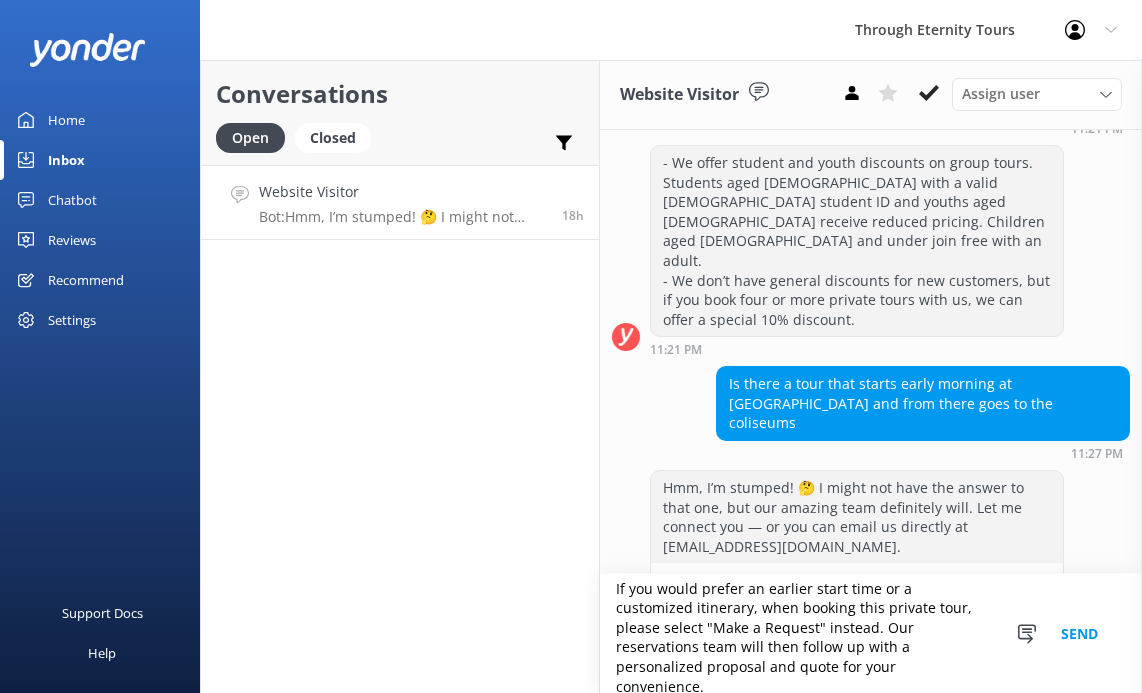scroll, scrollTop: 123, scrollLeft: 0, axis: vertical 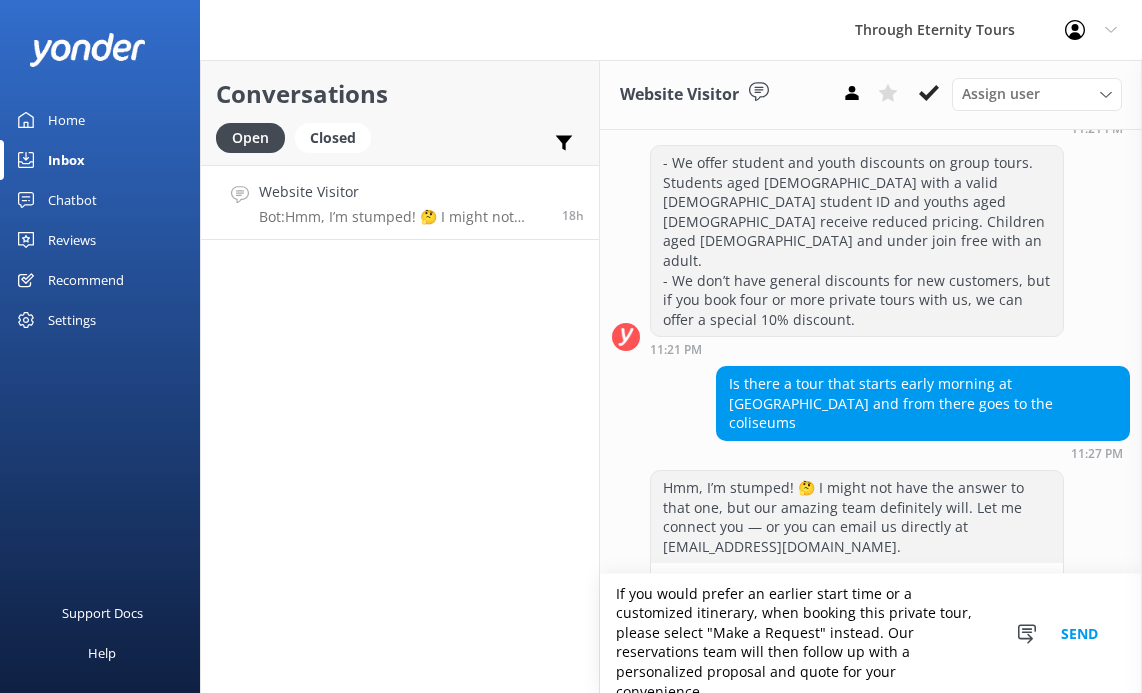 click on "Thank you for your question. Yes, we do offer a tour that at the [GEOGRAPHIC_DATA] and continues to the Colosseum. It’s called the Rome in a Day Tour with Colosseum & Sistine Chapel: Essential Experience.
If you would prefer an earlier start time or a customized itinerary, when booking this private tour, please select "Make a Request" instead. Our reservations team will then follow up with a personalized proposal and quote for your convenience.
Please don’t hesitate to reach out if you have any other questions" at bounding box center [871, 633] 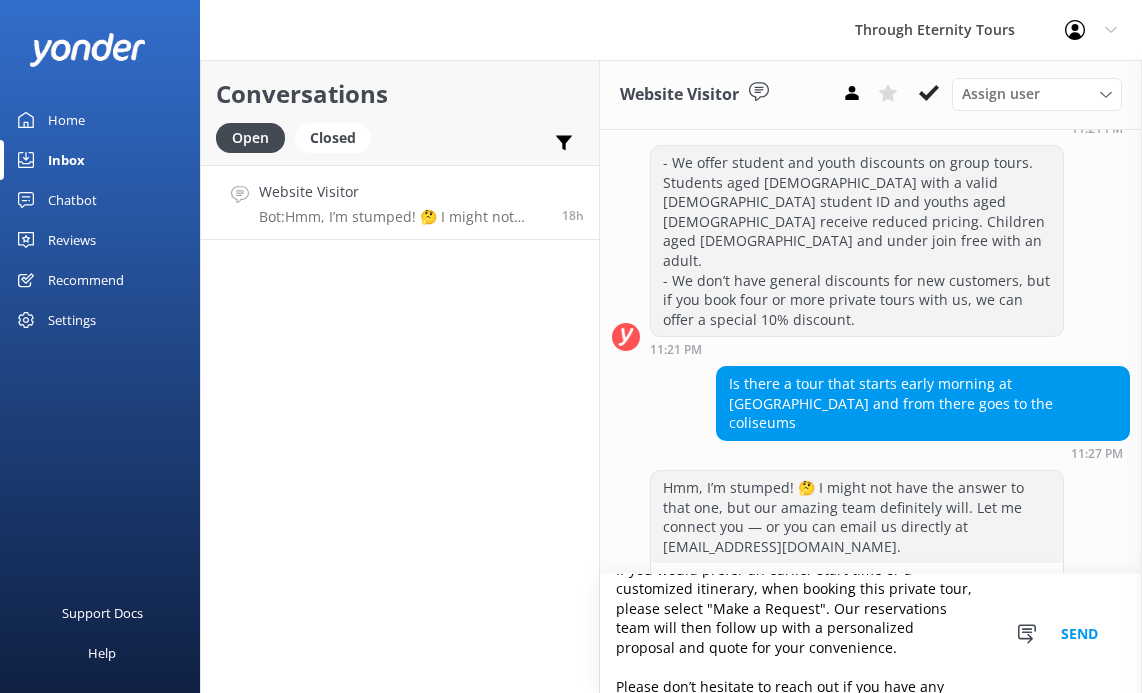scroll, scrollTop: 165, scrollLeft: 0, axis: vertical 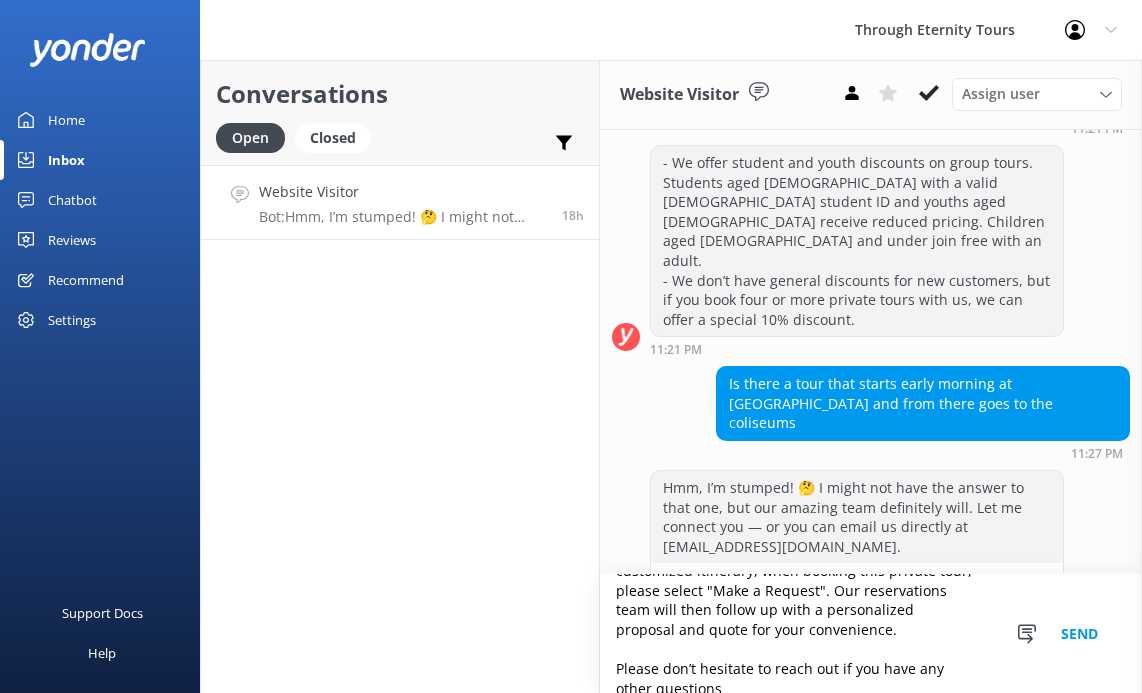 click on "Thank you for your question. Yes, we do offer a tour that at the [GEOGRAPHIC_DATA] and continues to the Colosseum. It’s called the Rome in a Day Tour with Colosseum & Sistine Chapel: Essential Experience.
If you would prefer an earlier start time or a customized itinerary, when booking this private tour, please select "Make a Request". Our reservations team will then follow up with a personalized proposal and quote for your convenience.
Please don’t hesitate to reach out if you have any other questions" at bounding box center (871, 633) 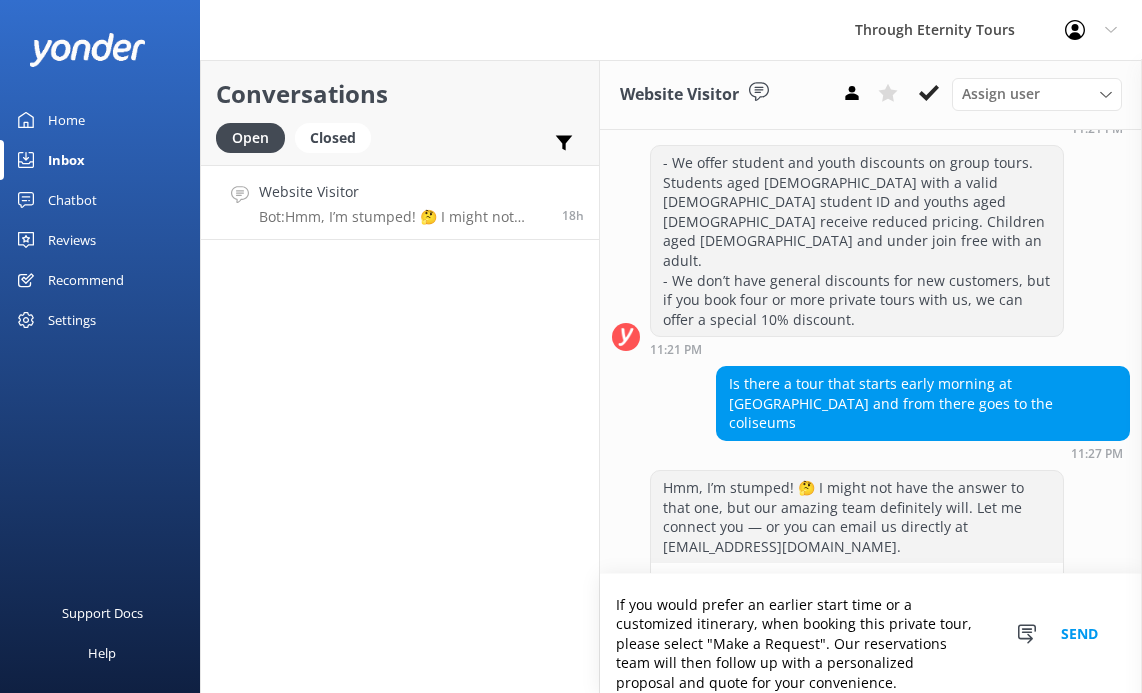 scroll, scrollTop: 116, scrollLeft: 0, axis: vertical 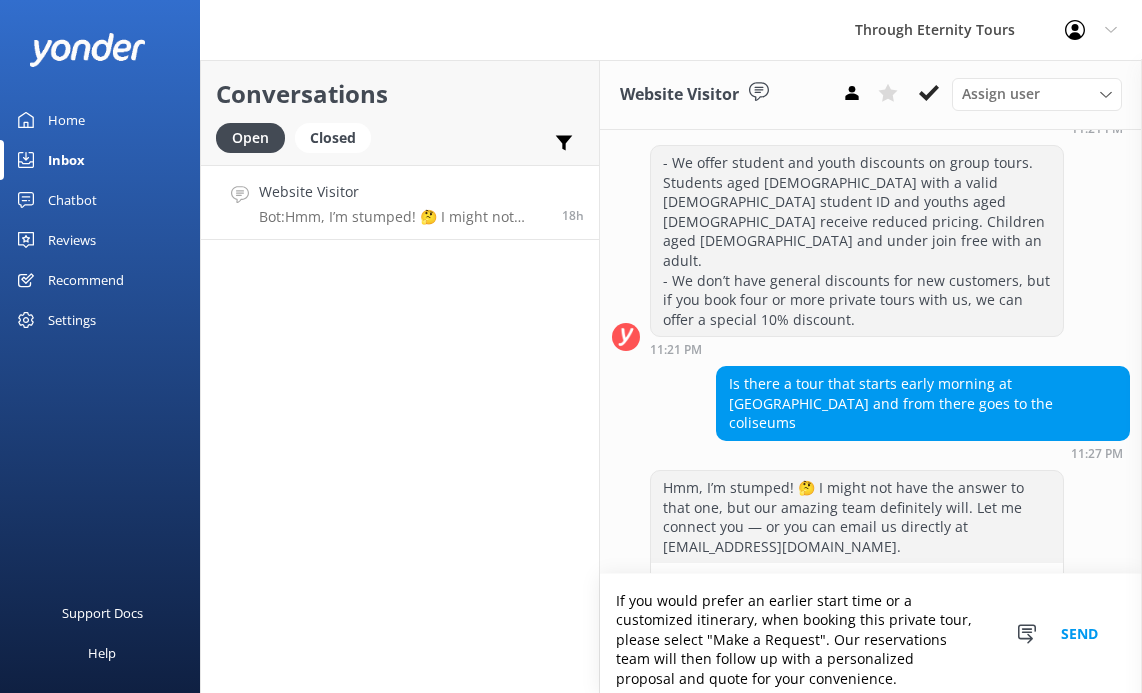 click on "Thank you for your question. Yes, we do offer a tour that at the [GEOGRAPHIC_DATA] and continues to the Colosseum. It’s called the Rome in a Day Tour with Colosseum & Sistine Chapel: Essential Experience.
If you would prefer an earlier start time or a customized itinerary, when booking this private tour, please select "Make a Request". Our reservations team will then follow up with a personalized proposal and quote for your convenience.
Please don’t hesitate to reach out if you have any other questions" at bounding box center (871, 633) 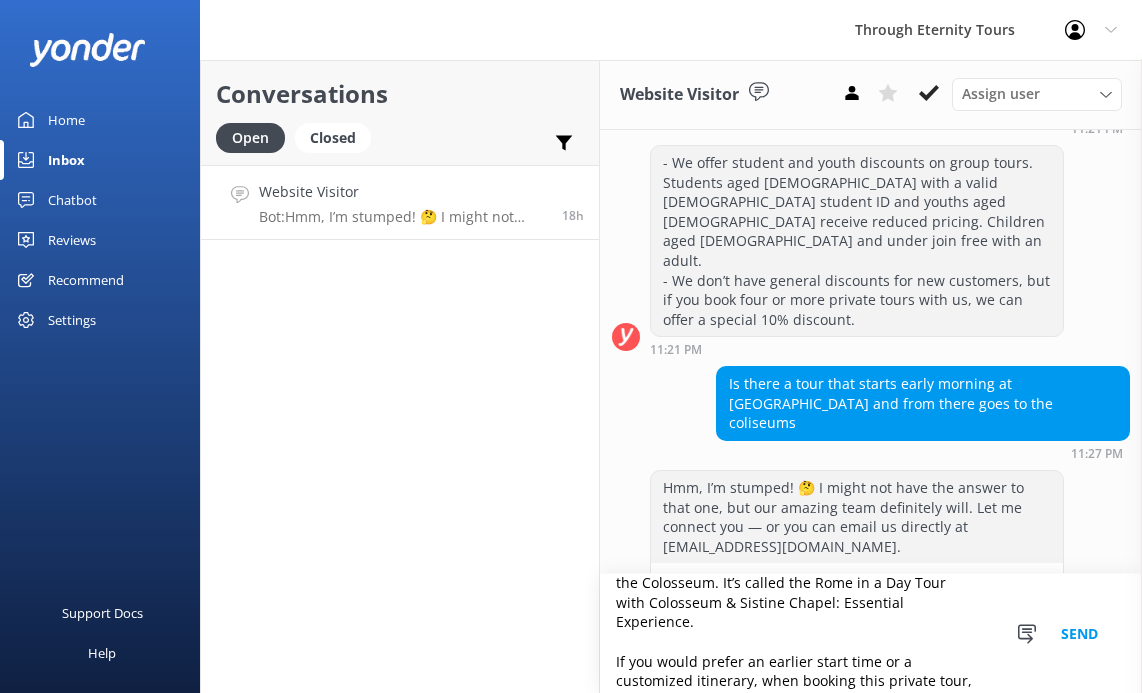 scroll, scrollTop: 165, scrollLeft: 0, axis: vertical 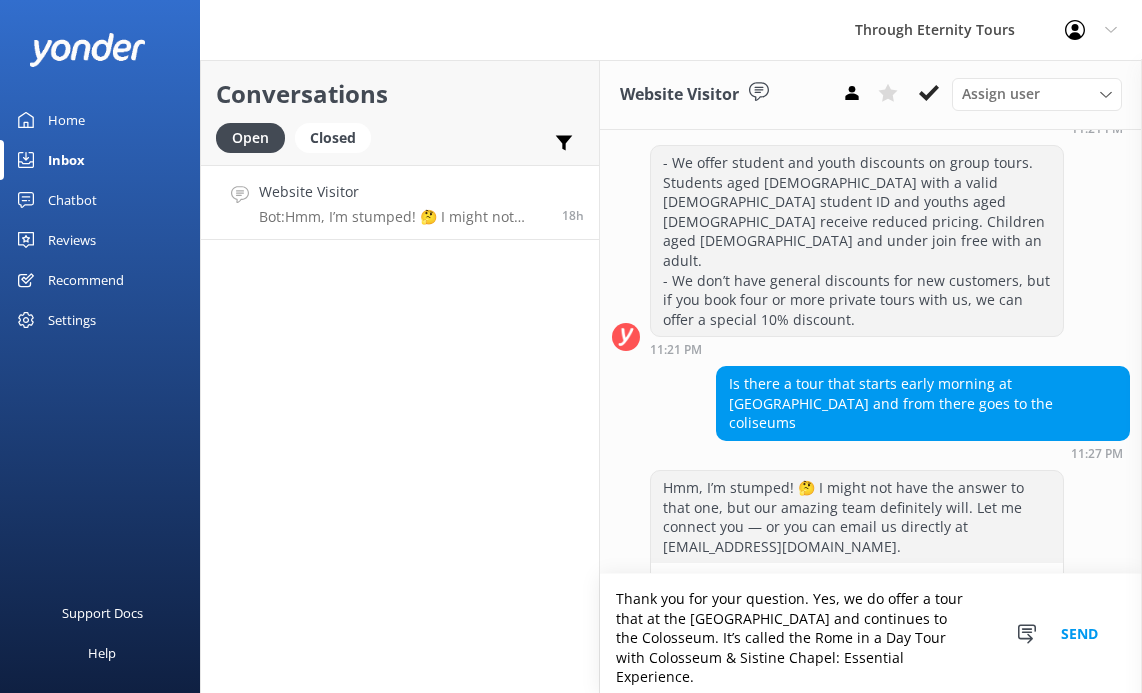 drag, startPoint x: 860, startPoint y: 671, endPoint x: 713, endPoint y: 484, distance: 237.8613 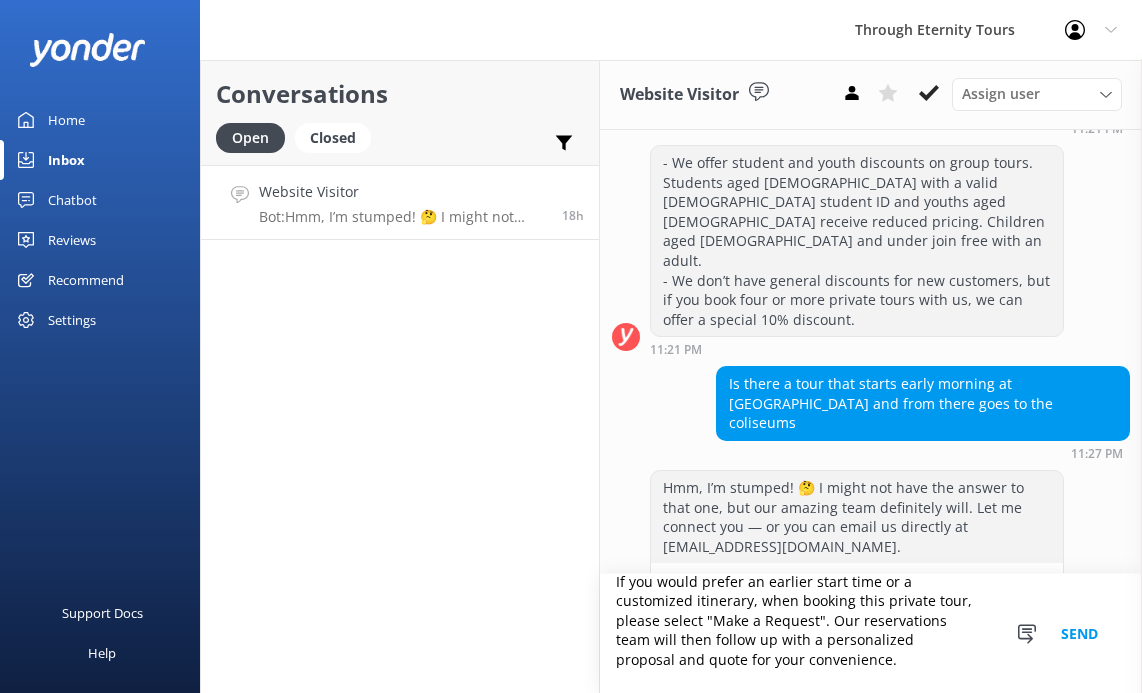 scroll, scrollTop: 138, scrollLeft: 0, axis: vertical 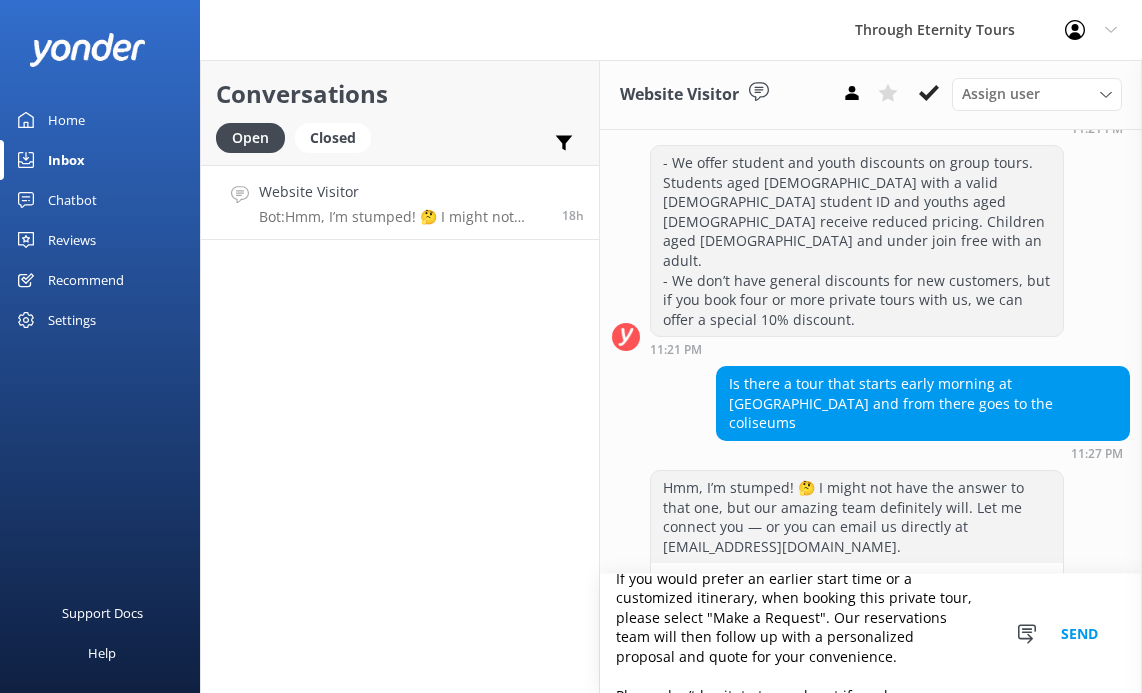 click on "Thank you for your question. Yes, we do offer a tour that at the [GEOGRAPHIC_DATA] and continues to the Colosseum. It’s called the Rome in a Day Tour with Colosseum & Sistine Chapel: Essential Experience.
If you would prefer an earlier start time or a customized itinerary, when booking this private tour, please select "Make a Request". Our reservations team will then follow up with a personalized proposal and quote for your convenience.
Please don’t hesitate to reach out if you have any other questions" at bounding box center [871, 633] 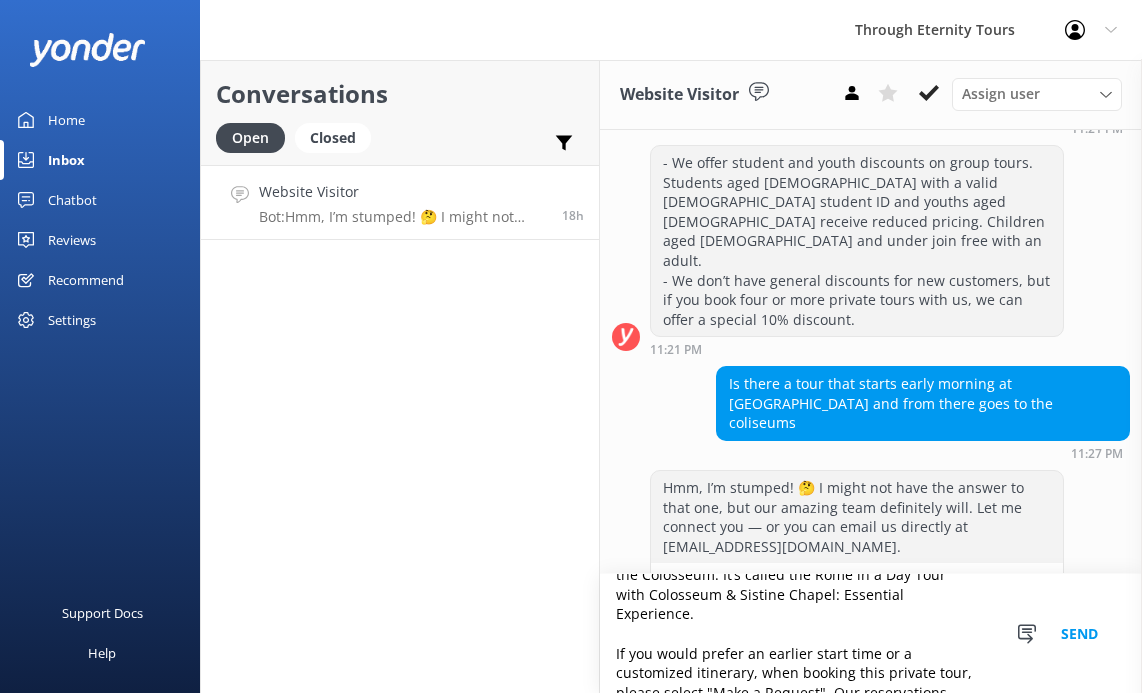 scroll, scrollTop: 0, scrollLeft: 0, axis: both 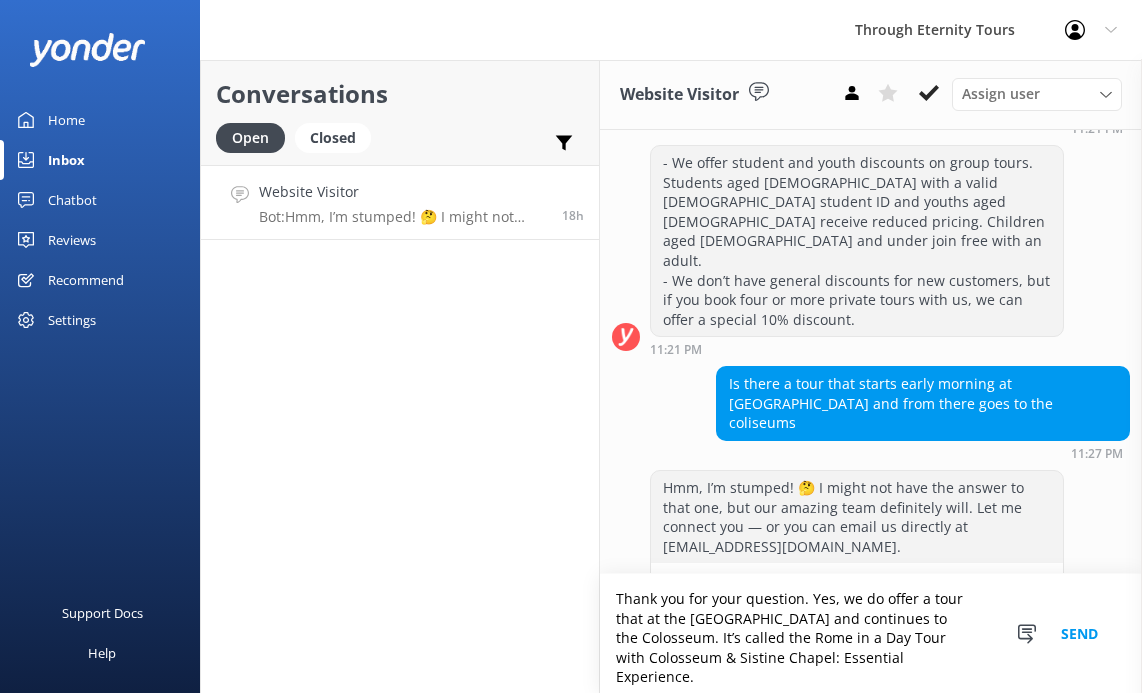 drag, startPoint x: 844, startPoint y: 645, endPoint x: 617, endPoint y: 509, distance: 264.62238 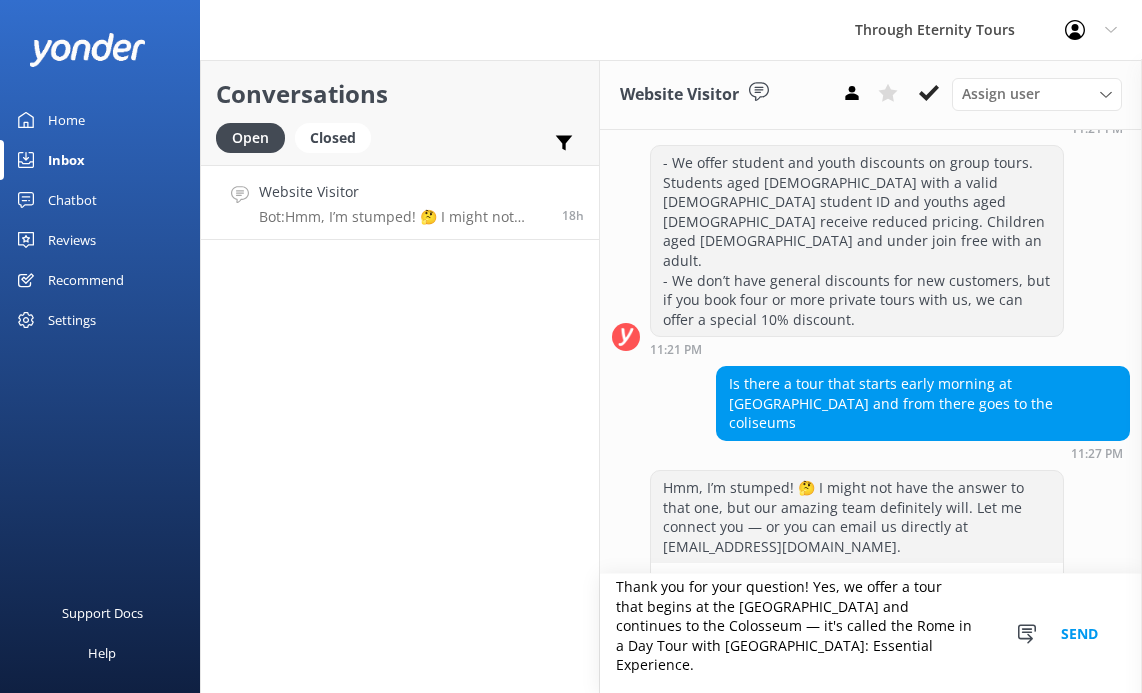 scroll, scrollTop: 0, scrollLeft: 0, axis: both 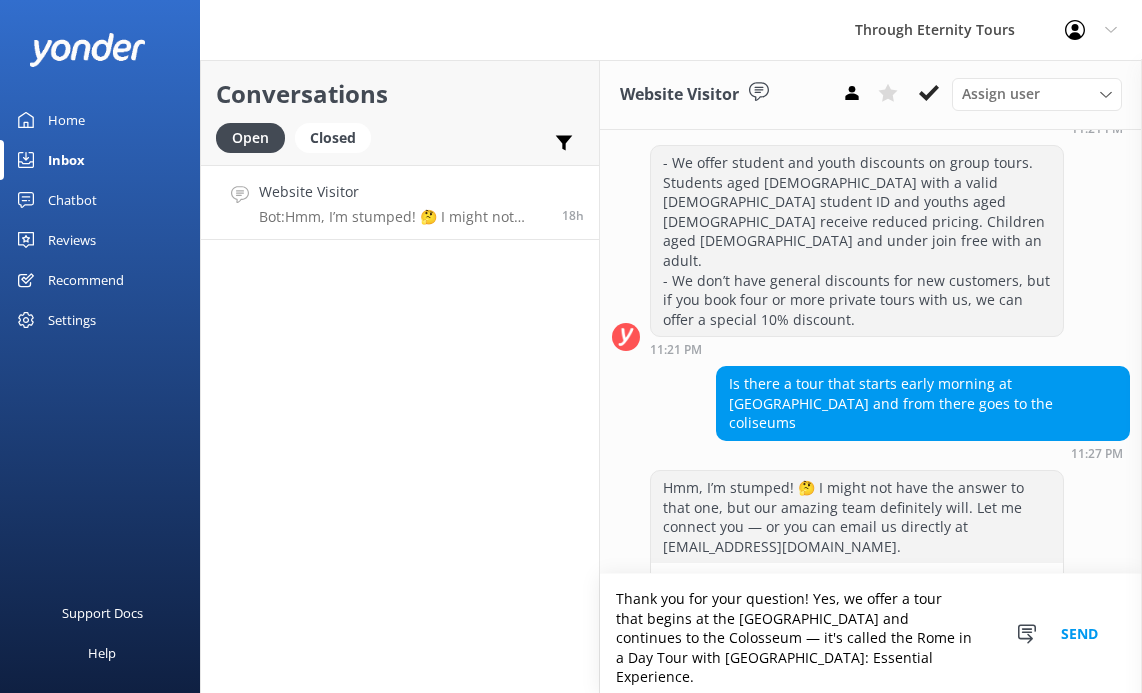 click on "Thank you for your question! Yes, we offer a tour that begins at the [GEOGRAPHIC_DATA] and continues to the Colosseum — it's called the Rome in a Day Tour with [GEOGRAPHIC_DATA]: Essential Experience.
If you prefer an earlier start time or a customized itinerary, please select "Make a Request" when booking the private version. Our team will follow up with a personalized proposal.
Please don’t hesitate to reach out if you have any other questions" at bounding box center [871, 633] 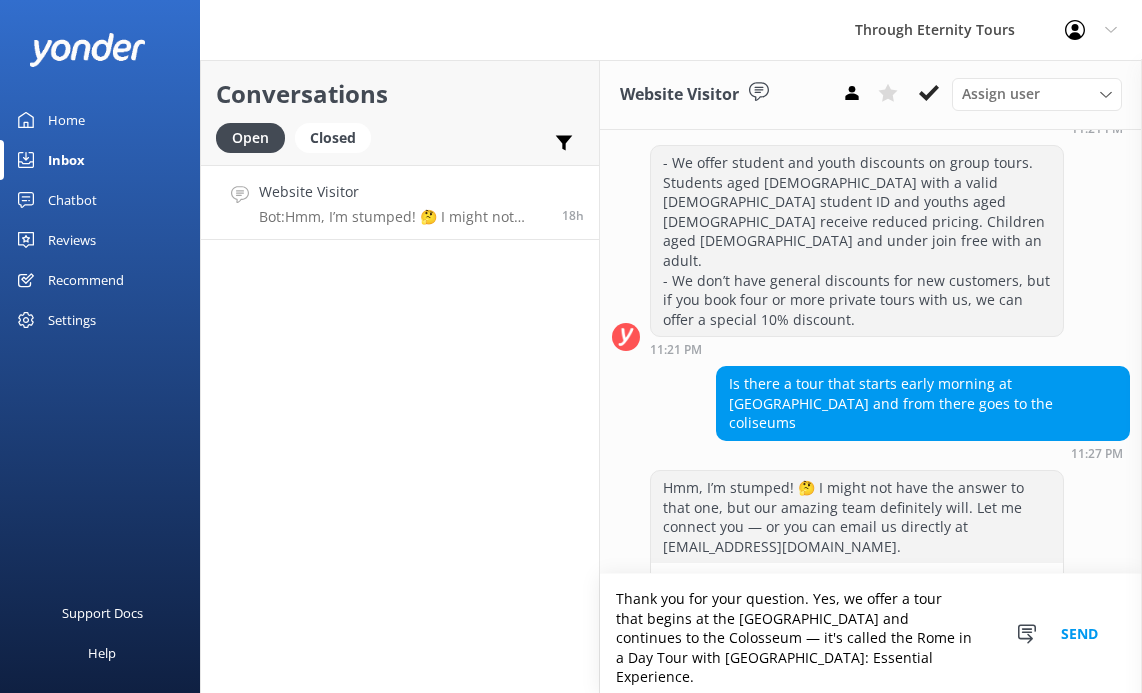 click on "Thank you for your question. Yes, we offer a tour that begins at the [GEOGRAPHIC_DATA] and continues to the Colosseum — it's called the Rome in a Day Tour with [GEOGRAPHIC_DATA]: Essential Experience.
If you prefer an earlier start time or a customized itinerary, please select "Make a Request" when booking the private version. Our team will follow up with a personalized proposal.
Please don’t hesitate to reach out if you have any other questions" at bounding box center [871, 633] 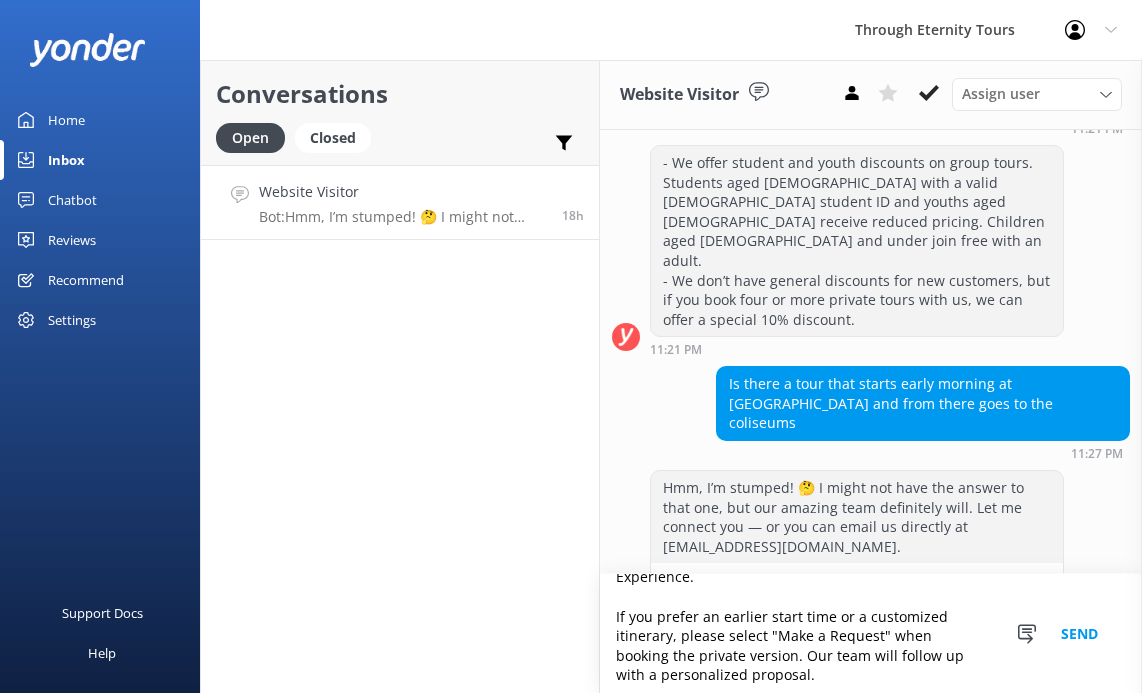 scroll, scrollTop: 102, scrollLeft: 0, axis: vertical 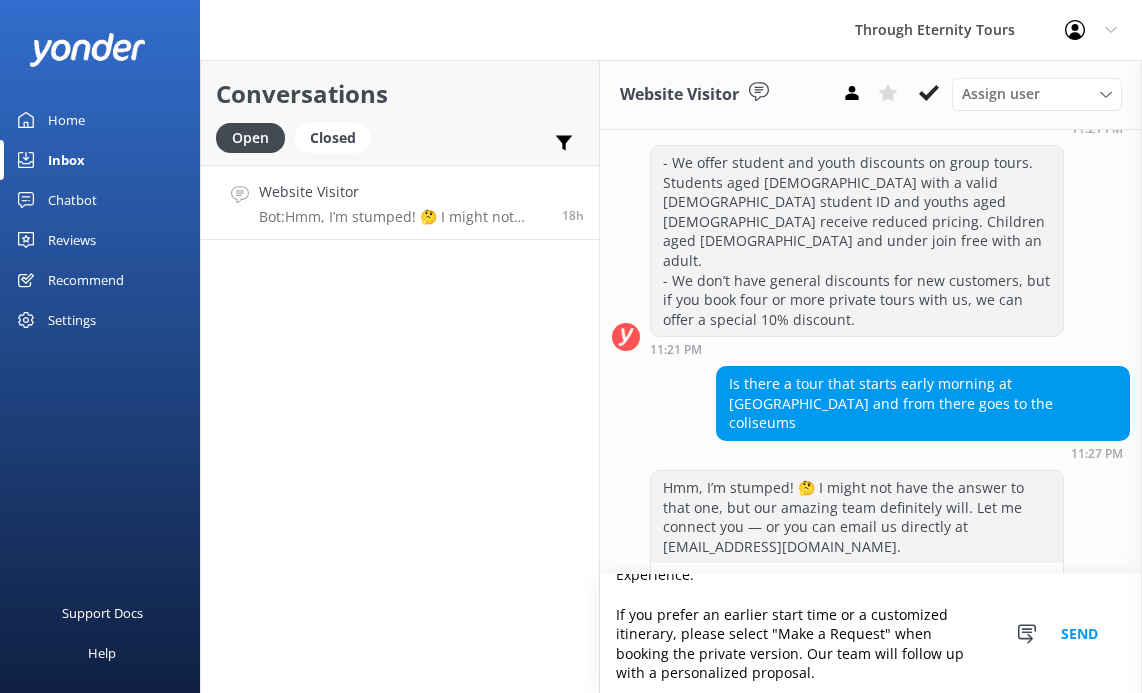 click on "Thank you for your question. Yes, we offer a tour that begins at the [GEOGRAPHIC_DATA] and continues to the Colosseum. It's called the Rome in a Day Tour with Colosseum & Sistine Chapel: Essential Experience.
If you prefer an earlier start time or a customized itinerary, please select "Make a Request" when booking the private version. Our team will follow up with a personalized proposal.
Please don’t hesitate to reach out if you have any other questions" at bounding box center (871, 633) 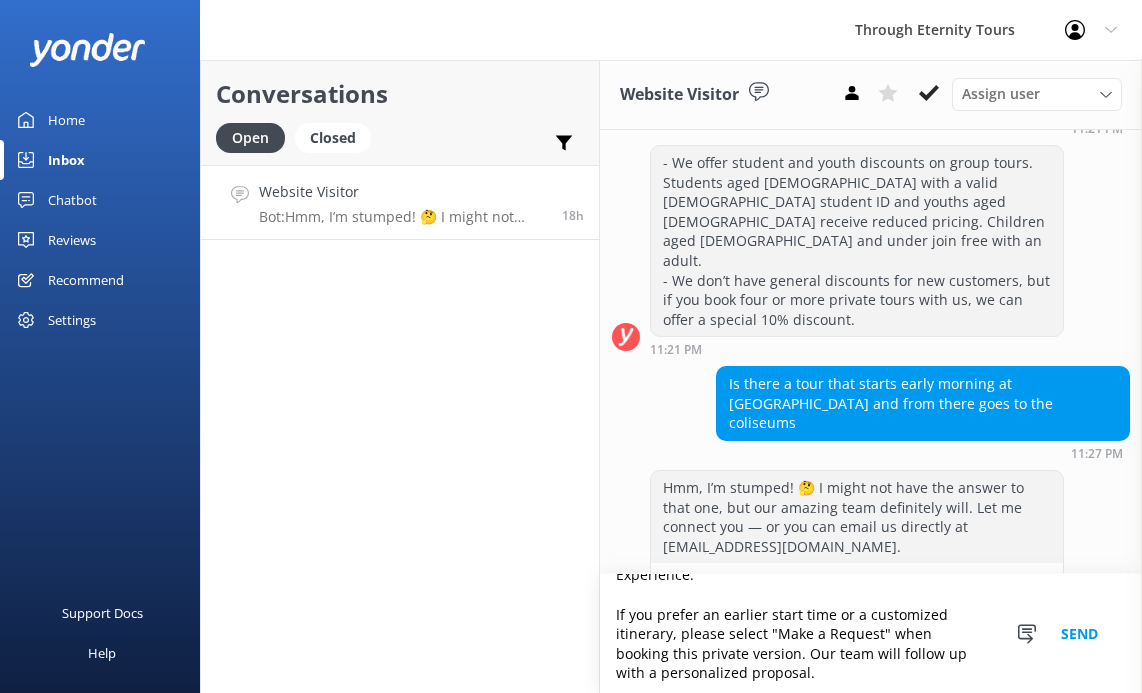 click on "Thank you for your question. Yes, we offer a tour that begins at the [GEOGRAPHIC_DATA] and continues to the Colosseum. It's called the Rome in a Day Tour with Colosseum & Sistine Chapel: Essential Experience.
If you prefer an earlier start time or a customized itinerary, please select "Make a Request" when booking this private version. Our team will follow up with a personalized proposal.
Please don’t hesitate to reach out if you have any other questions" at bounding box center [871, 633] 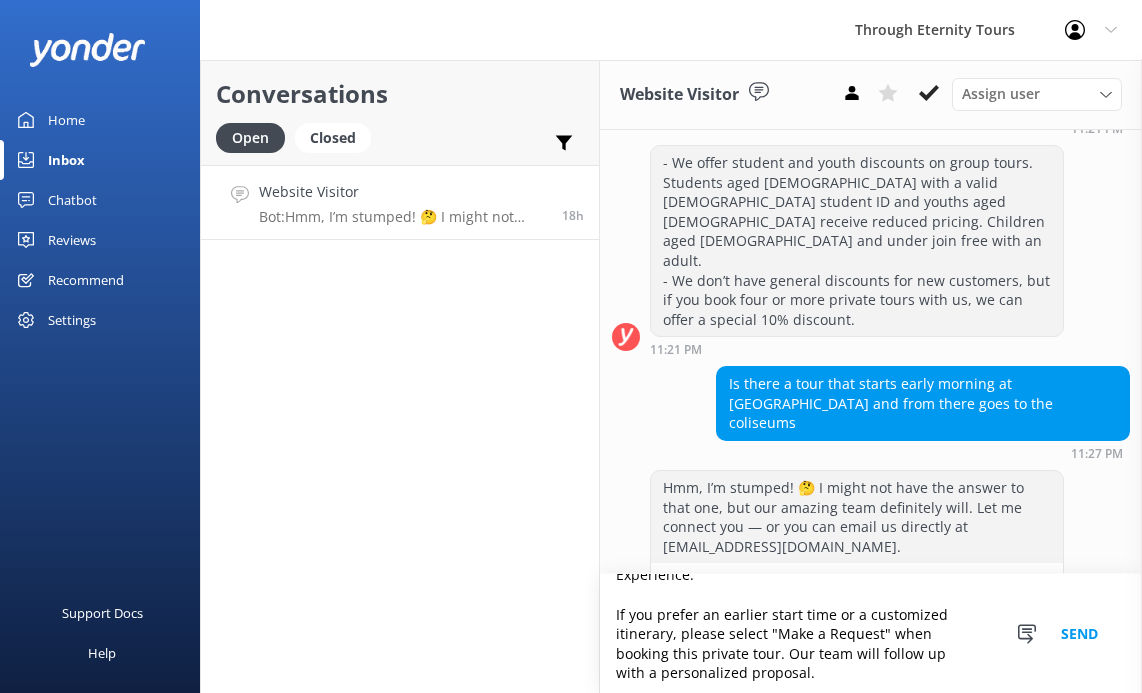 click on "Thank you for your question. Yes, we offer a tour that begins at the [GEOGRAPHIC_DATA] and continues to the Colosseum. It's called the Rome in a Day Tour with Colosseum & Sistine Chapel: Essential Experience.
If you prefer an earlier start time or a customized itinerary, please select "Make a Request" when booking this private tour. Our team will follow up with a personalized proposal.
Please don’t hesitate to reach out if you have any other questions" at bounding box center (871, 633) 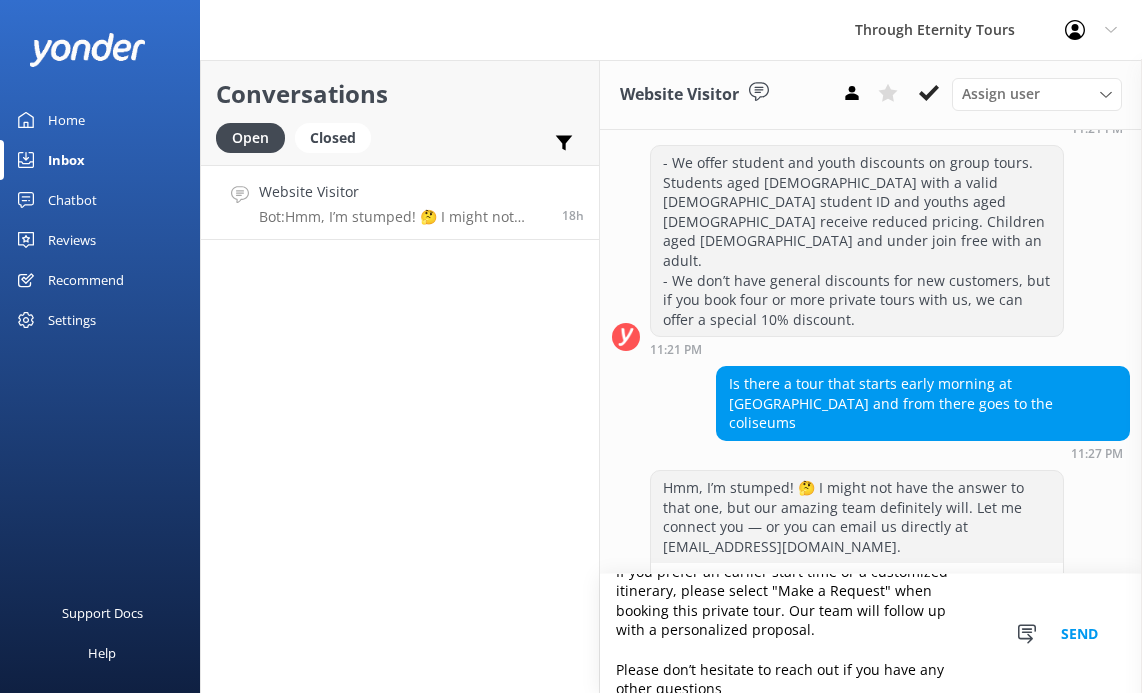 type on "Thank you for your question. Yes, we offer a tour that begins at the [GEOGRAPHIC_DATA] and continues to the Colosseum. It's called the Rome in a Day Tour with Colosseum & Sistine Chapel: Essential Experience.
If you prefer an earlier start time or a customized itinerary, please select "Make a Request" when booking this private tour. Our team will follow up with a personalized proposal.
Please don’t hesitate to reach out if you have any other questions" 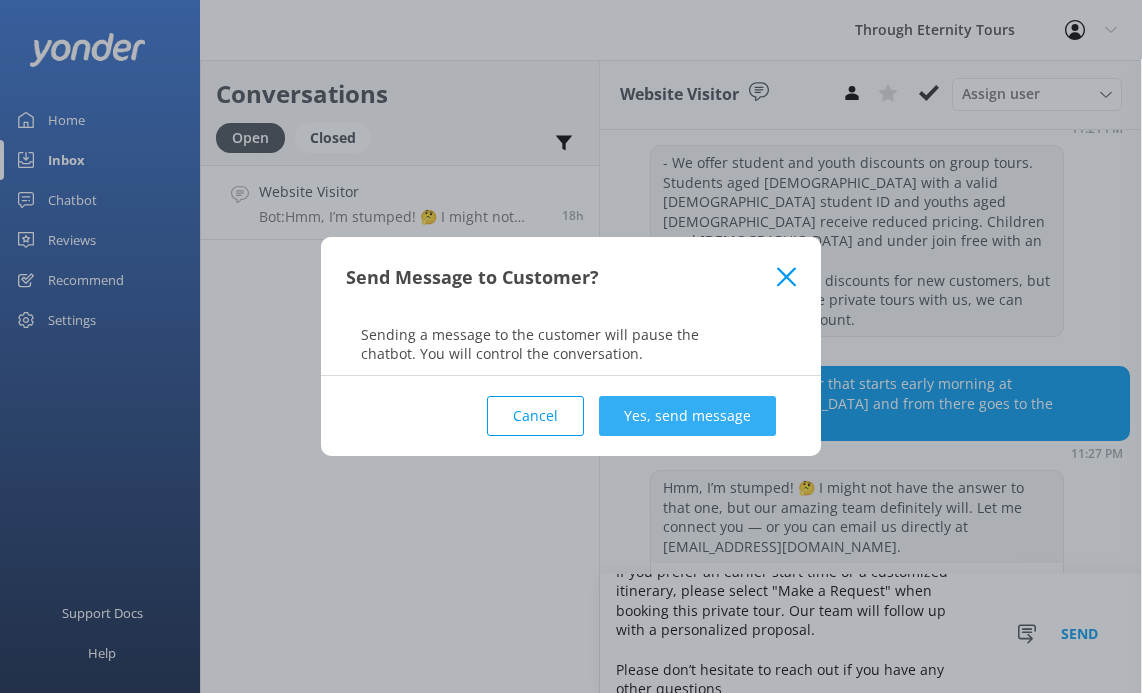 click on "Yes, send message" at bounding box center (687, 416) 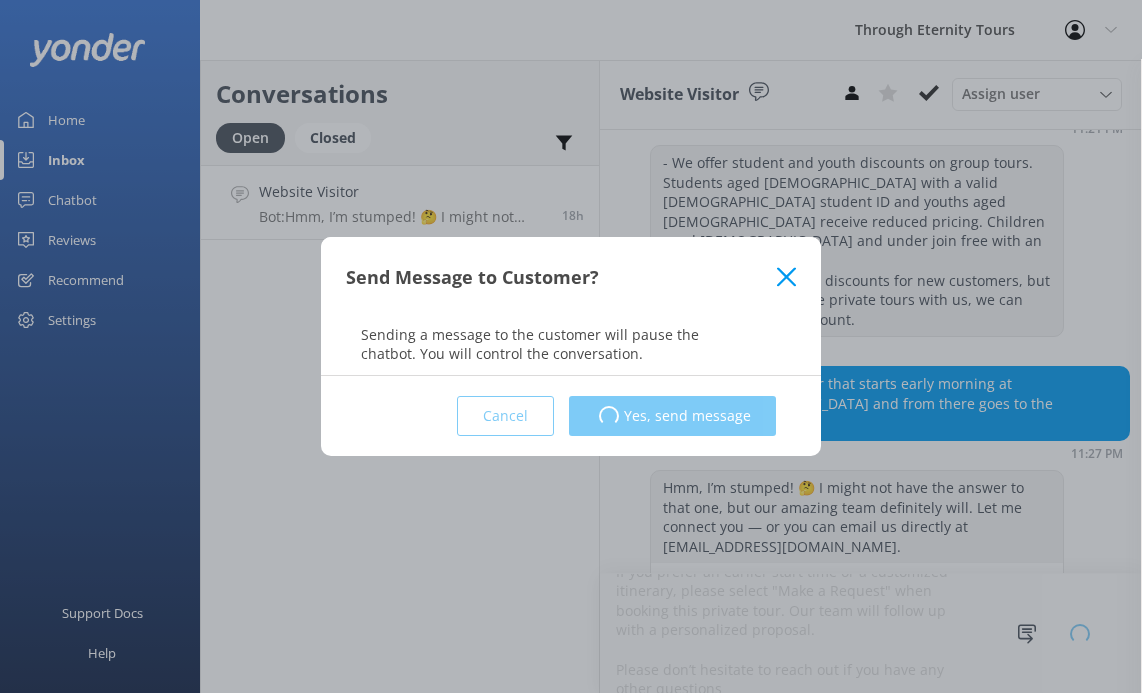 type 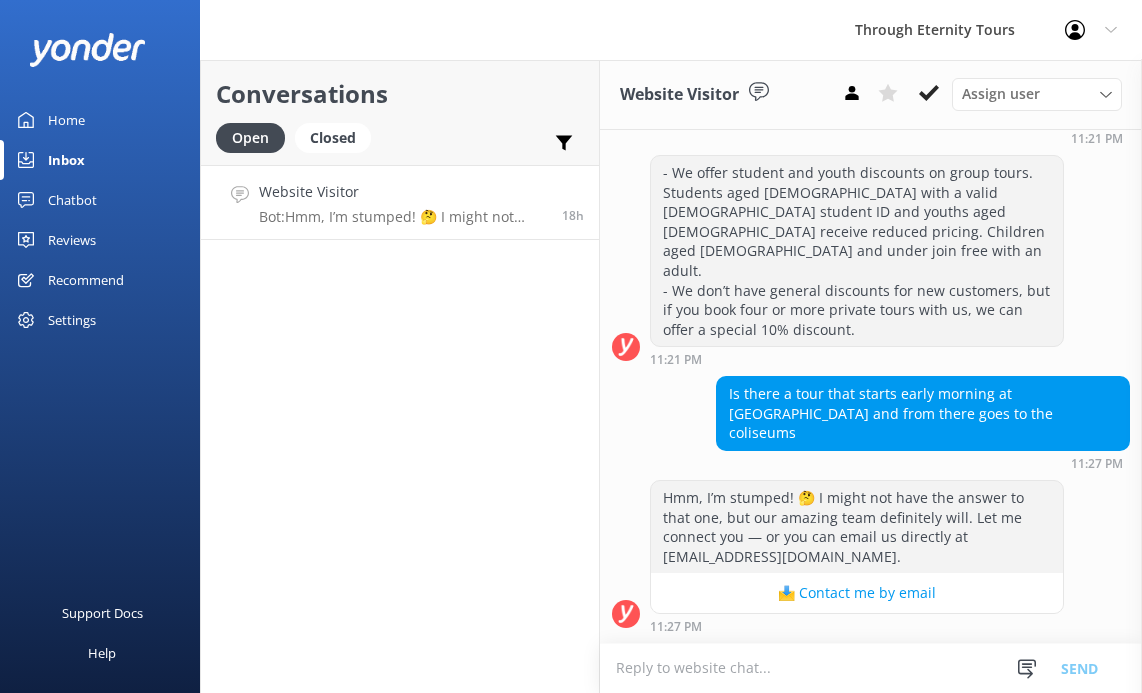 scroll, scrollTop: 0, scrollLeft: 0, axis: both 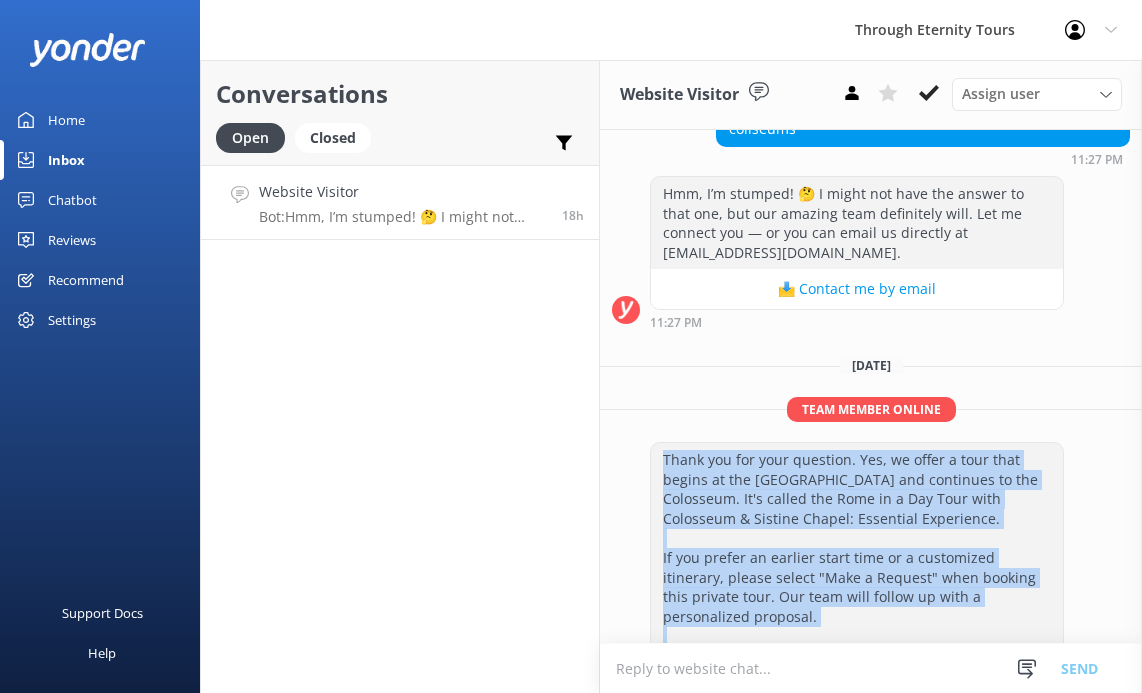 drag, startPoint x: 661, startPoint y: 396, endPoint x: 740, endPoint y: 612, distance: 229.99348 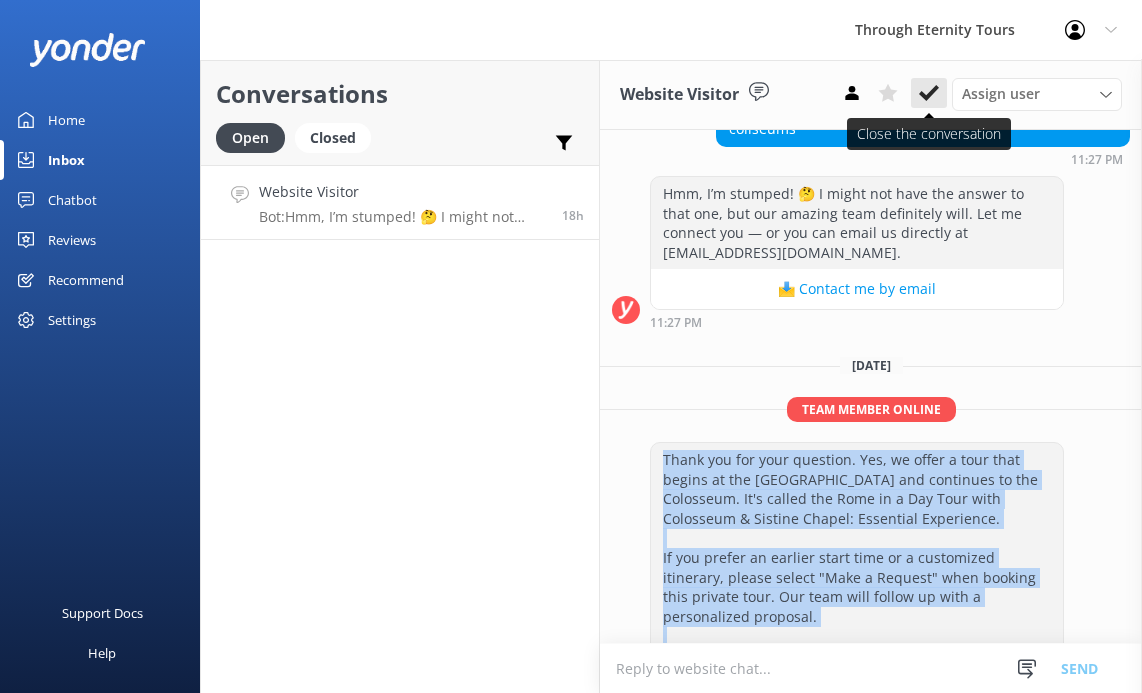 click at bounding box center (929, 93) 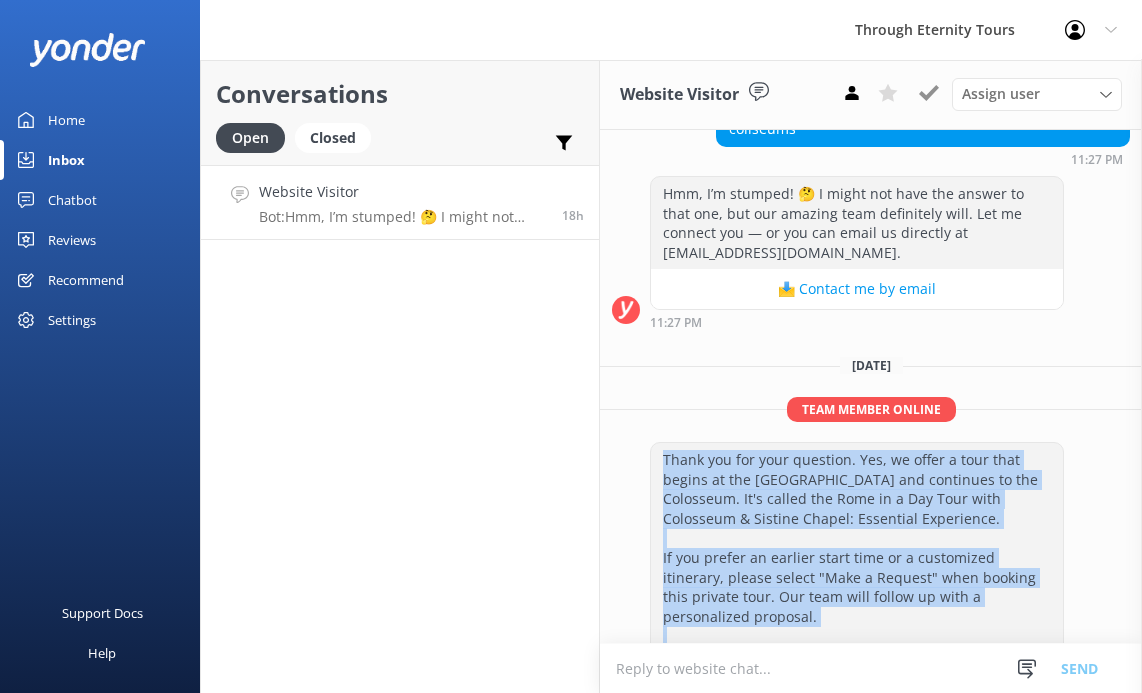 click on "Home" at bounding box center (100, 120) 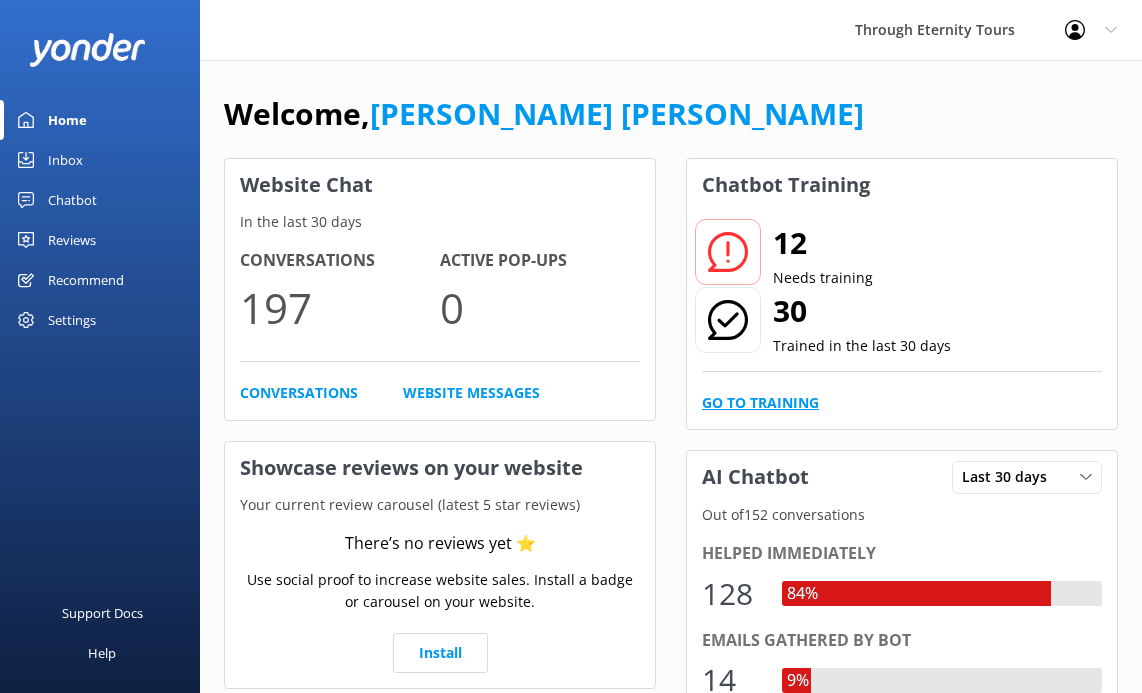 click on "Go to Training" at bounding box center [760, 403] 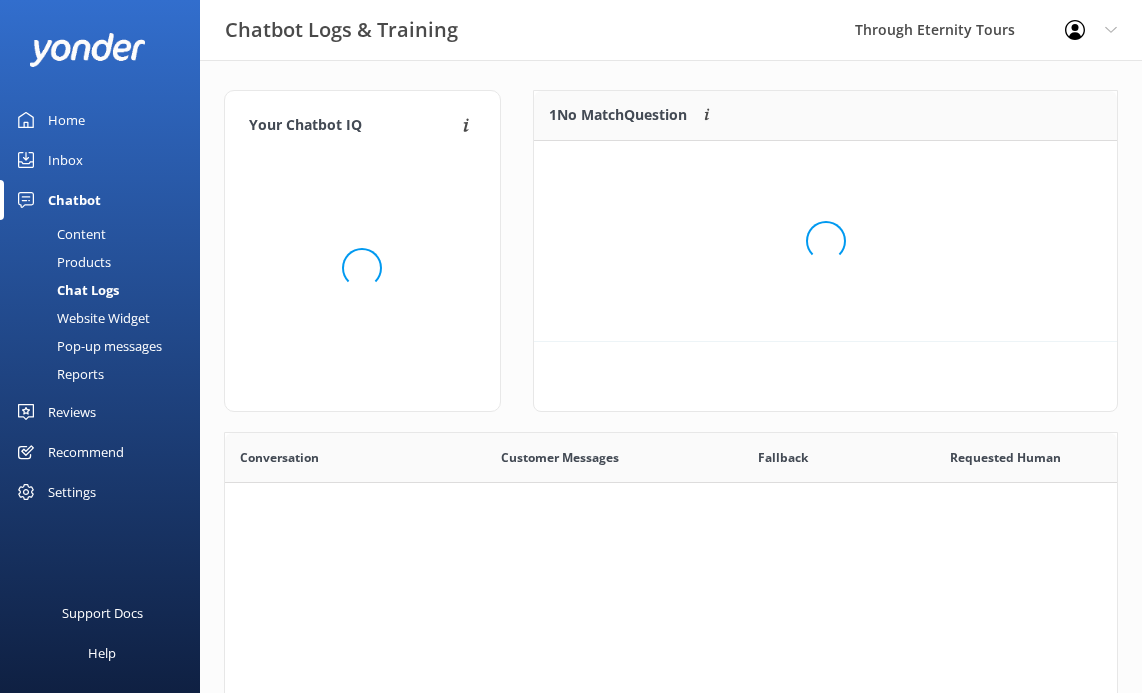 scroll, scrollTop: 1, scrollLeft: 0, axis: vertical 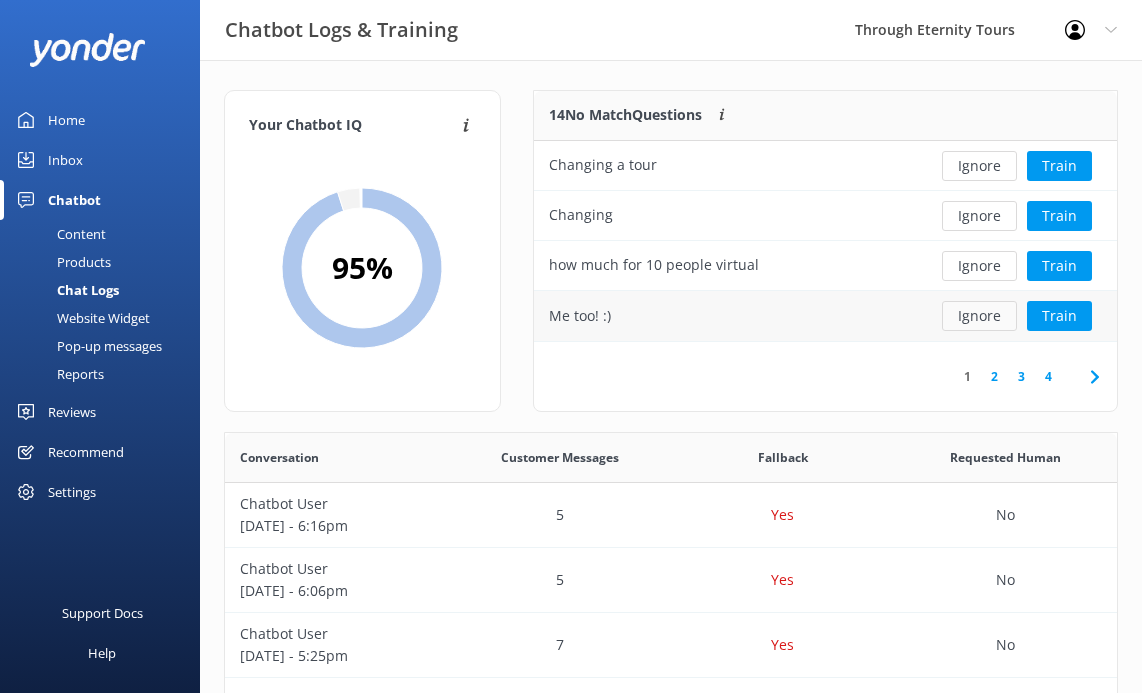 click on "Ignore" at bounding box center [979, 316] 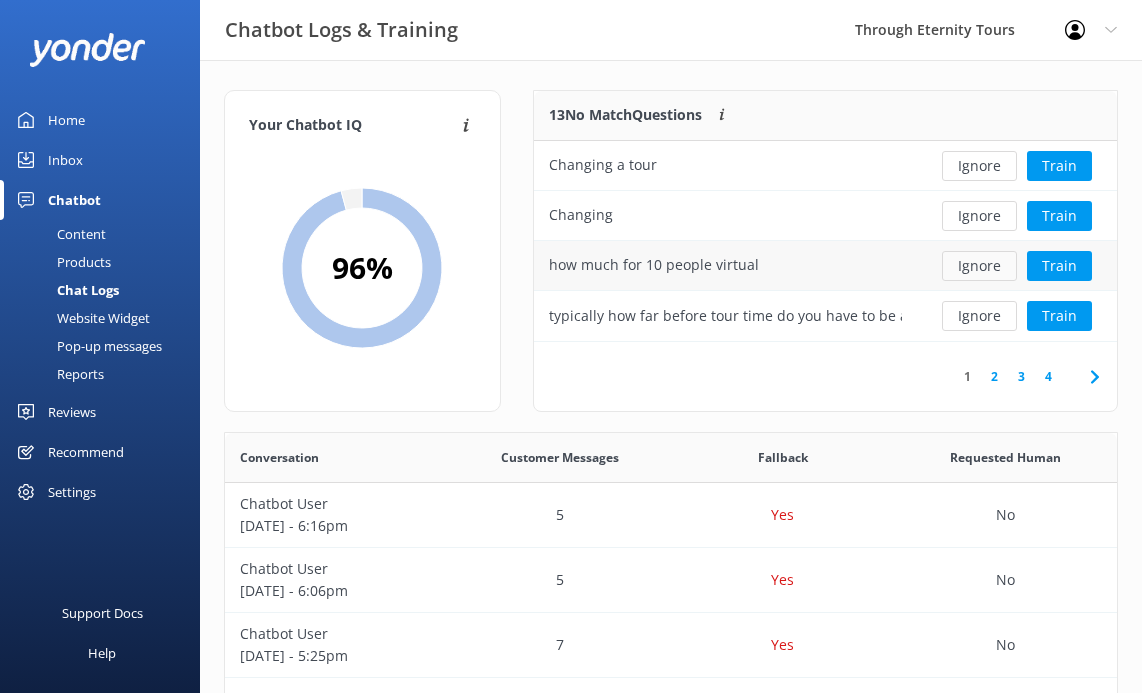 click on "Ignore" at bounding box center [979, 266] 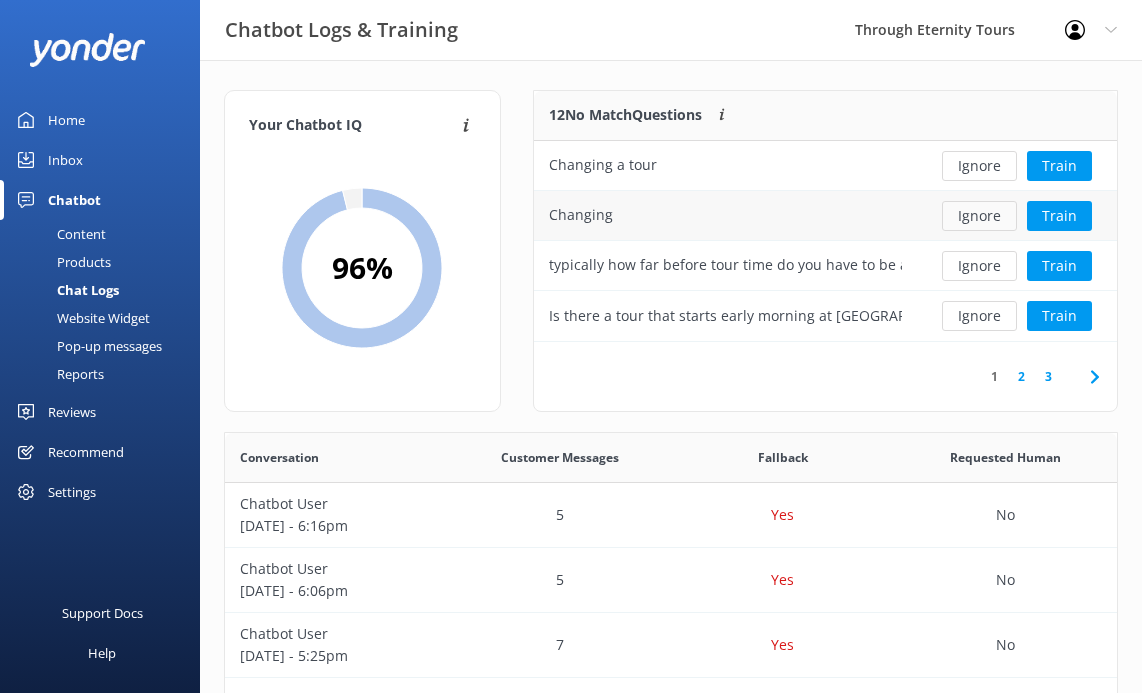click on "Ignore" at bounding box center (979, 216) 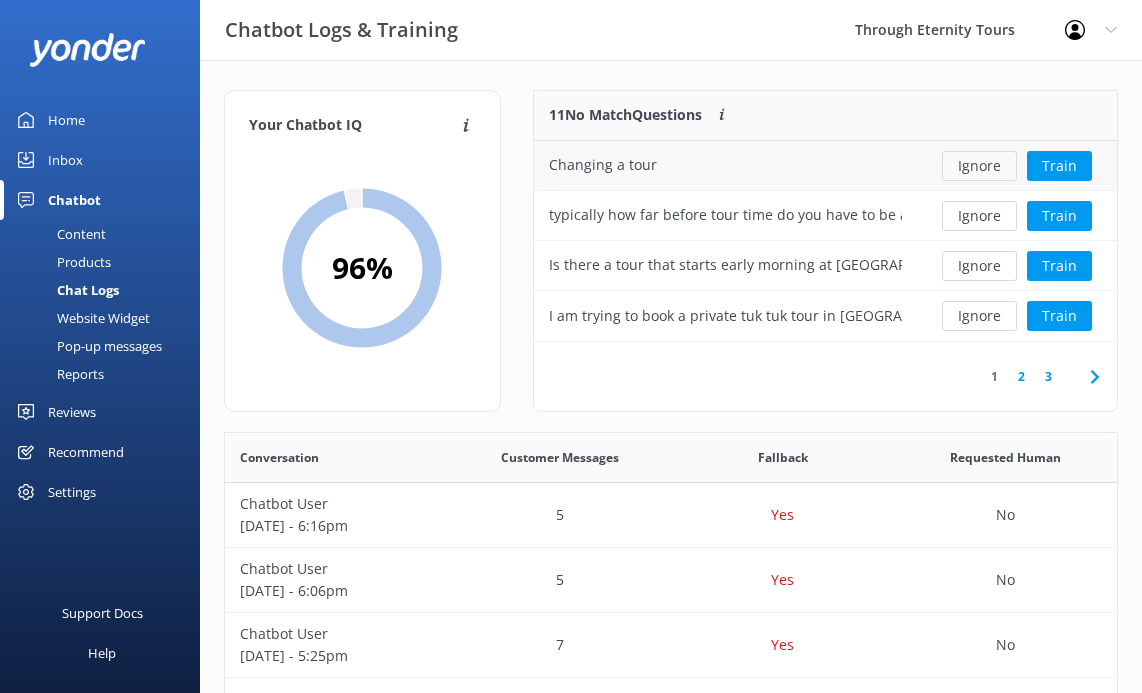 click on "Ignore" at bounding box center (979, 166) 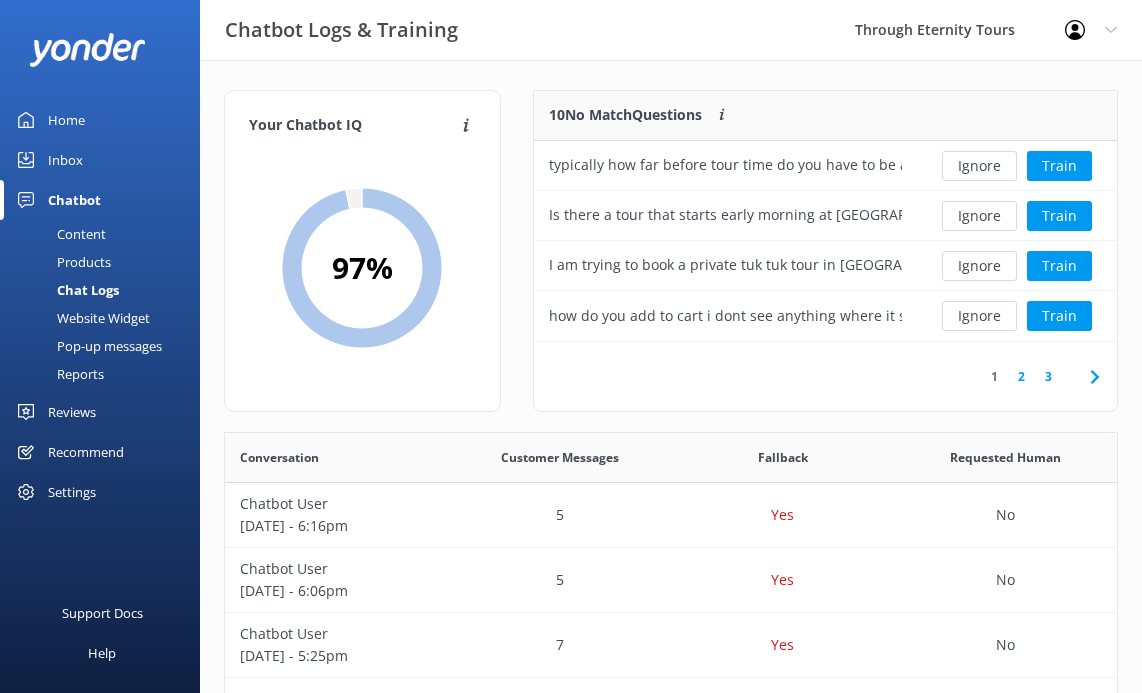 click on "2" at bounding box center [1021, 376] 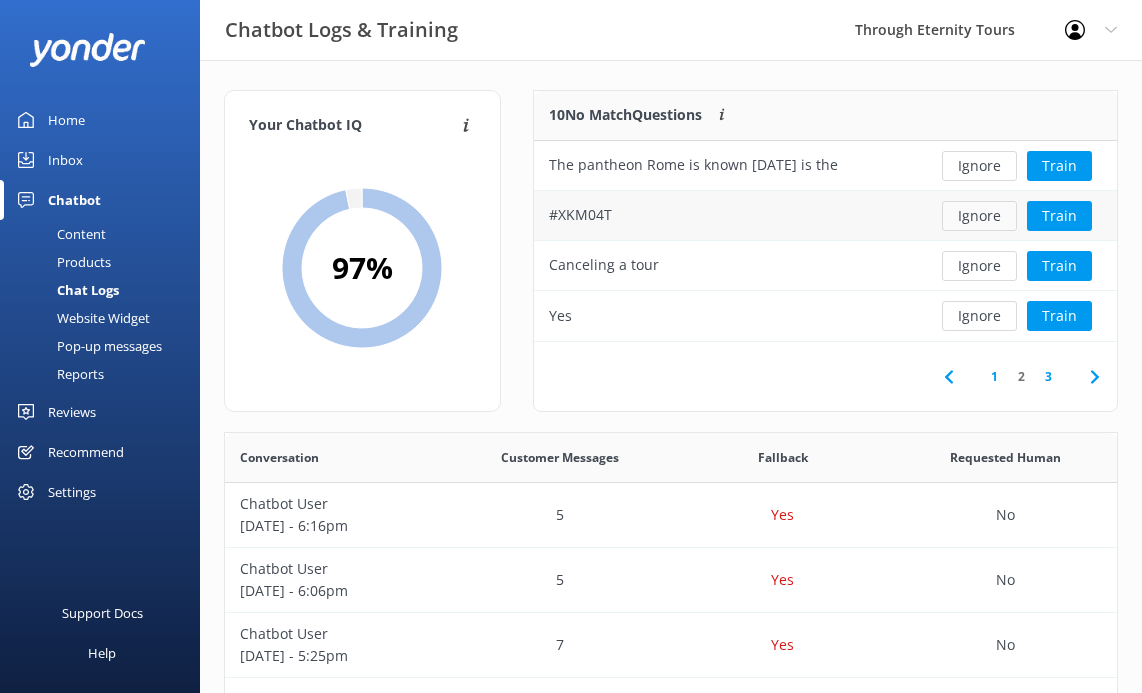 click on "Ignore" at bounding box center (979, 216) 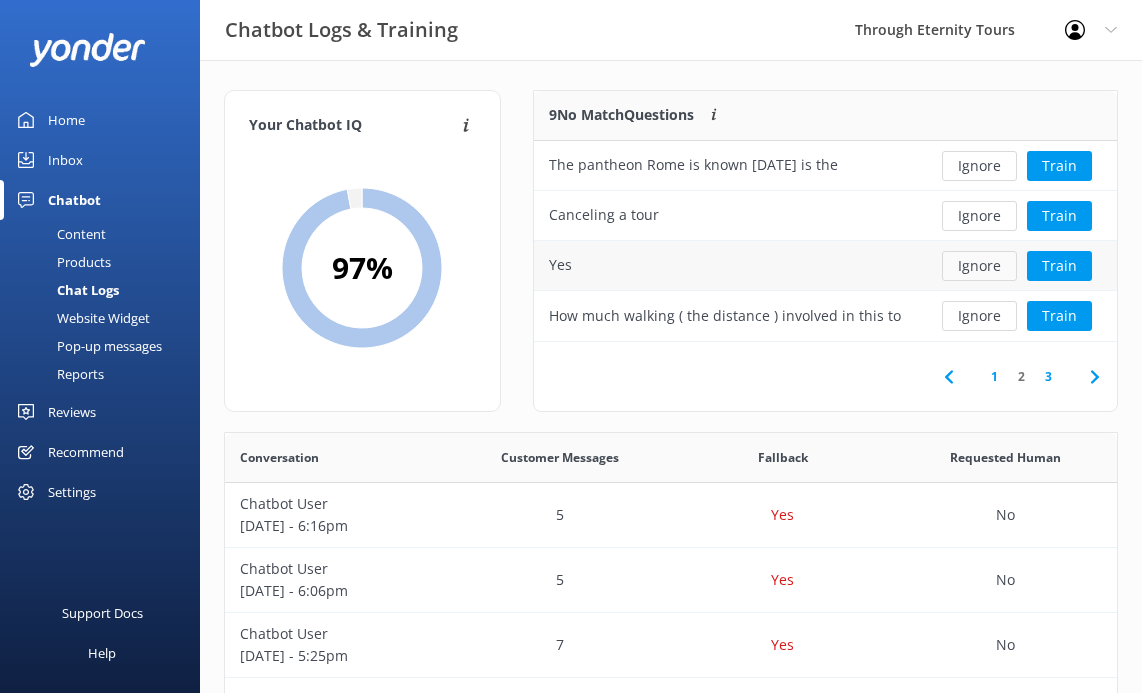 click on "Ignore" at bounding box center (979, 266) 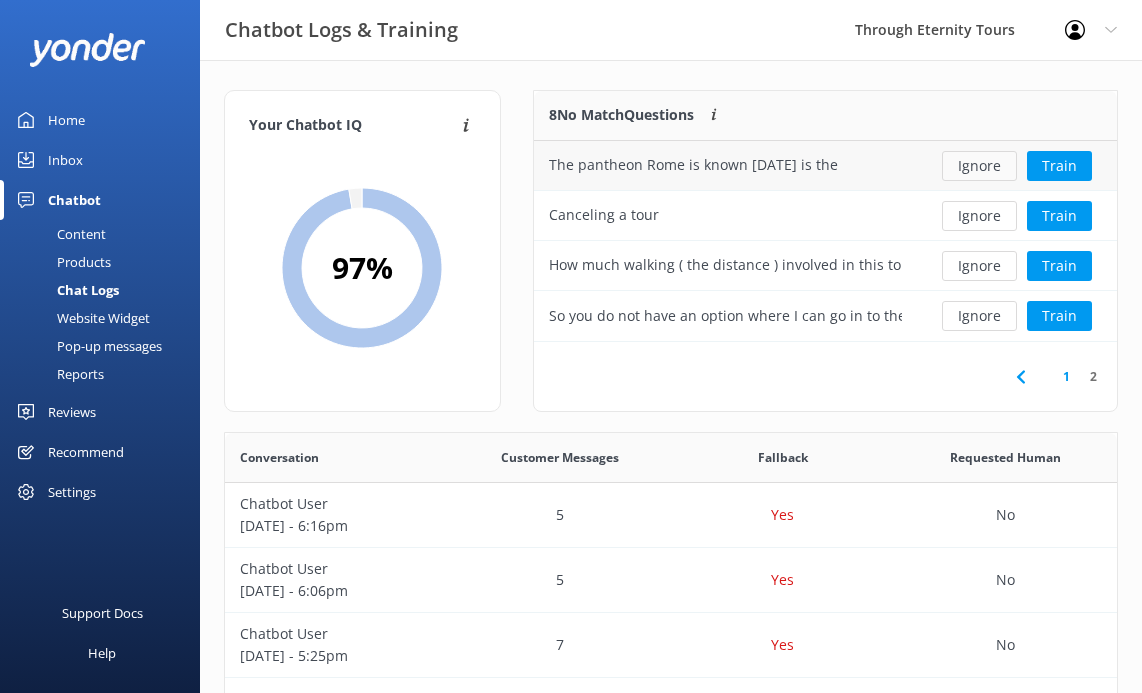 click on "Ignore" at bounding box center [979, 166] 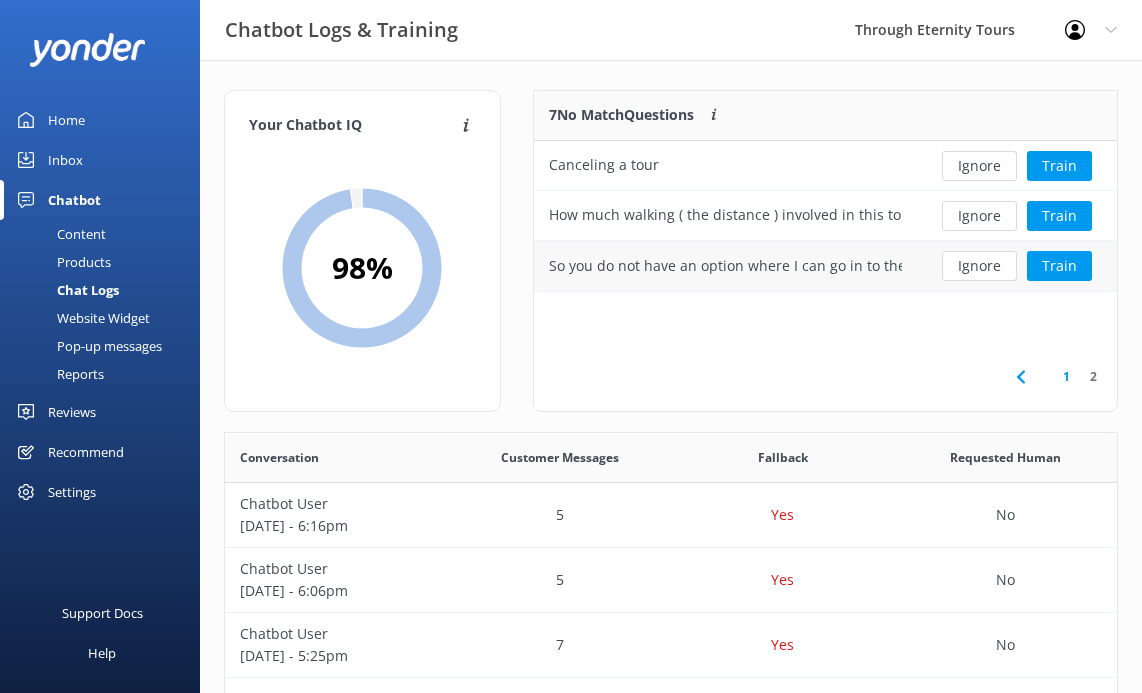 scroll, scrollTop: 201, scrollLeft: 583, axis: both 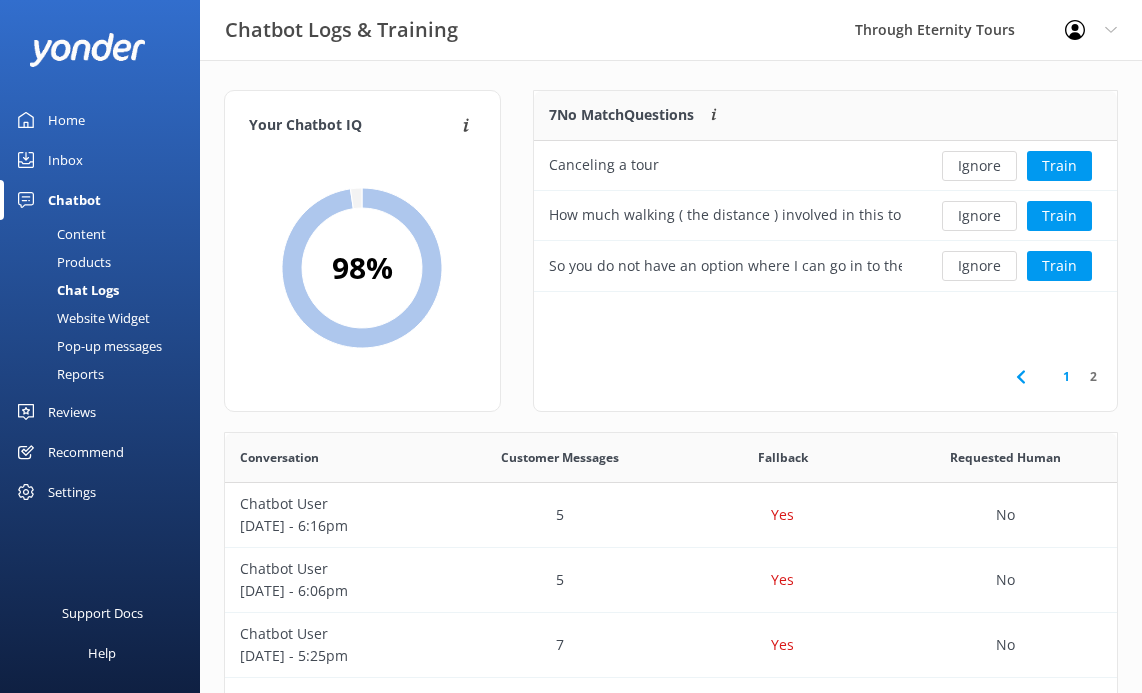 click on "Home" at bounding box center (66, 120) 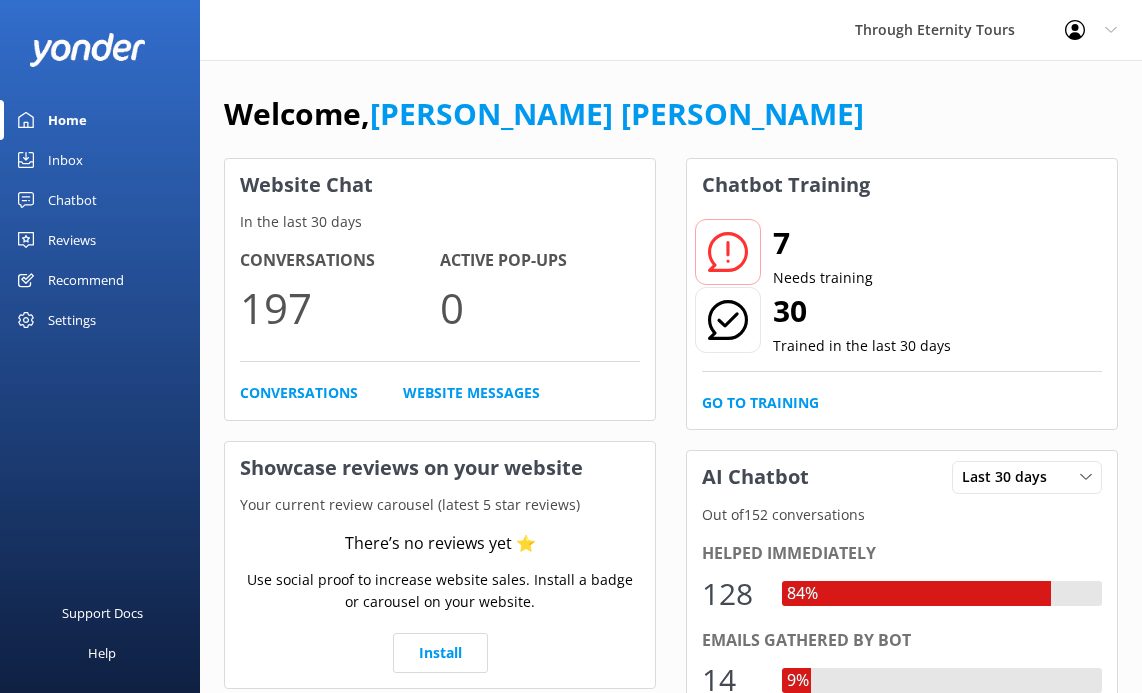 click on "Inbox" at bounding box center [100, 160] 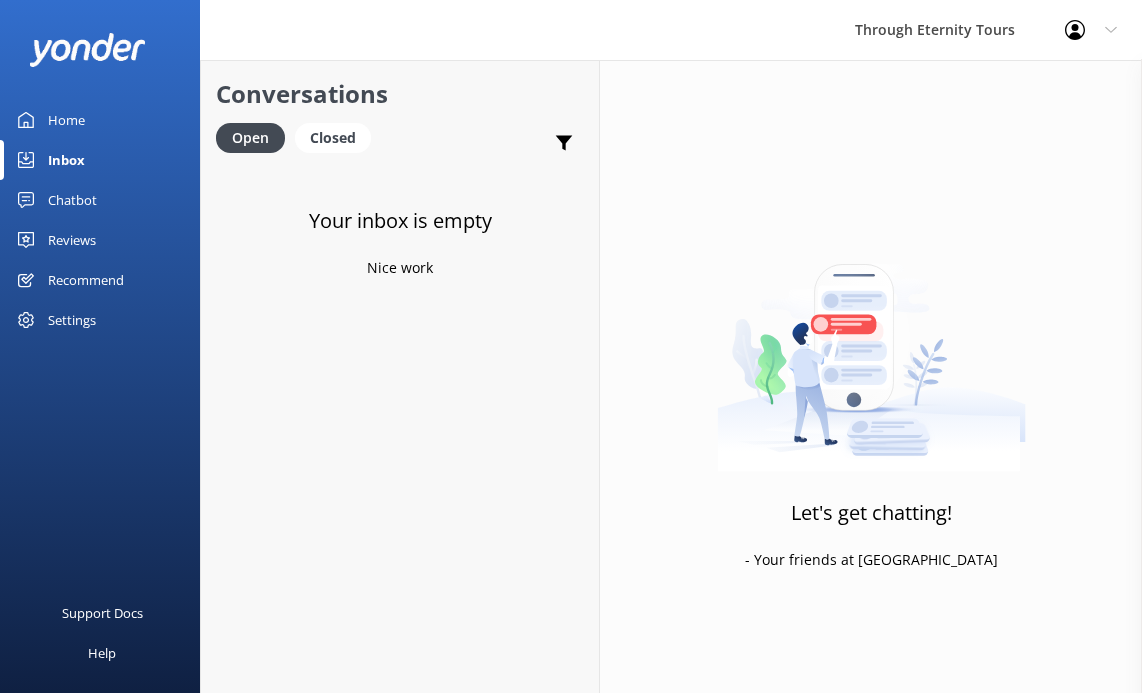 click on "Home" at bounding box center [66, 120] 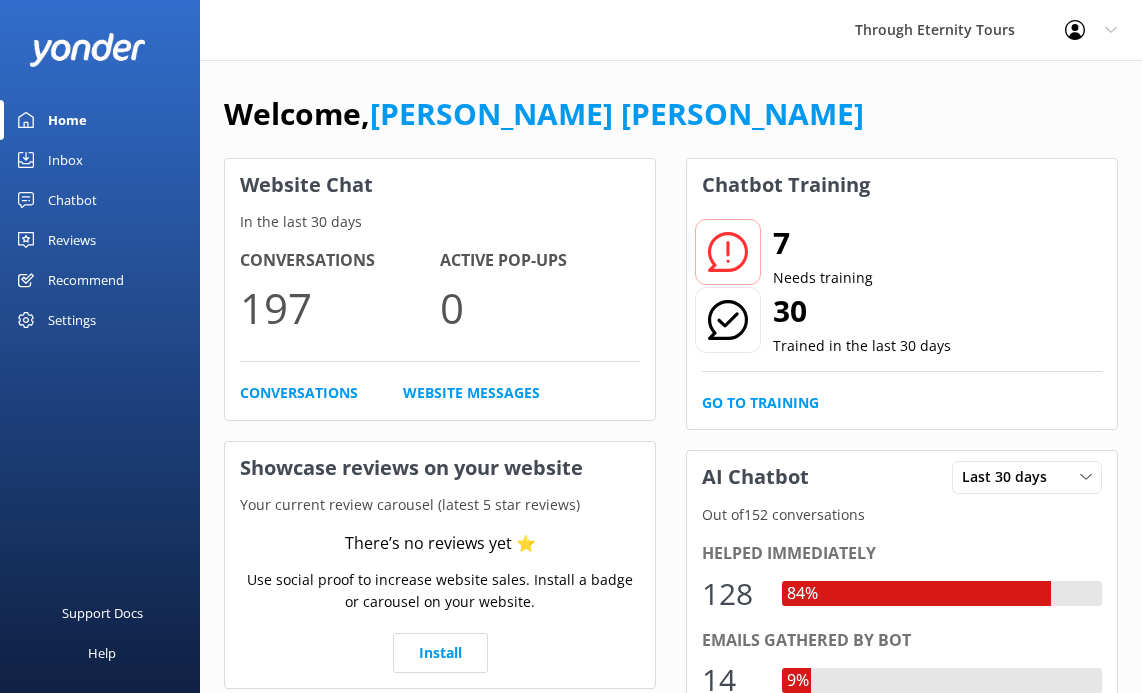 click on "Inbox" at bounding box center (100, 160) 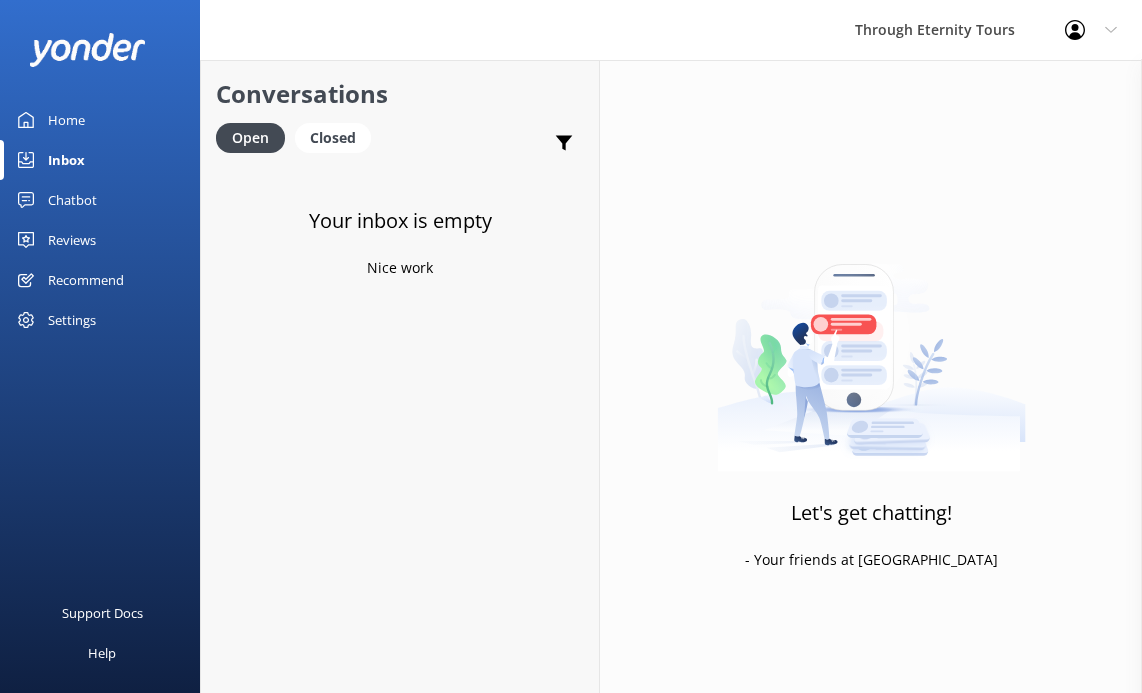 click on "Chatbot" at bounding box center (72, 200) 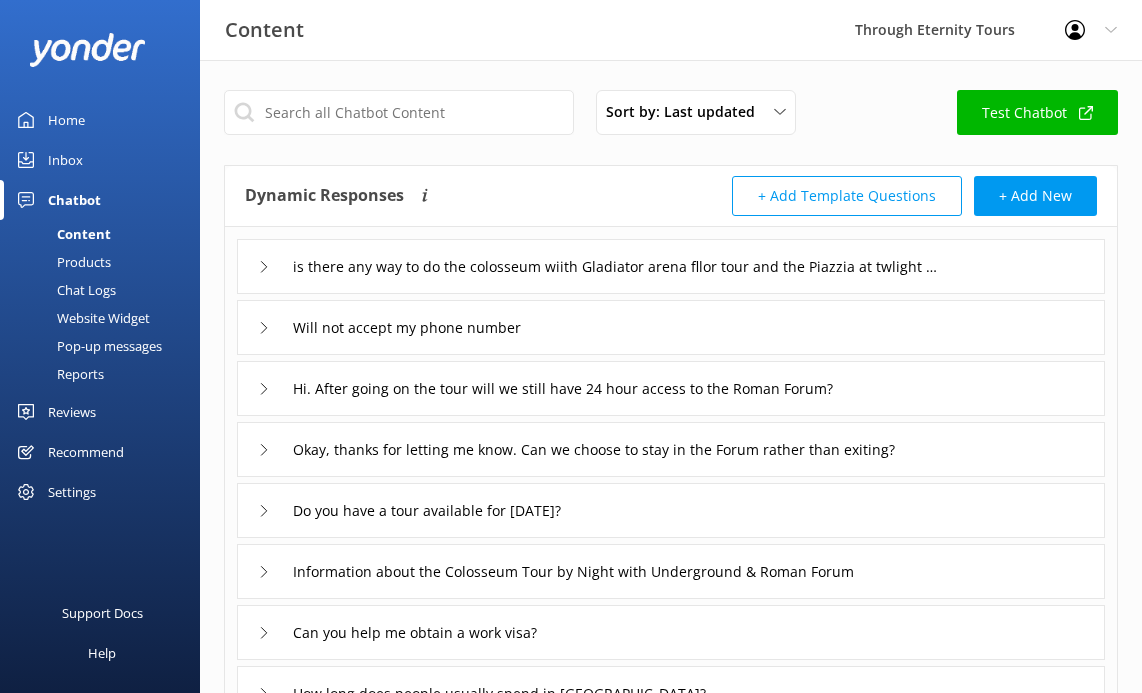 click on "Content" at bounding box center [61, 234] 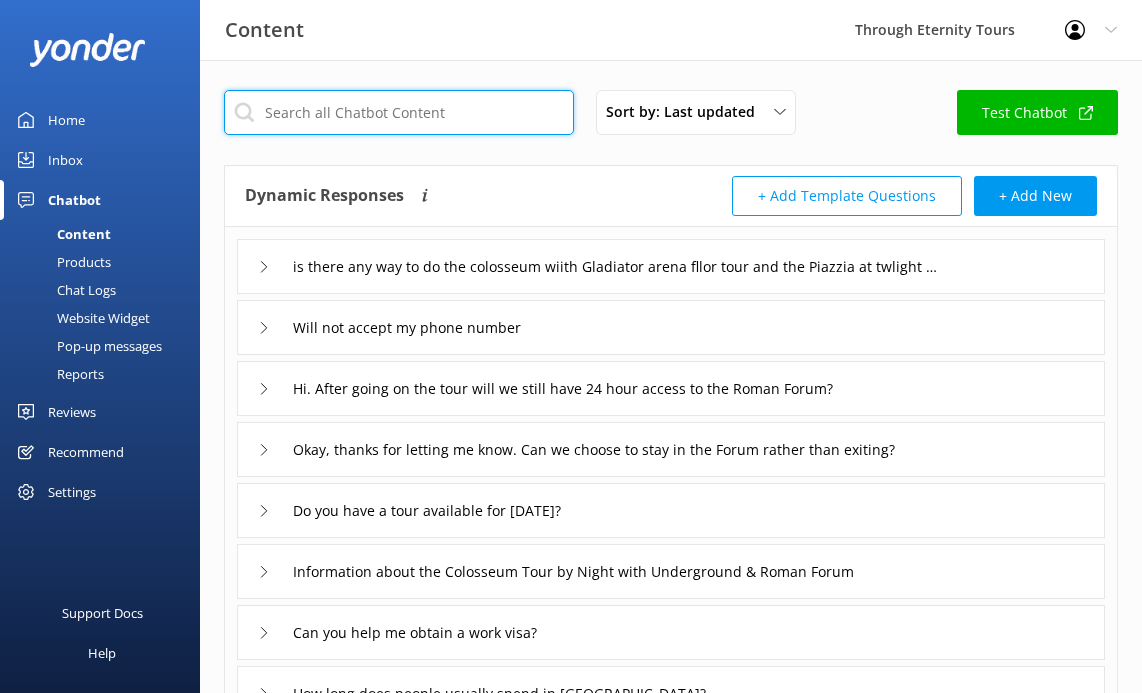 click at bounding box center (399, 112) 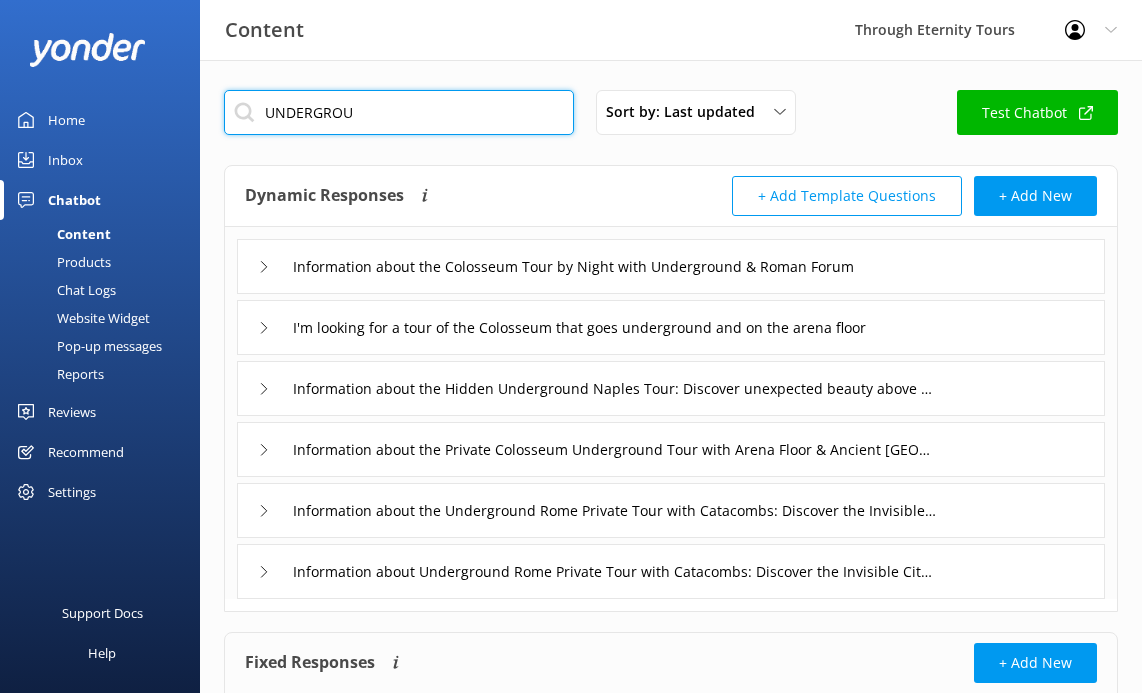 type on "UNDERGROU" 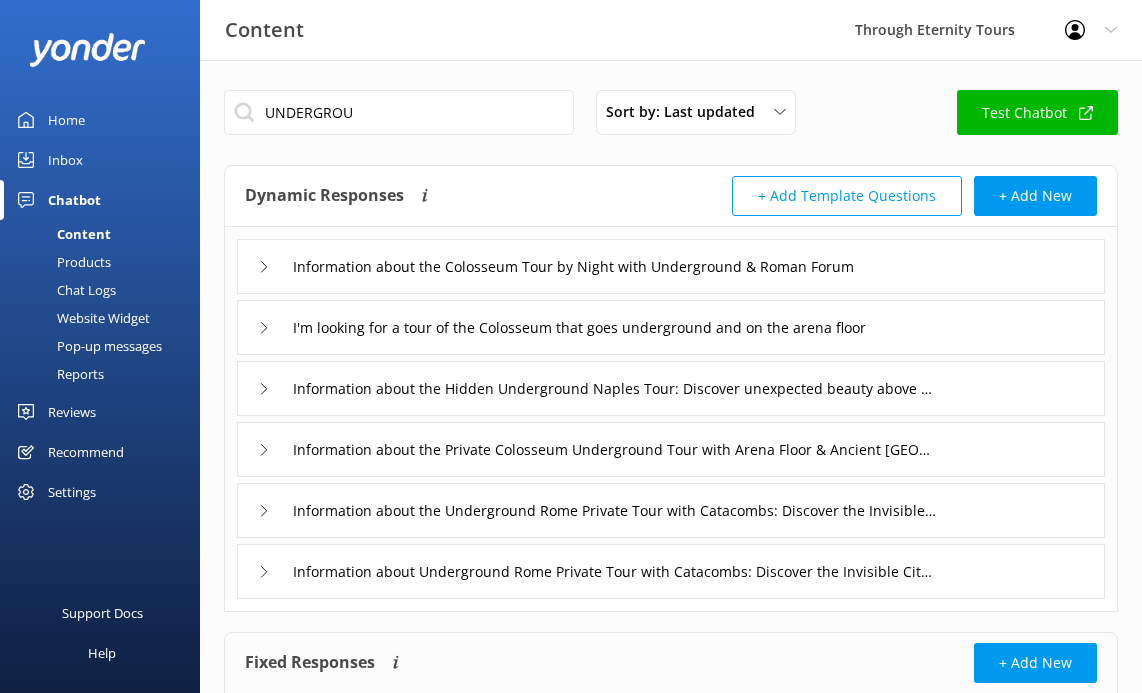click 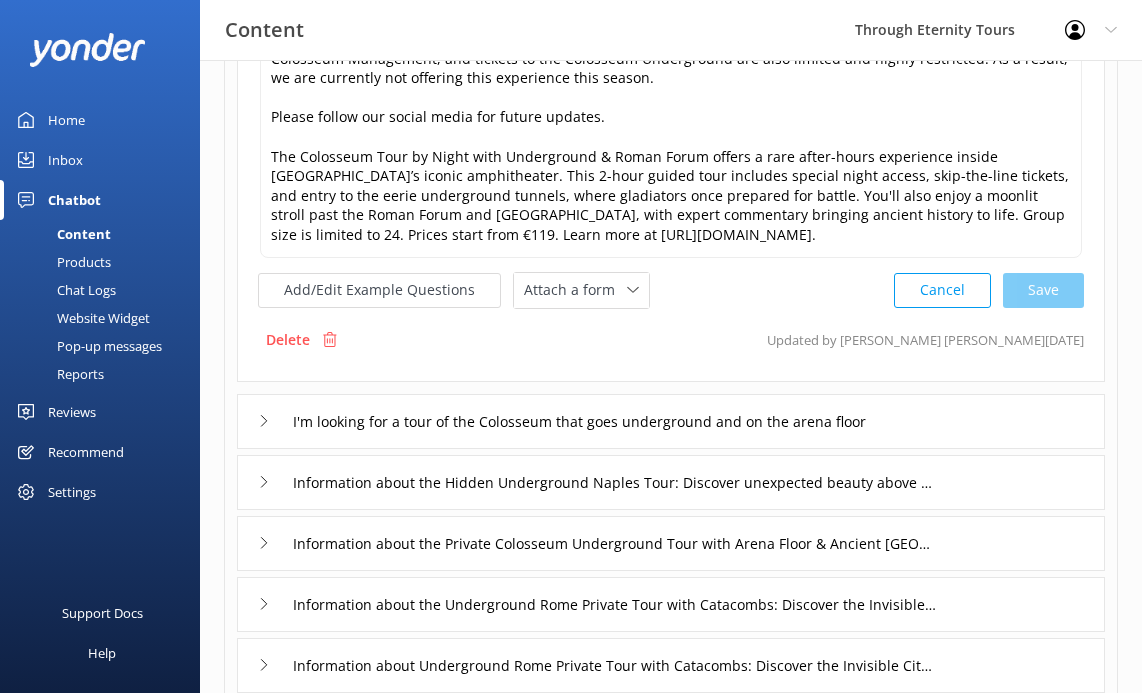 scroll, scrollTop: 291, scrollLeft: 0, axis: vertical 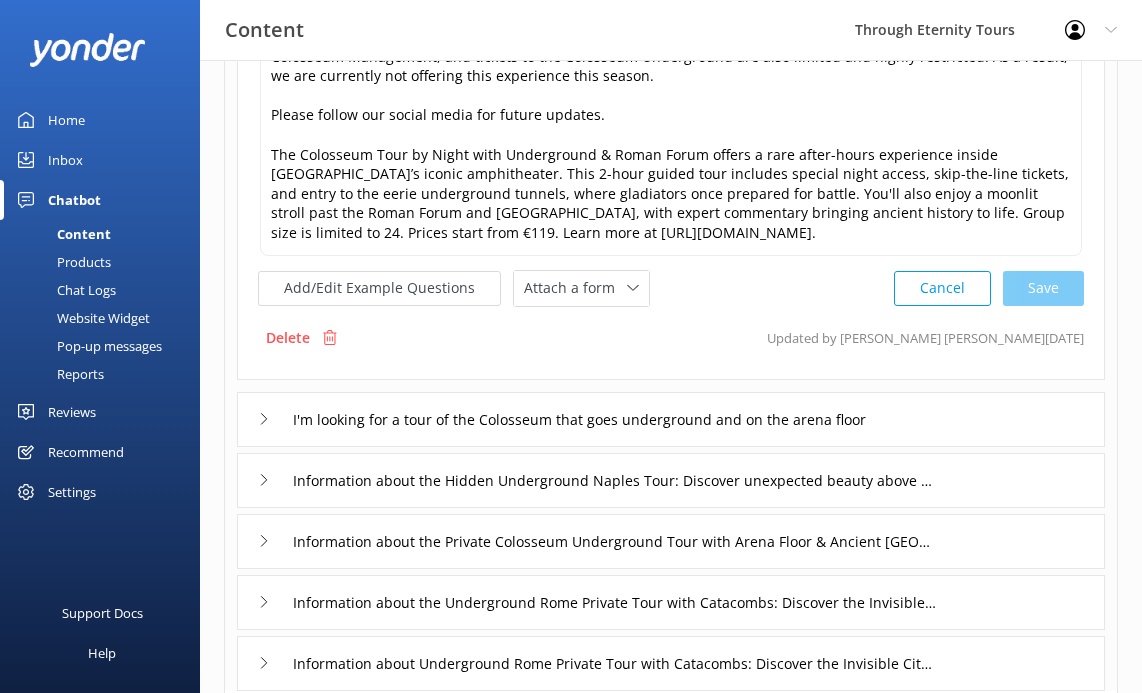 click 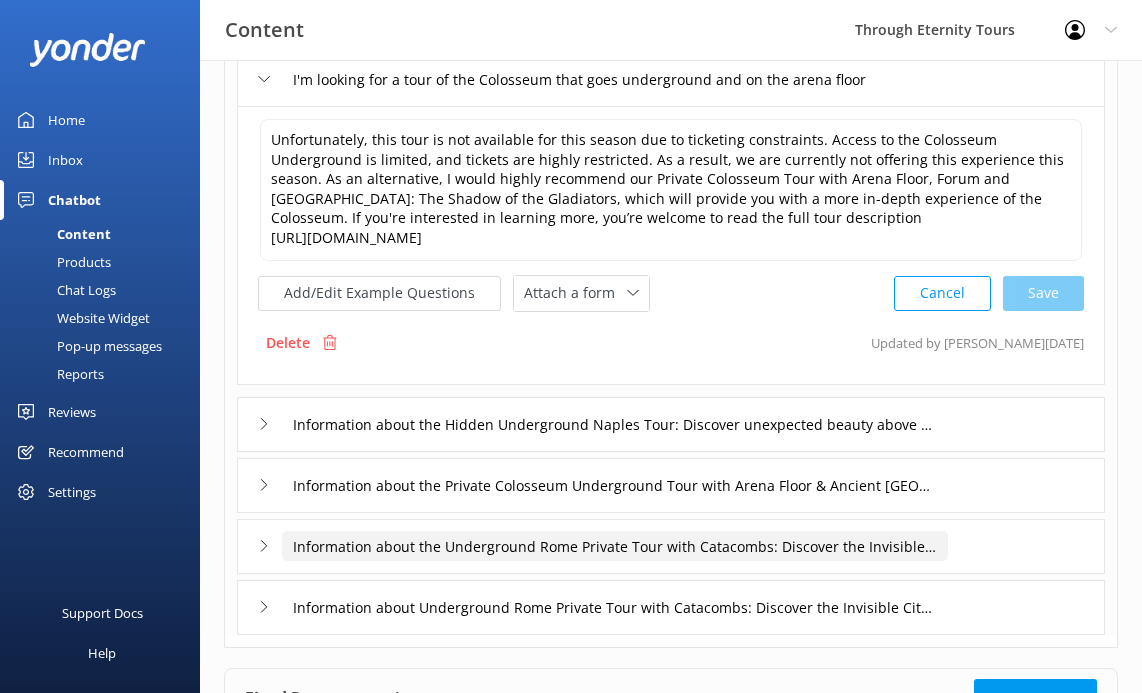 scroll, scrollTop: 263, scrollLeft: 0, axis: vertical 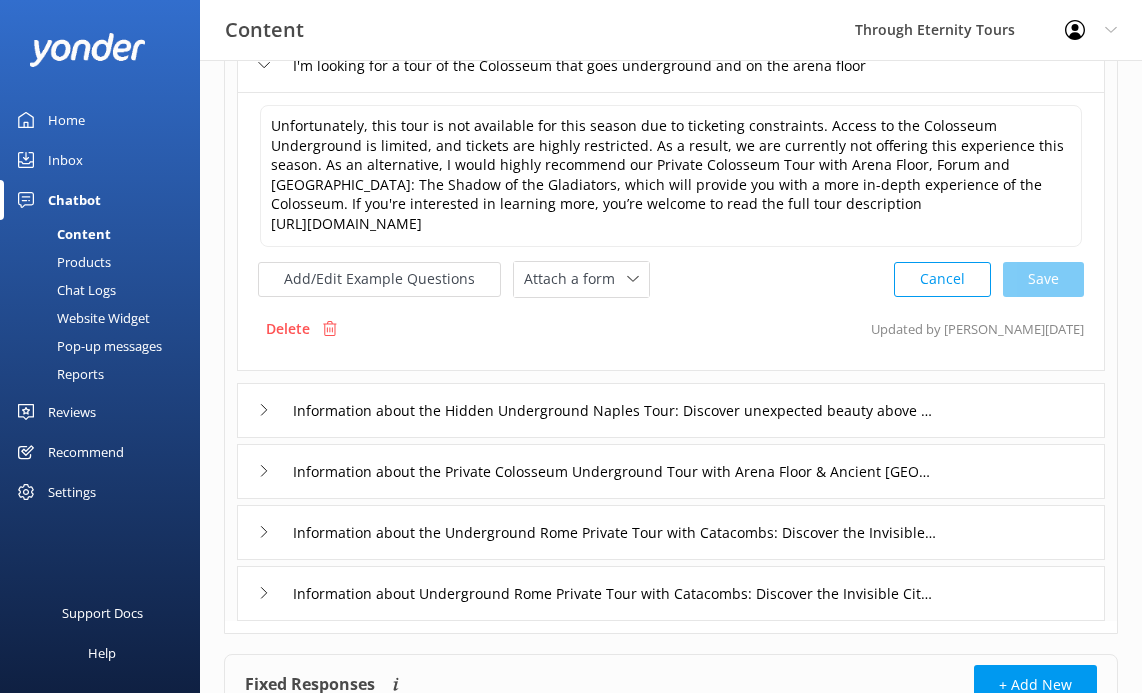 click 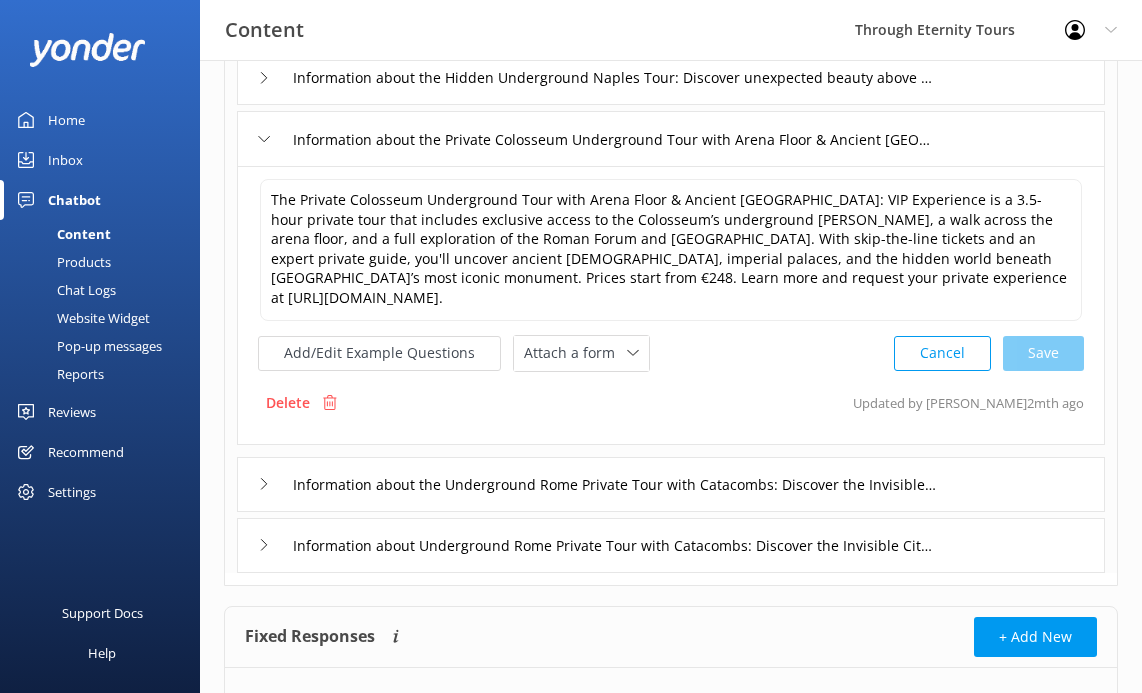 scroll, scrollTop: 316, scrollLeft: 0, axis: vertical 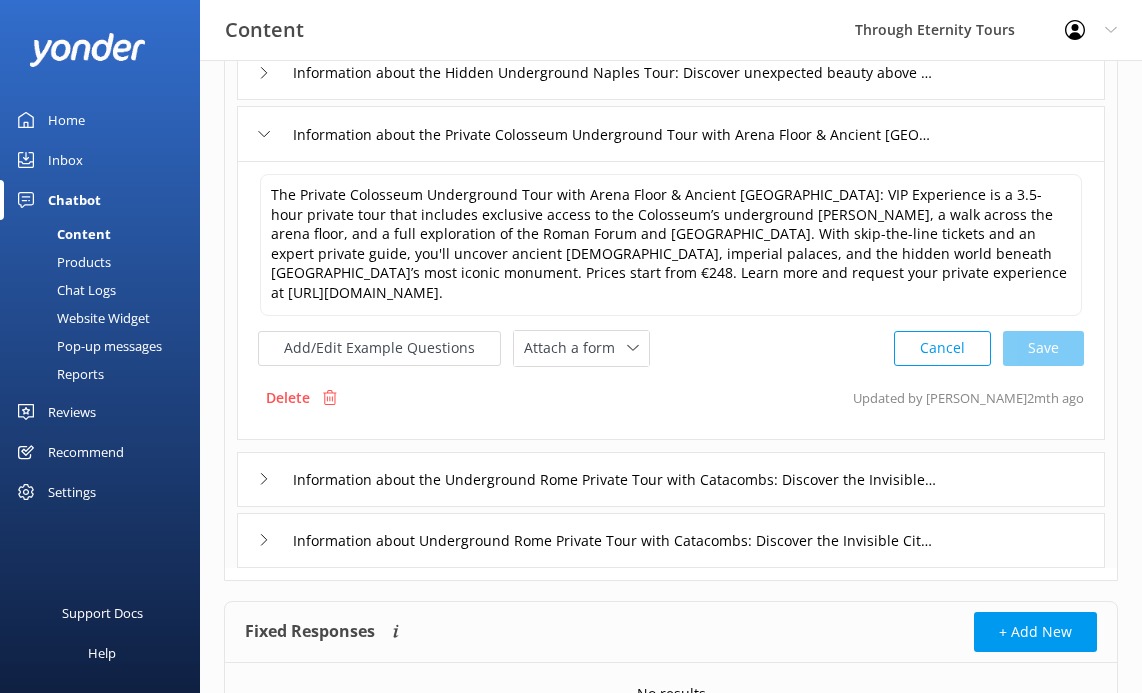 click 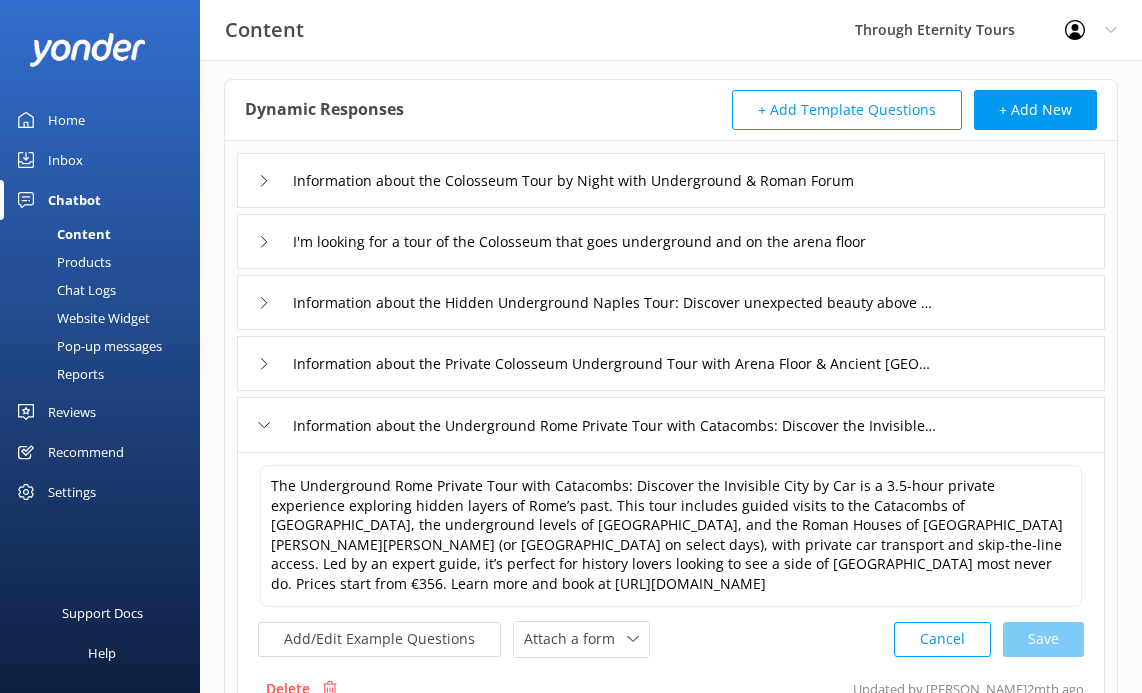 scroll, scrollTop: 0, scrollLeft: 0, axis: both 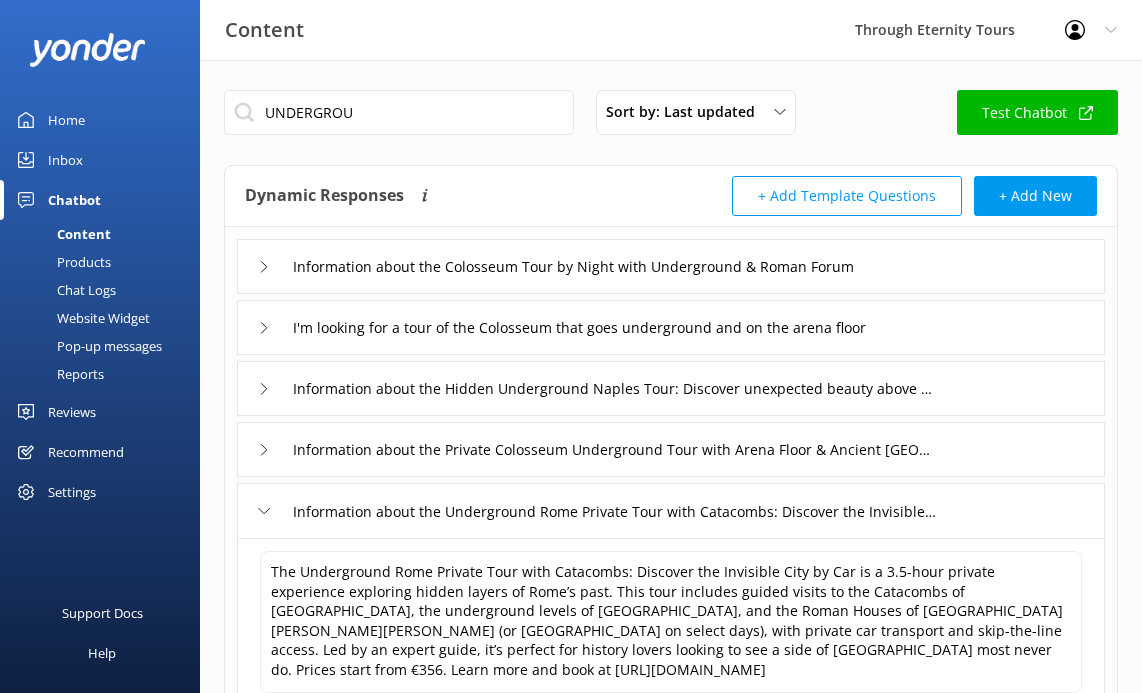 click 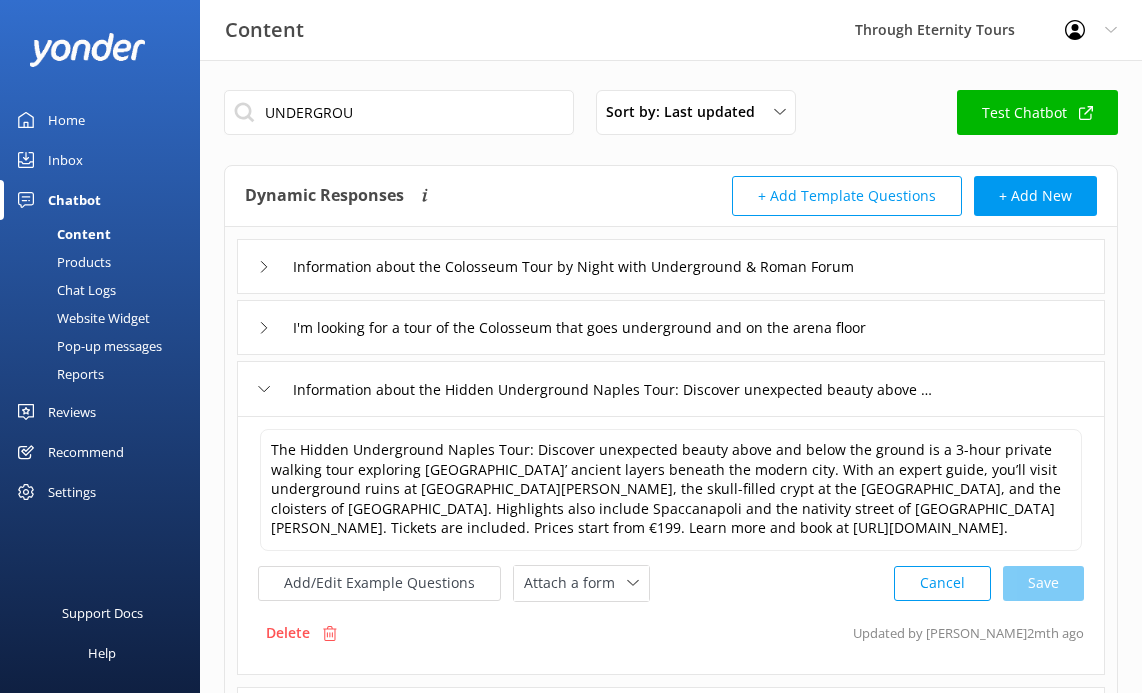 click on "I'm looking for a tour of the Colosseum that goes underground and on the arena floor" at bounding box center (591, 327) 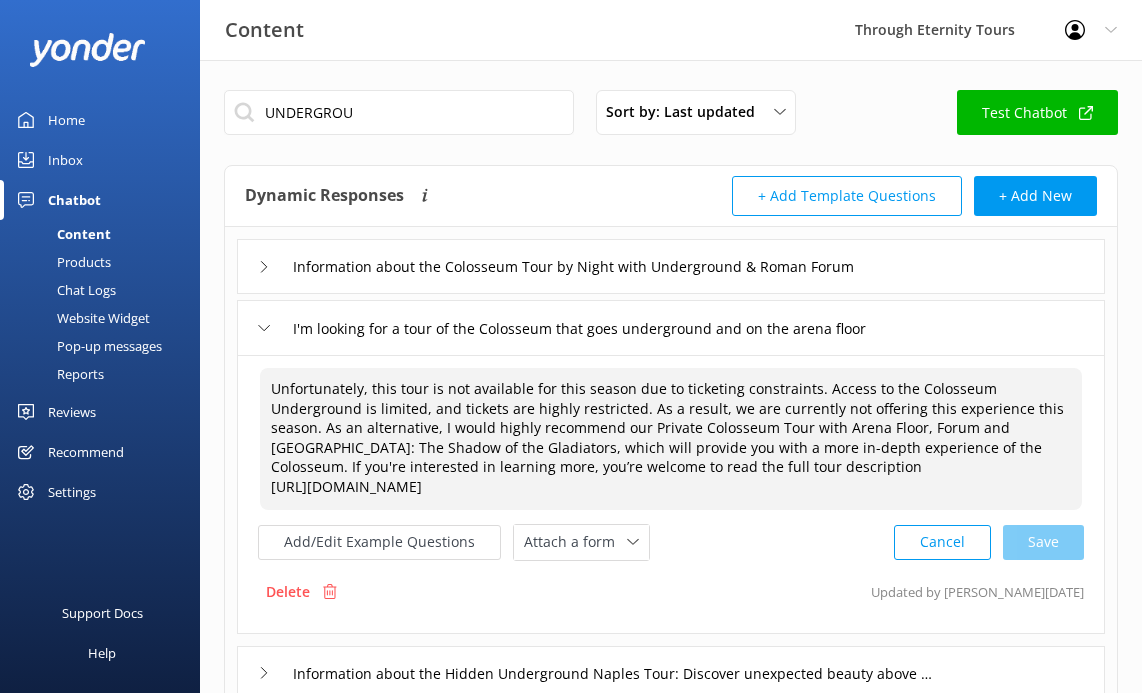 drag, startPoint x: 424, startPoint y: 389, endPoint x: 751, endPoint y: 409, distance: 327.61105 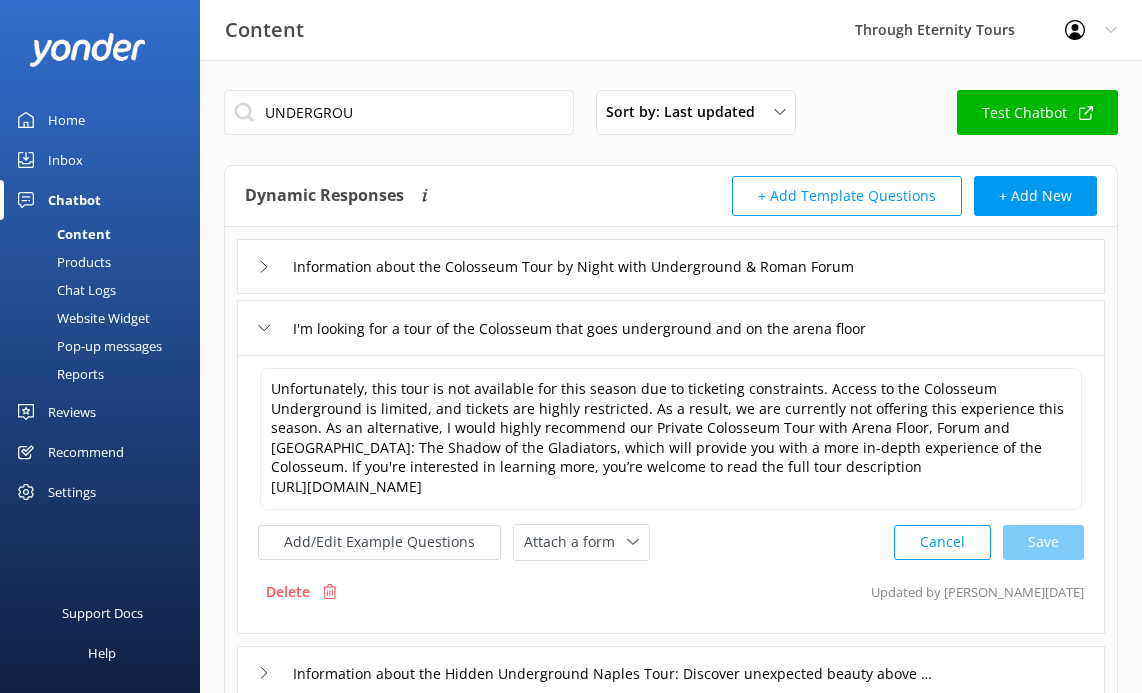click on "Chatbot" at bounding box center (74, 200) 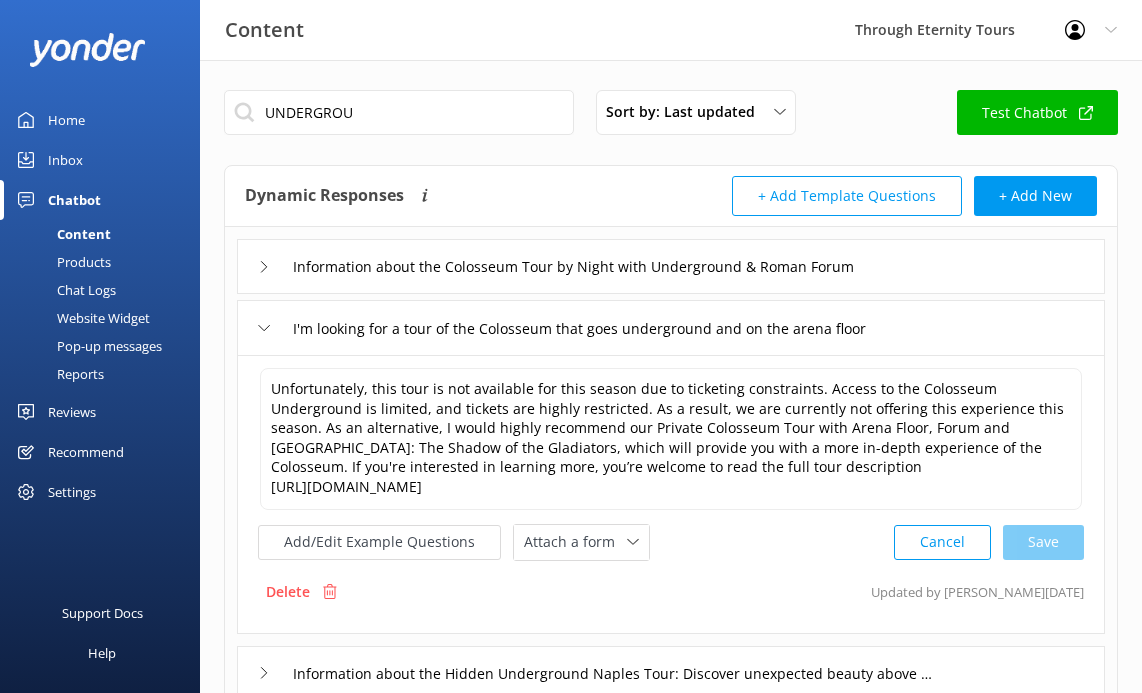 click on "Inbox" at bounding box center (65, 160) 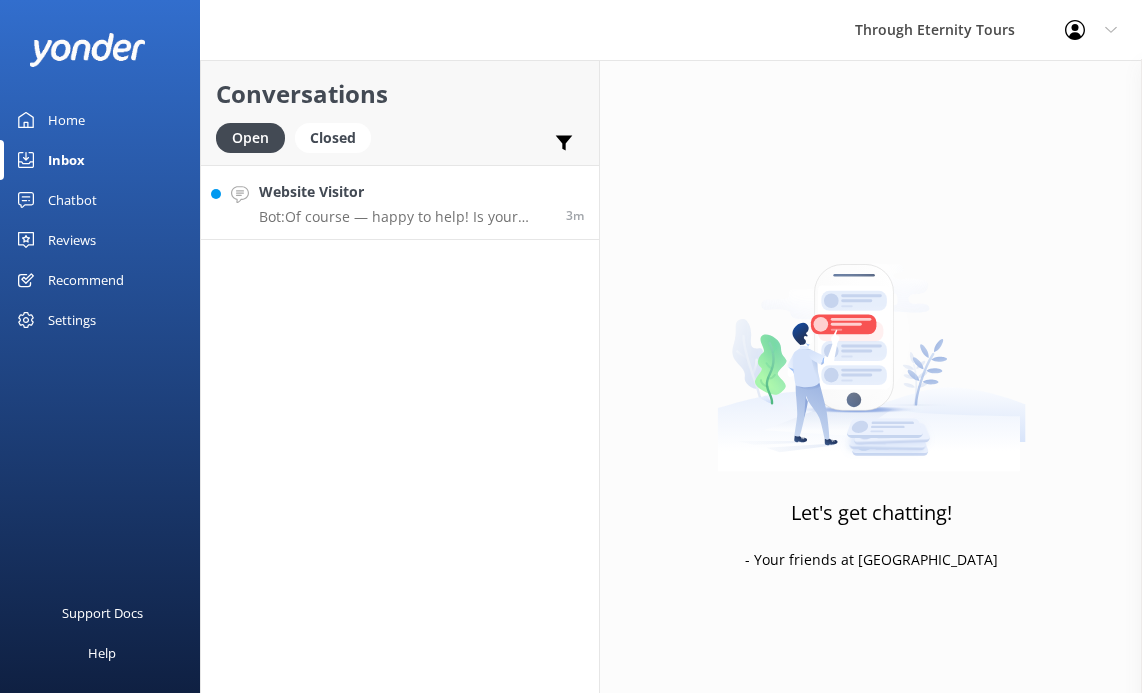 click on "Bot:  Of course — happy to help! Is your issue related to:
- 🔄 Changing or canceling a tour
- 📧 Not receiving your confirmation email
- 💳 A payment problem." at bounding box center [405, 217] 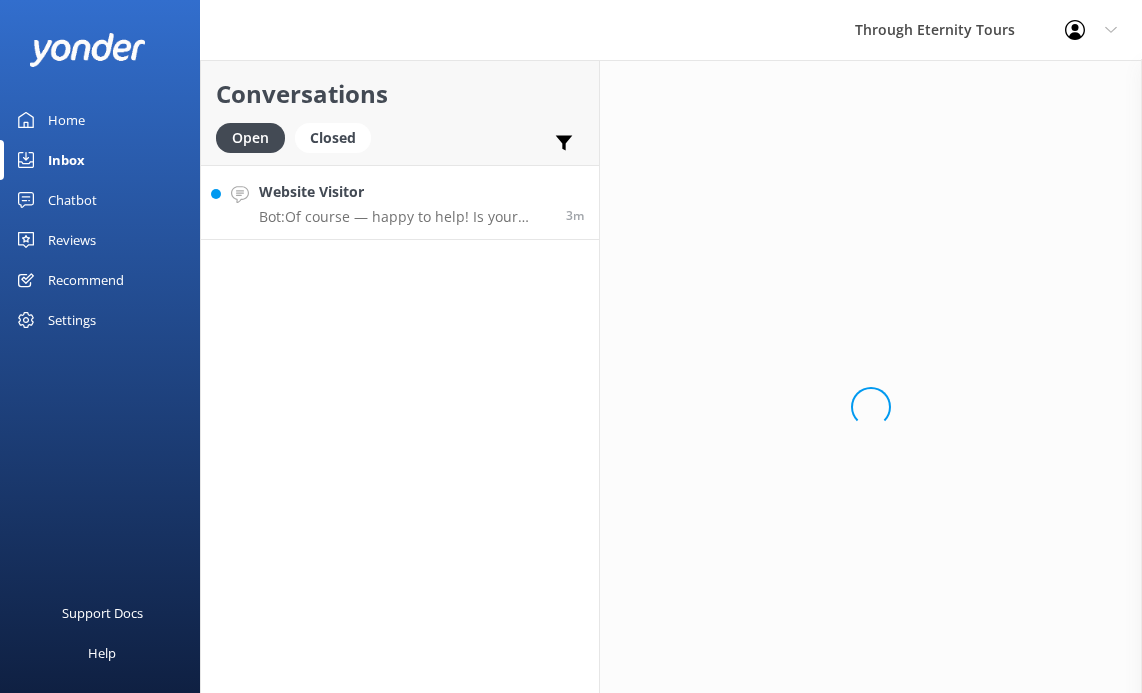 click on "Bot:  Of course — happy to help! Is your issue related to:
- 🔄 Changing or canceling a tour
- 📧 Not receiving your confirmation email
- 💳 A payment problem." at bounding box center [405, 217] 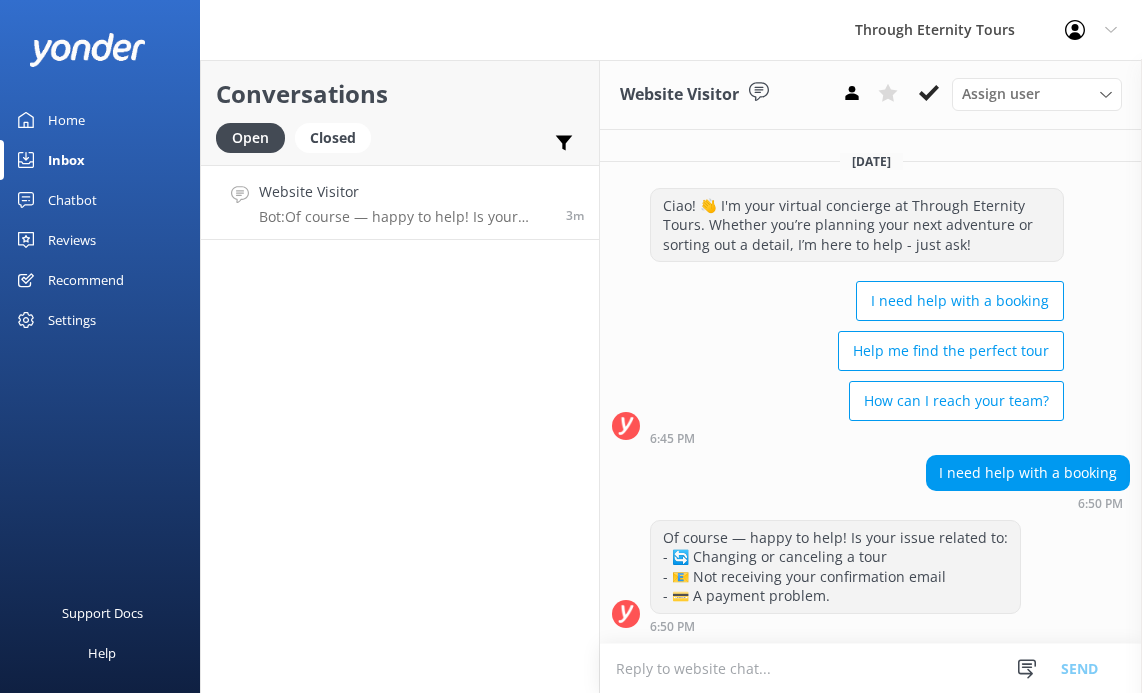 click at bounding box center [871, 668] 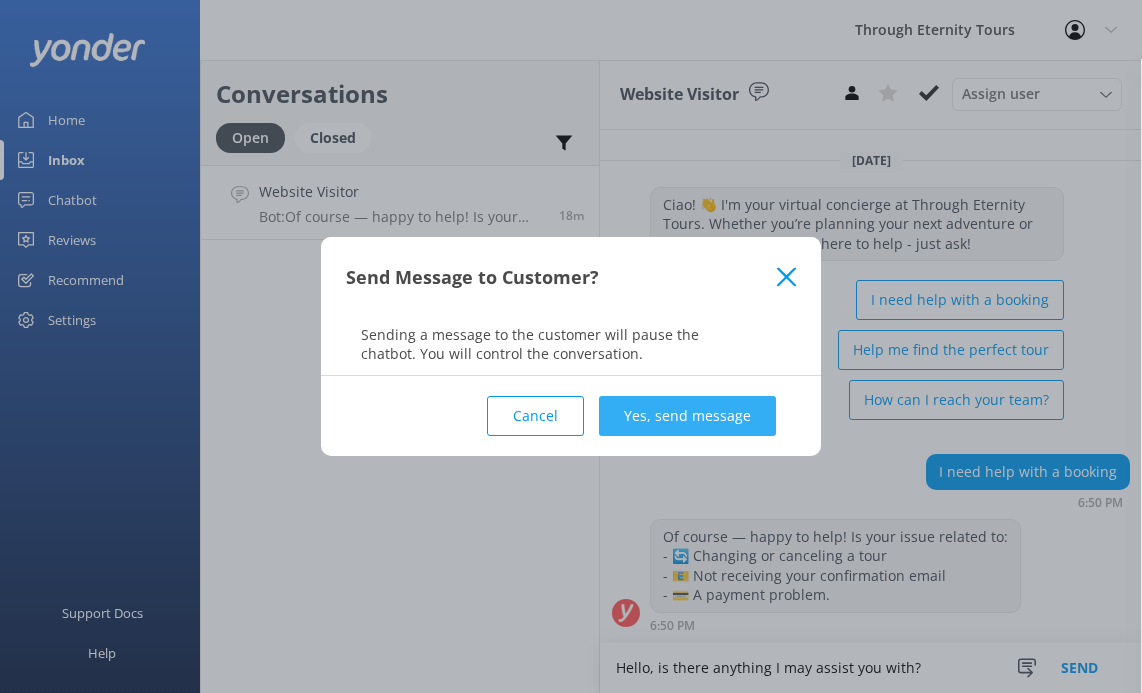 type on "Hello, is there anything I may assist you with?" 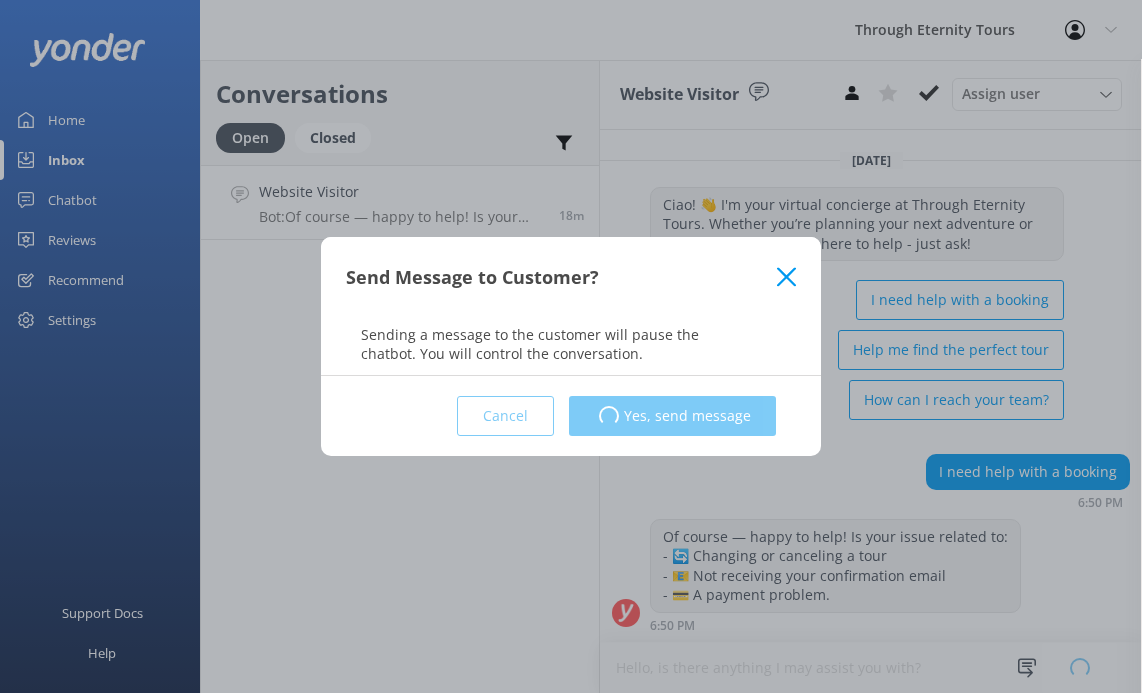 type 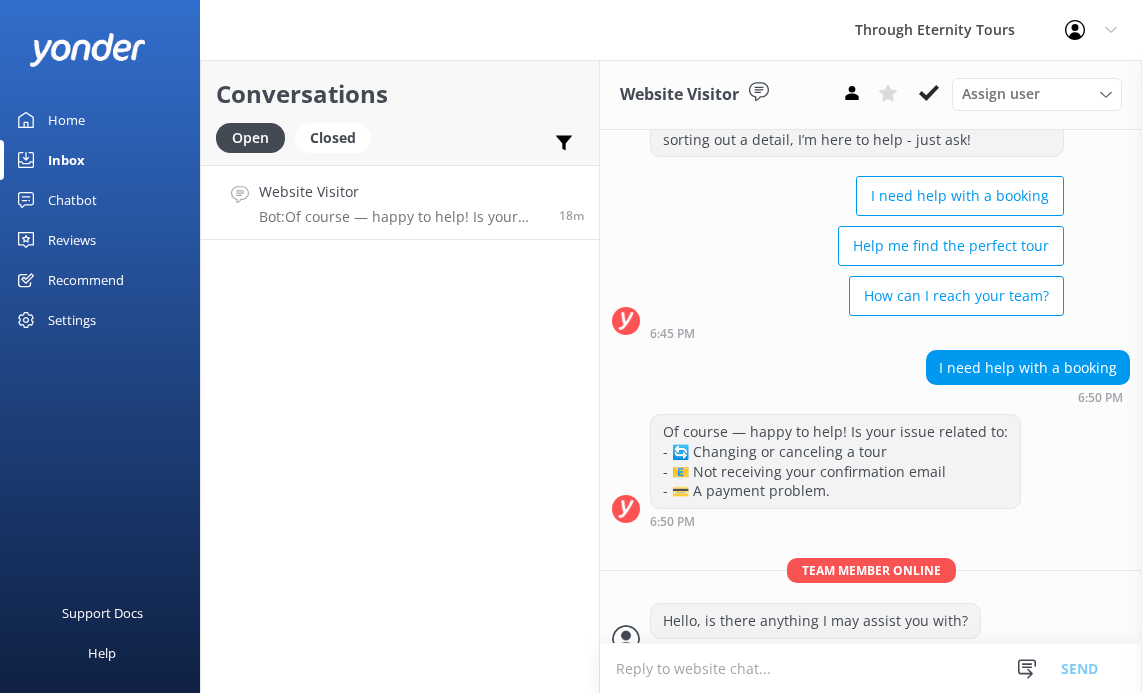 scroll, scrollTop: 123, scrollLeft: 0, axis: vertical 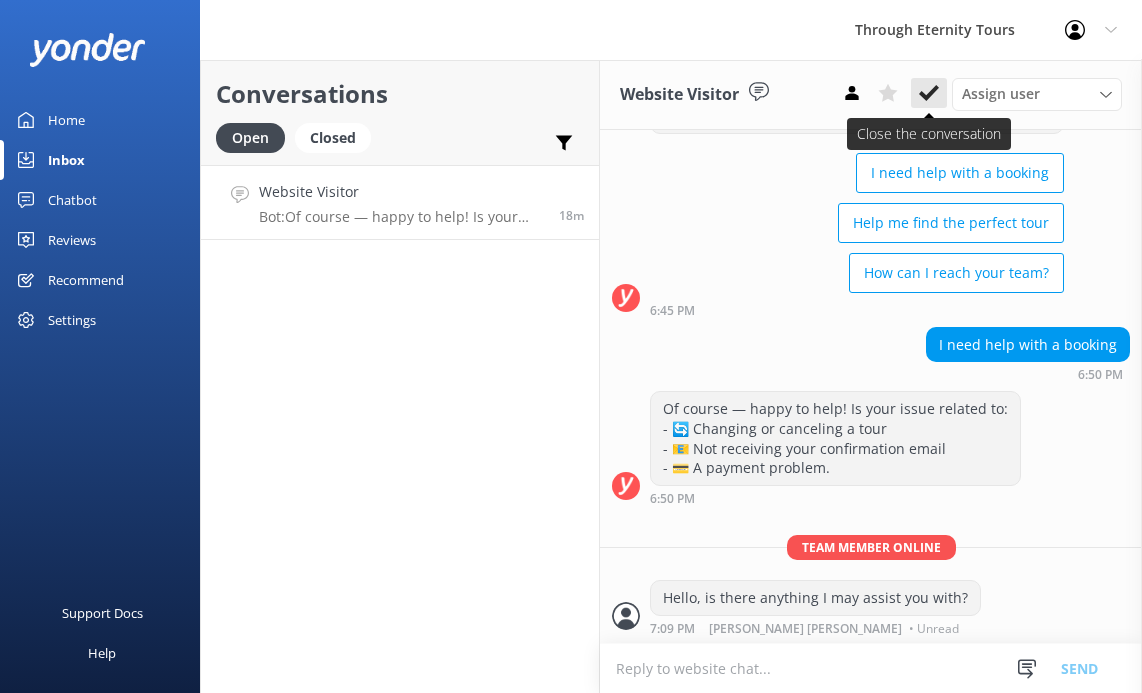 click 